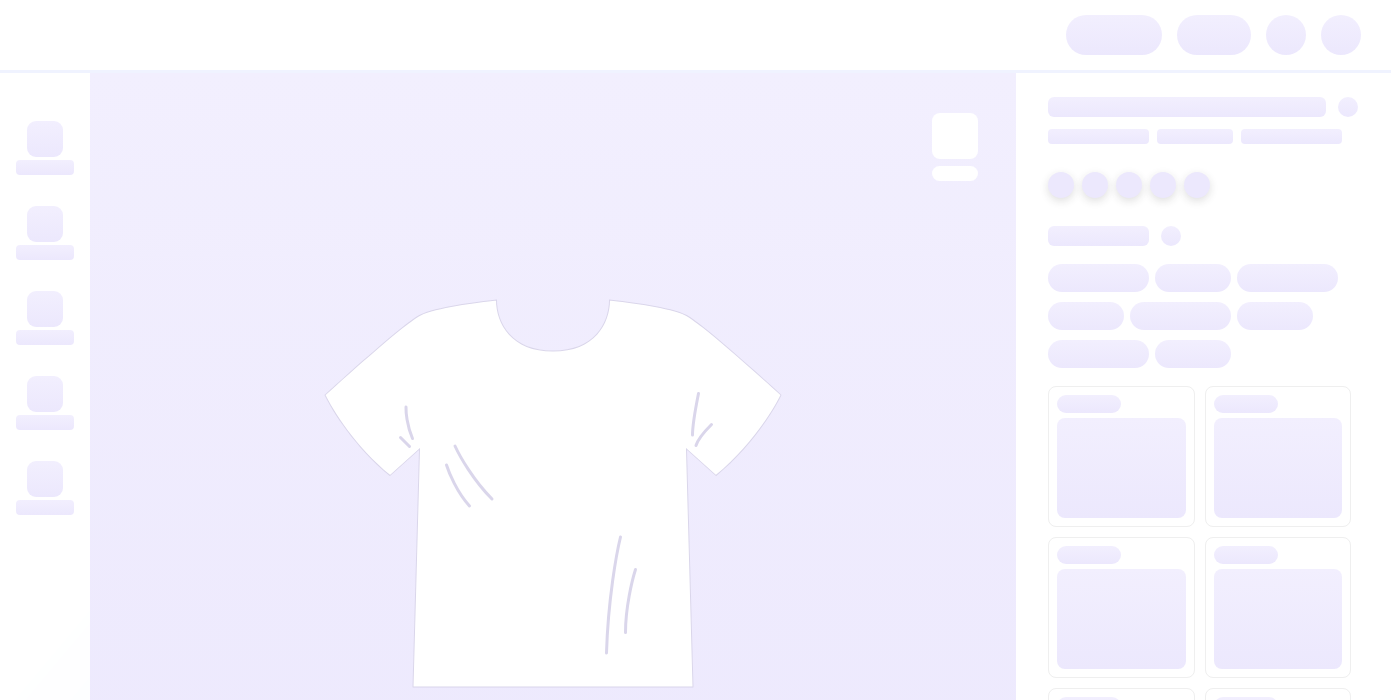 scroll, scrollTop: 0, scrollLeft: 0, axis: both 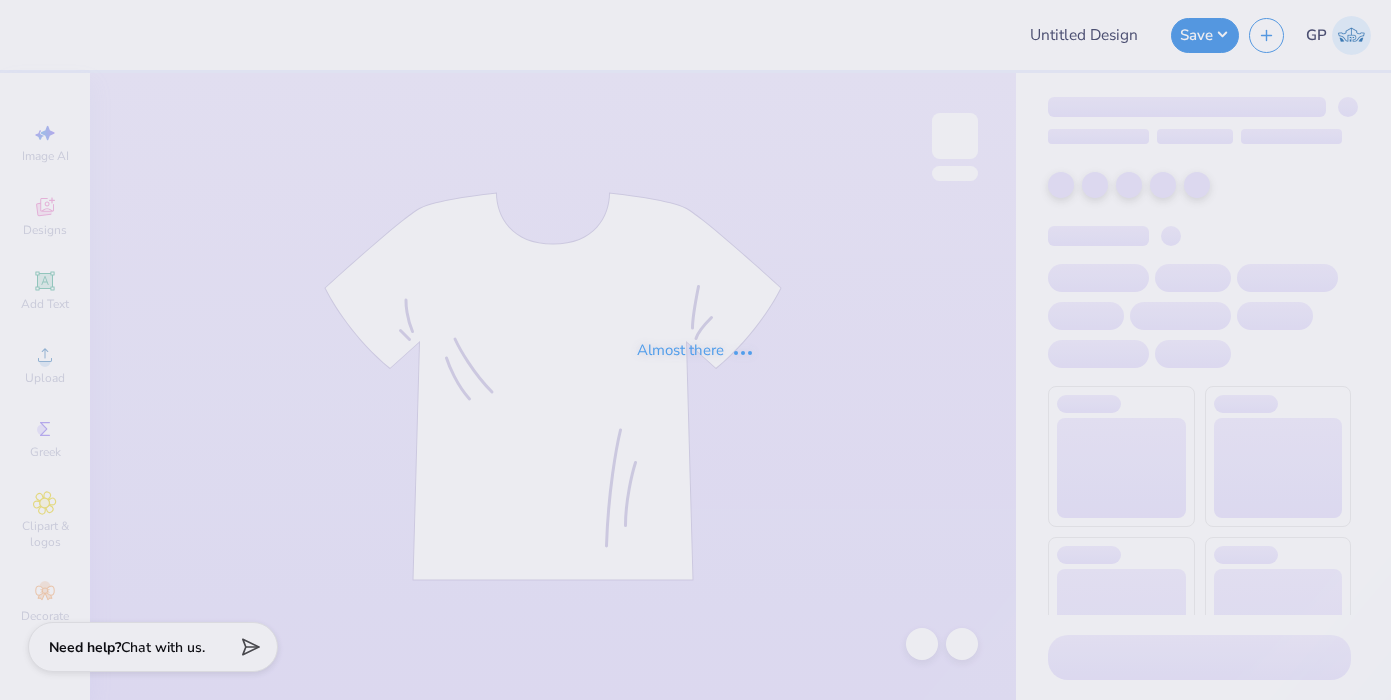 type on "Kappa Kouples" 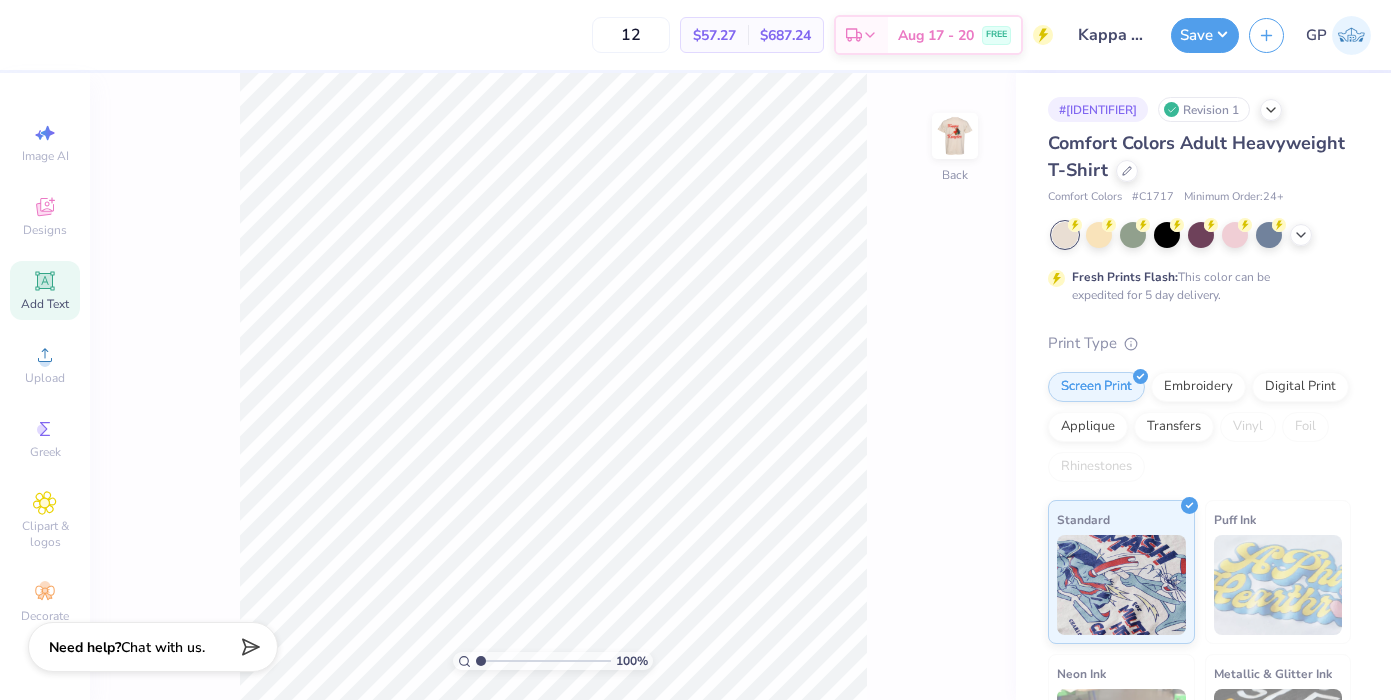 click 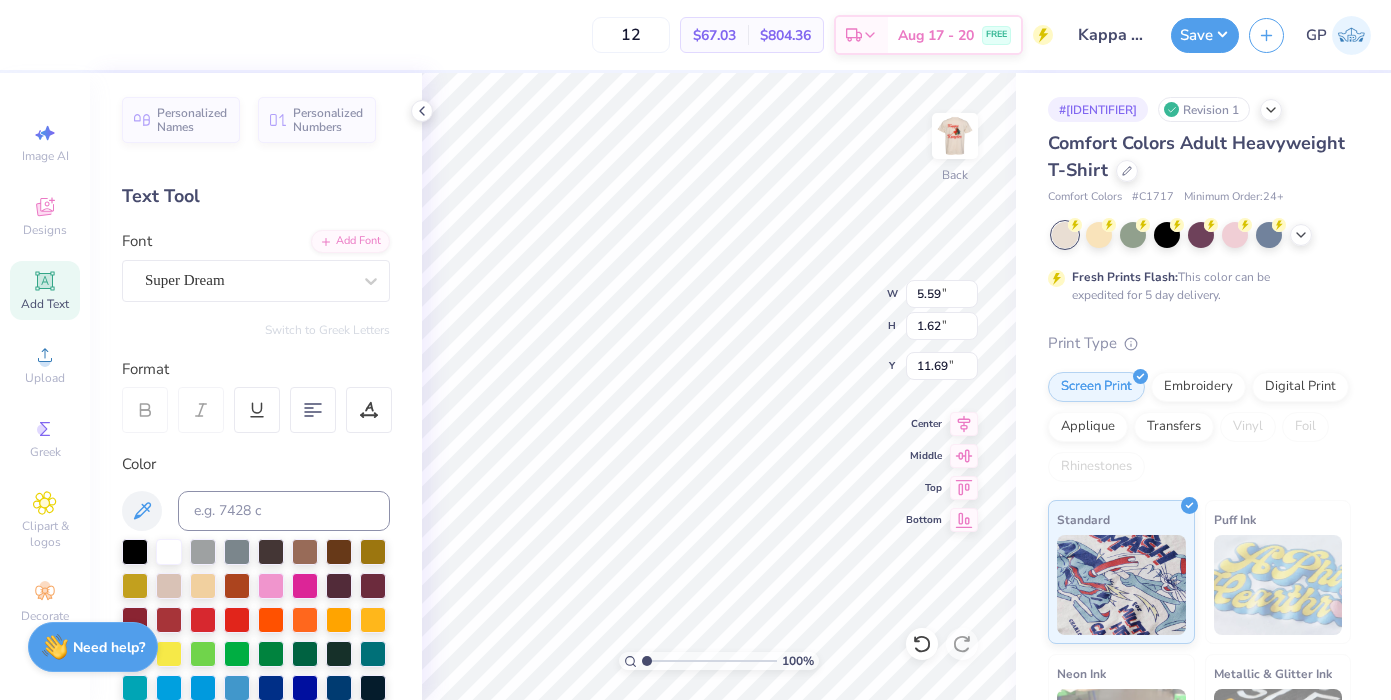click on "Personalized Names Personalized Numbers Text Tool  Add Font Font Super Dream Switch to Greek Letters Format Color Styles Text Shape" at bounding box center [256, 386] 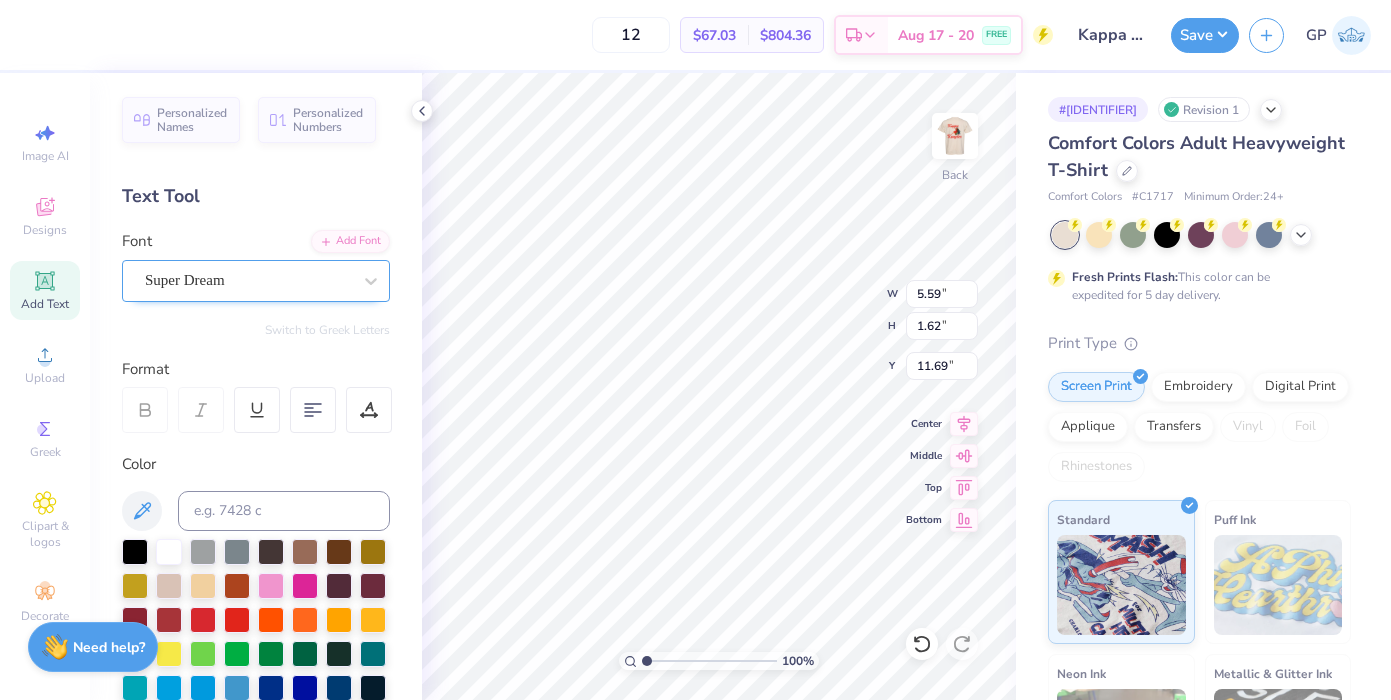 click on "Super Dream" at bounding box center (248, 280) 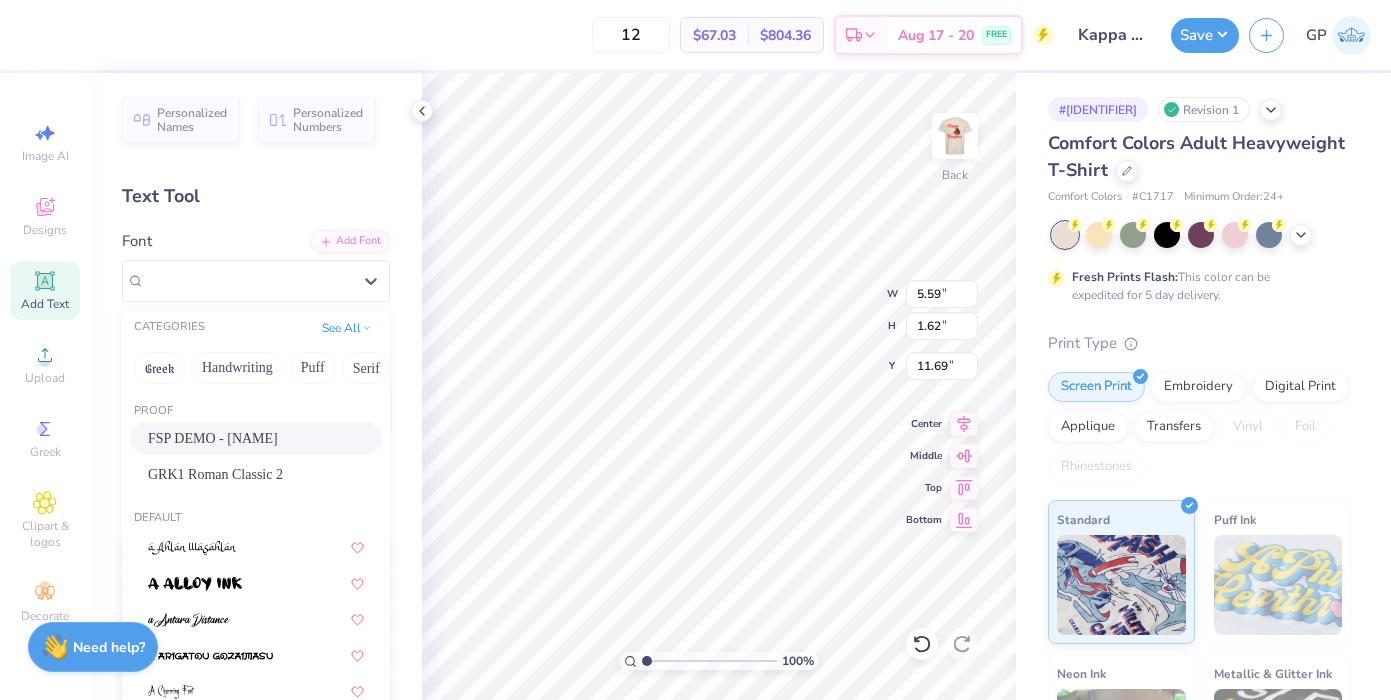 click on "FSP DEMO - [NAME]" at bounding box center (213, 438) 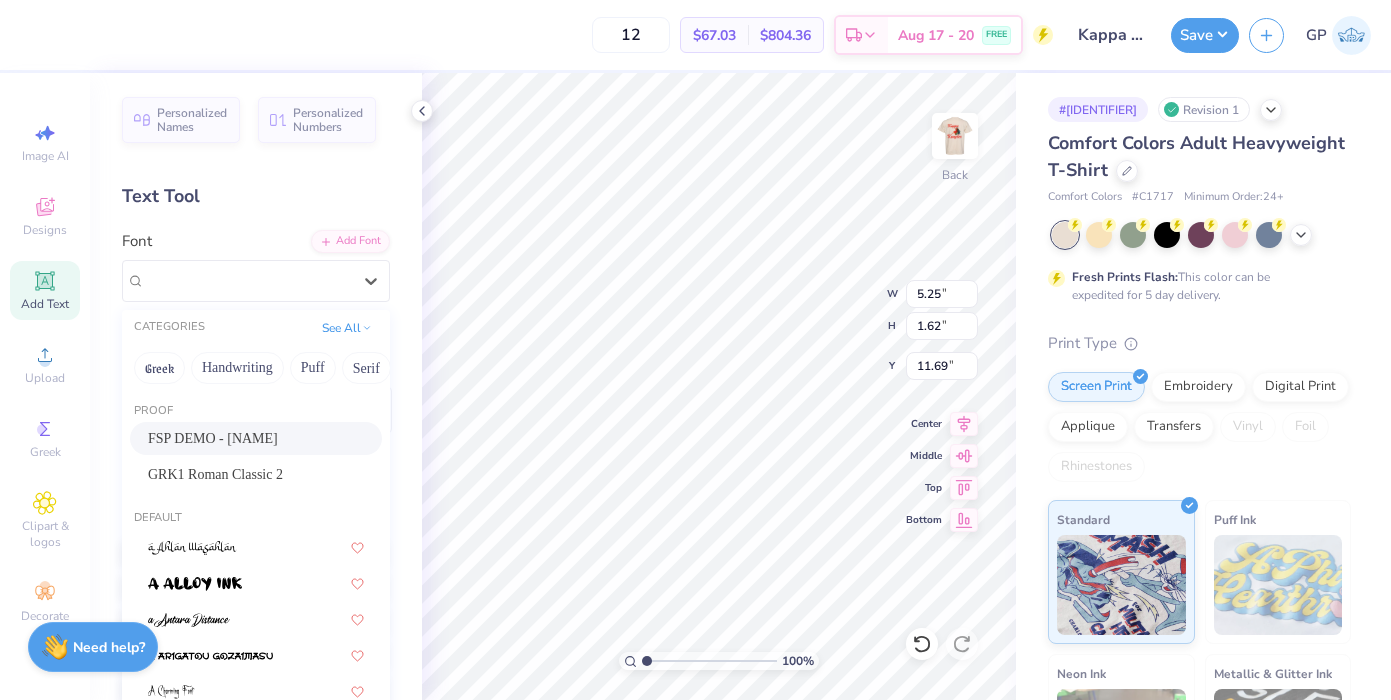 type on "1.75" 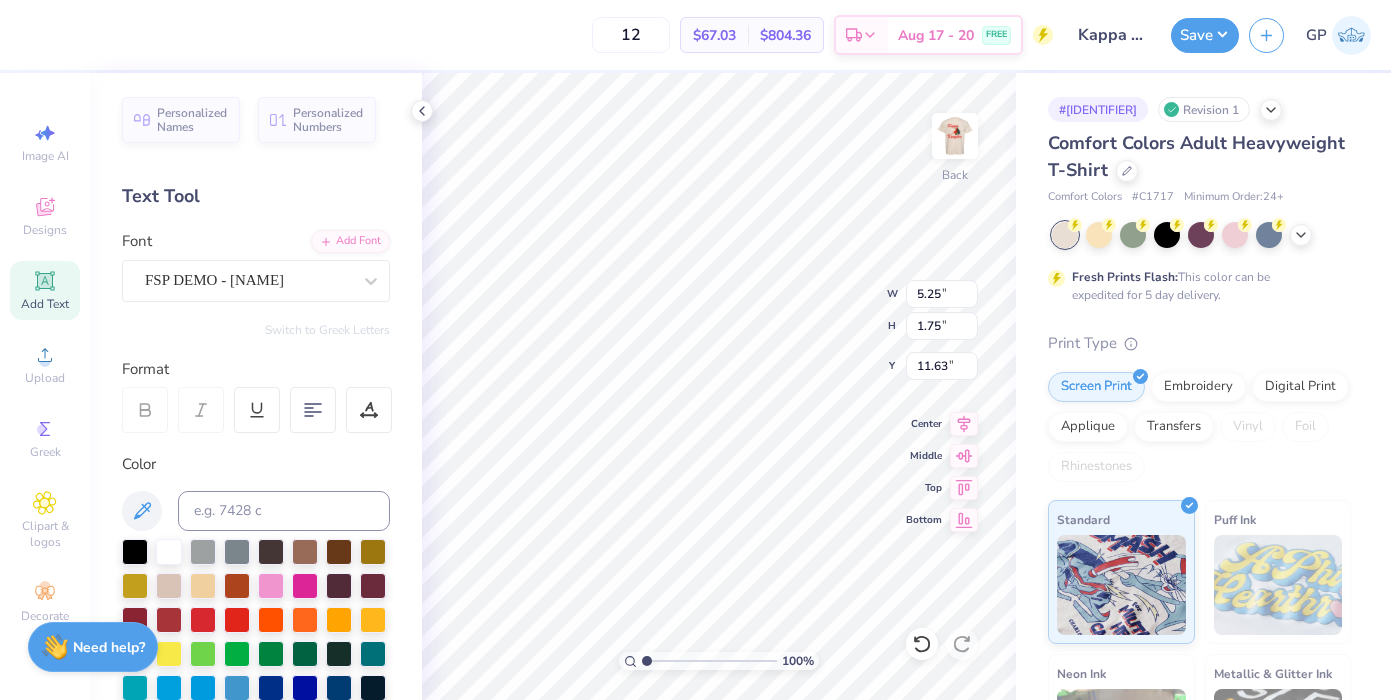 scroll, scrollTop: 16, scrollLeft: 2, axis: both 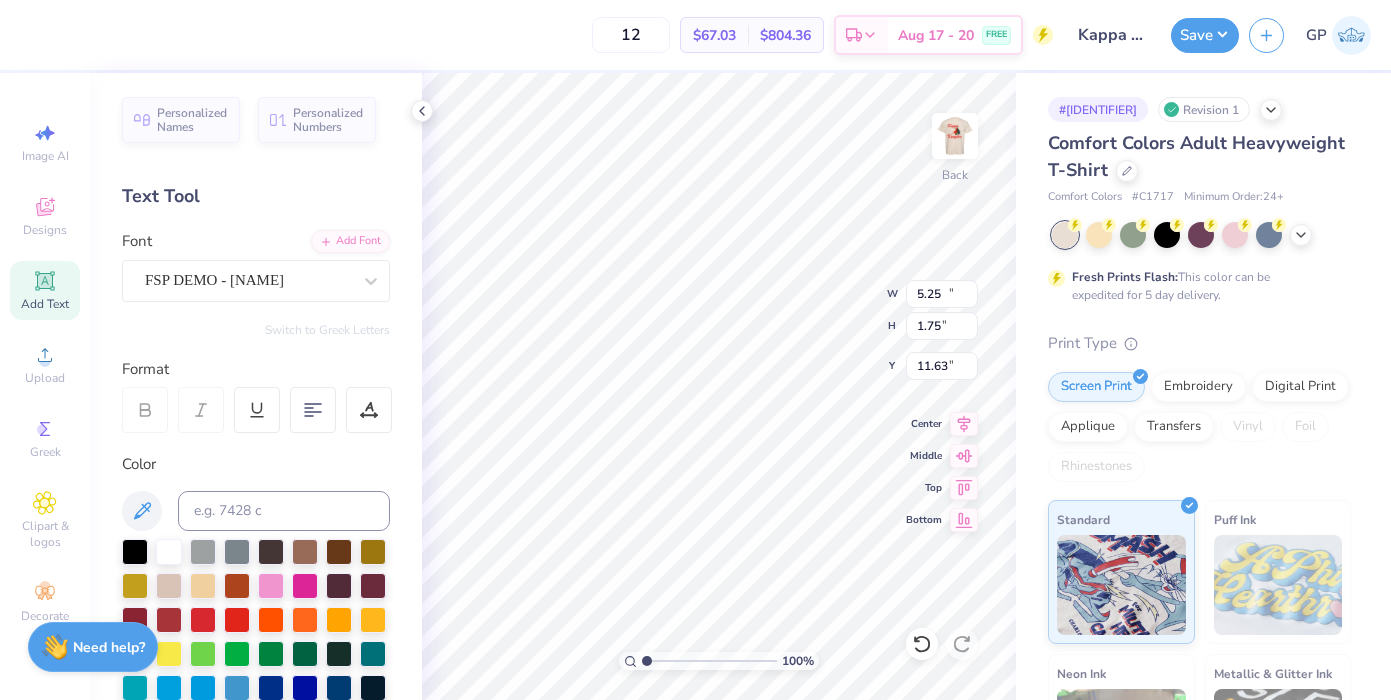 type on "11.77" 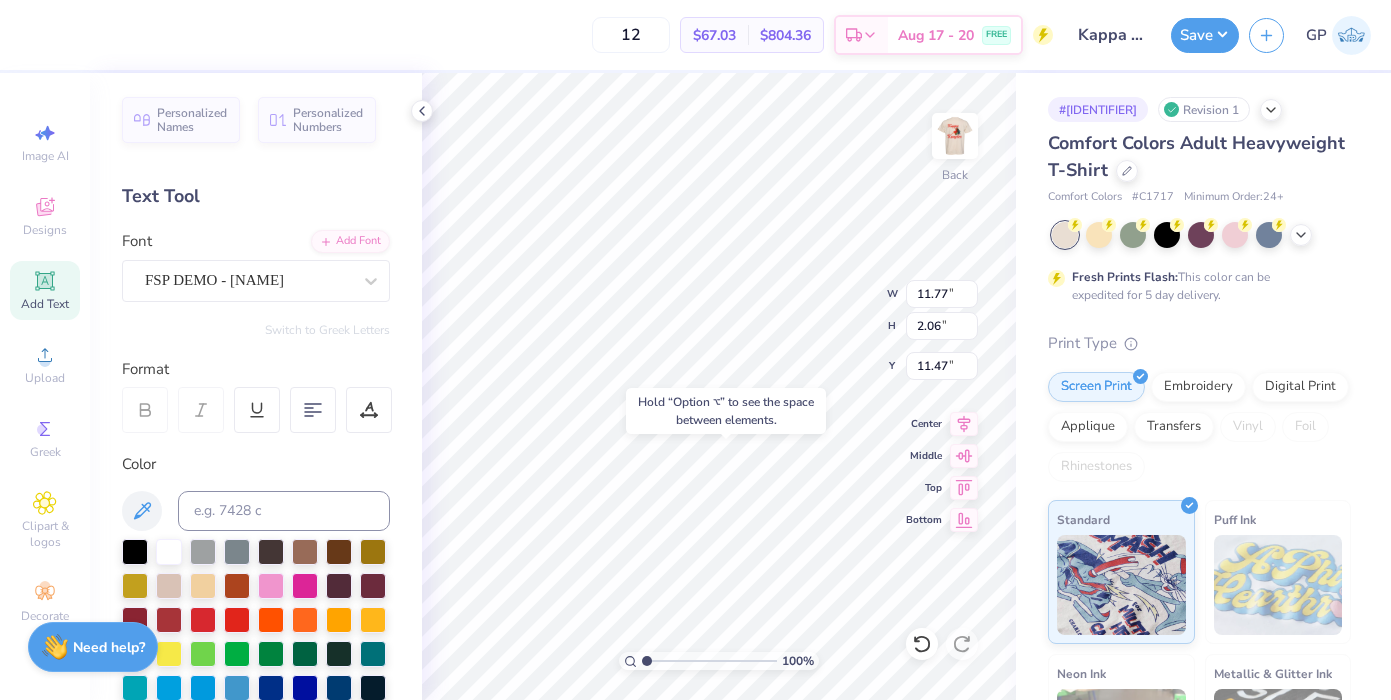 type on "14.77" 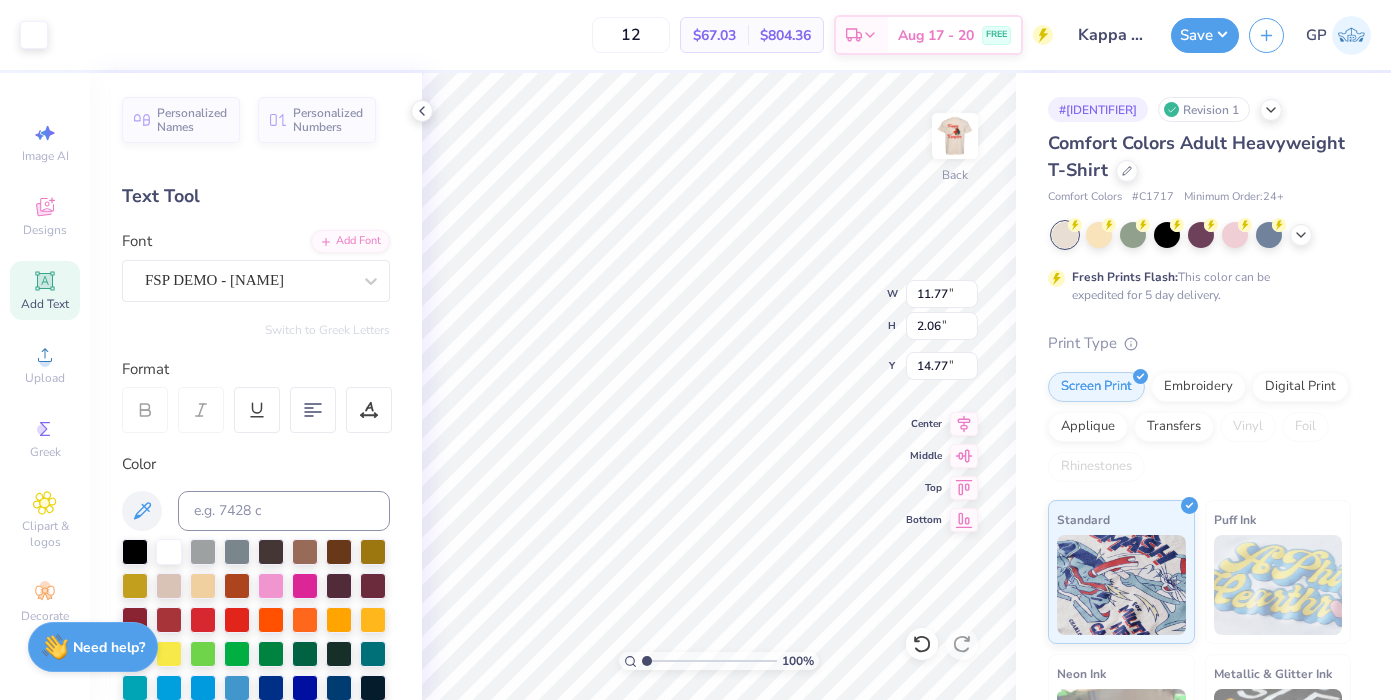 scroll, scrollTop: 16, scrollLeft: 2, axis: both 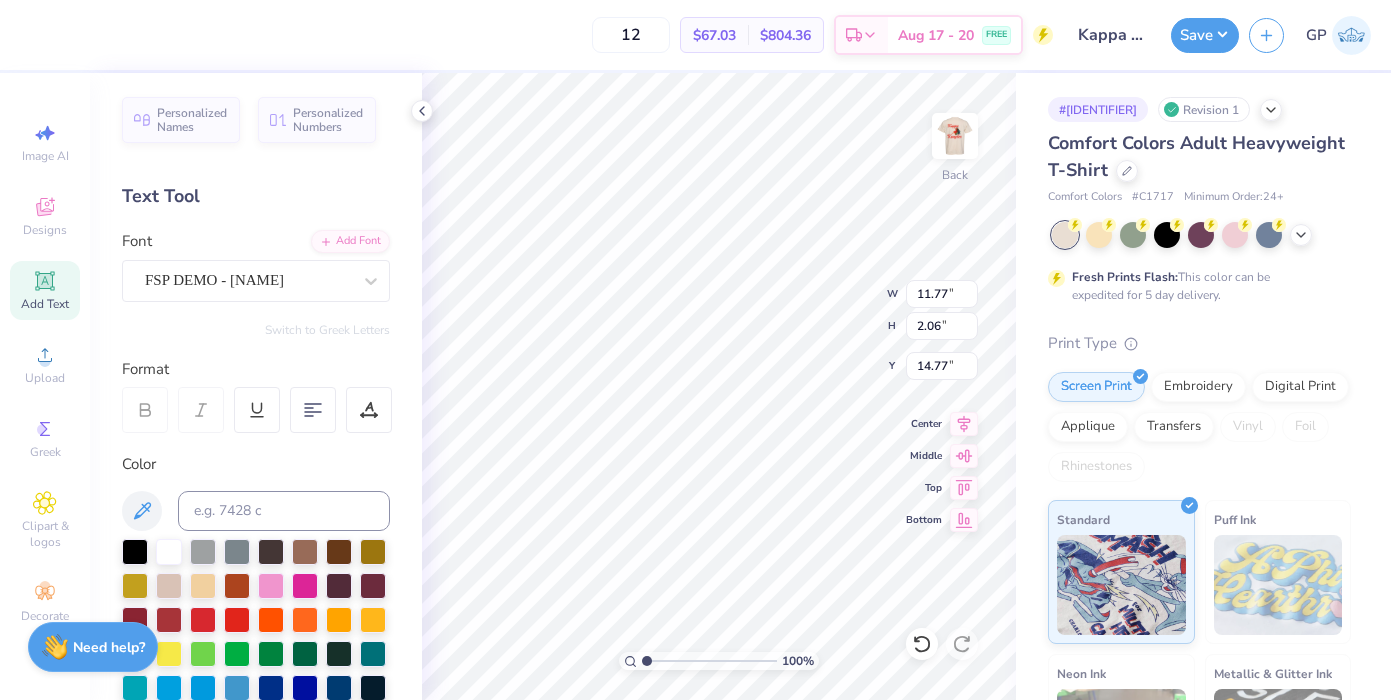 type on "Fall 2025" 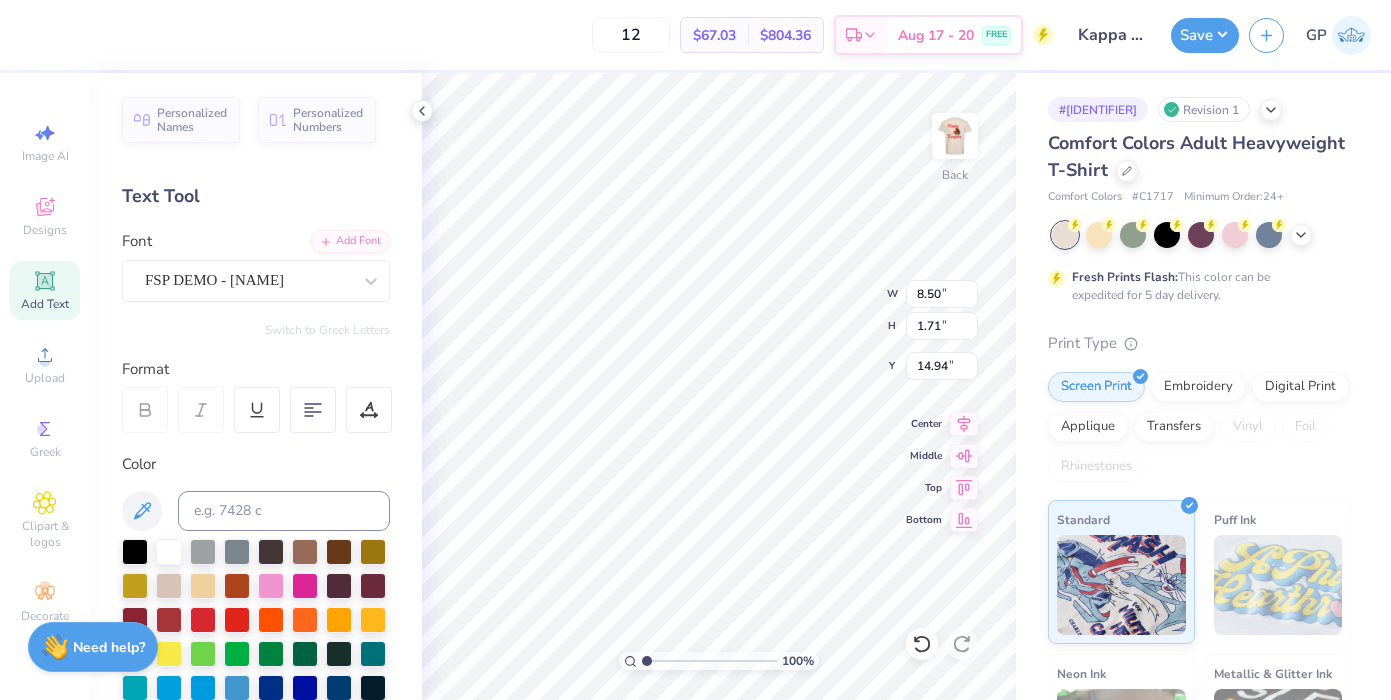type on "8.50" 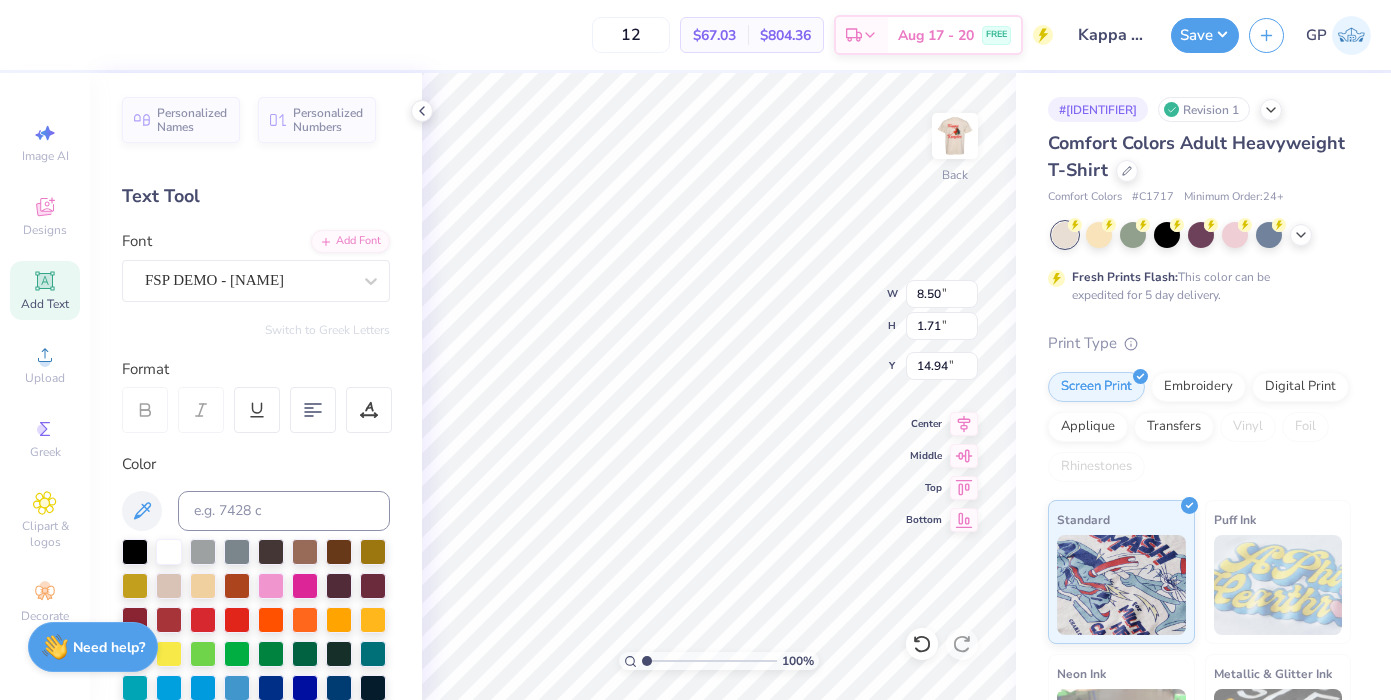 type on "13.53" 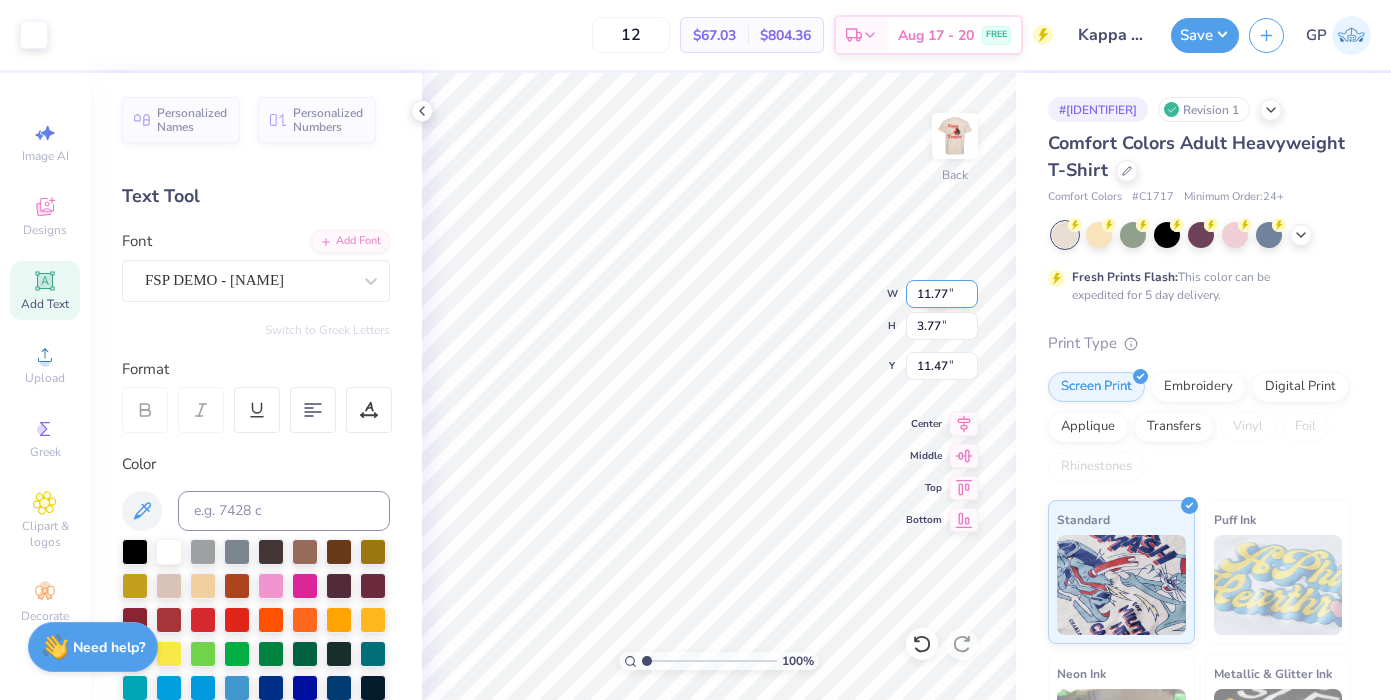 click on "11.77" at bounding box center [942, 294] 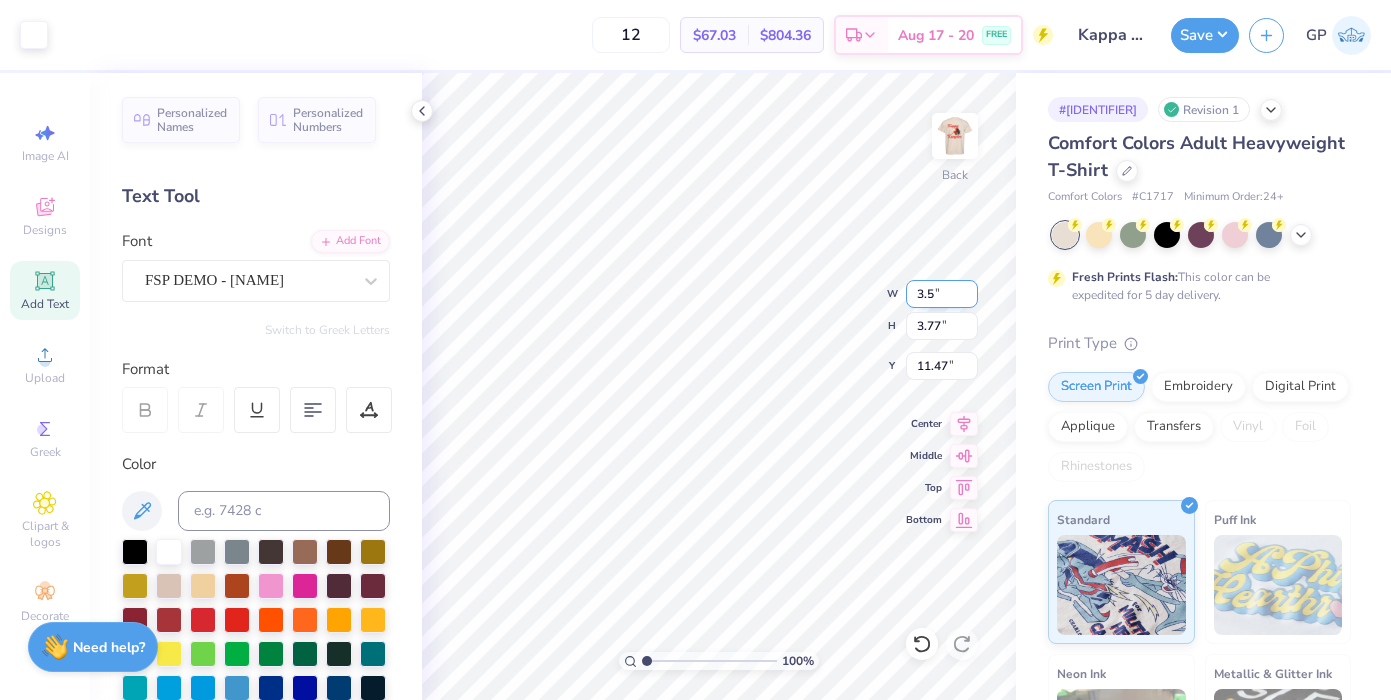 type on "3.50" 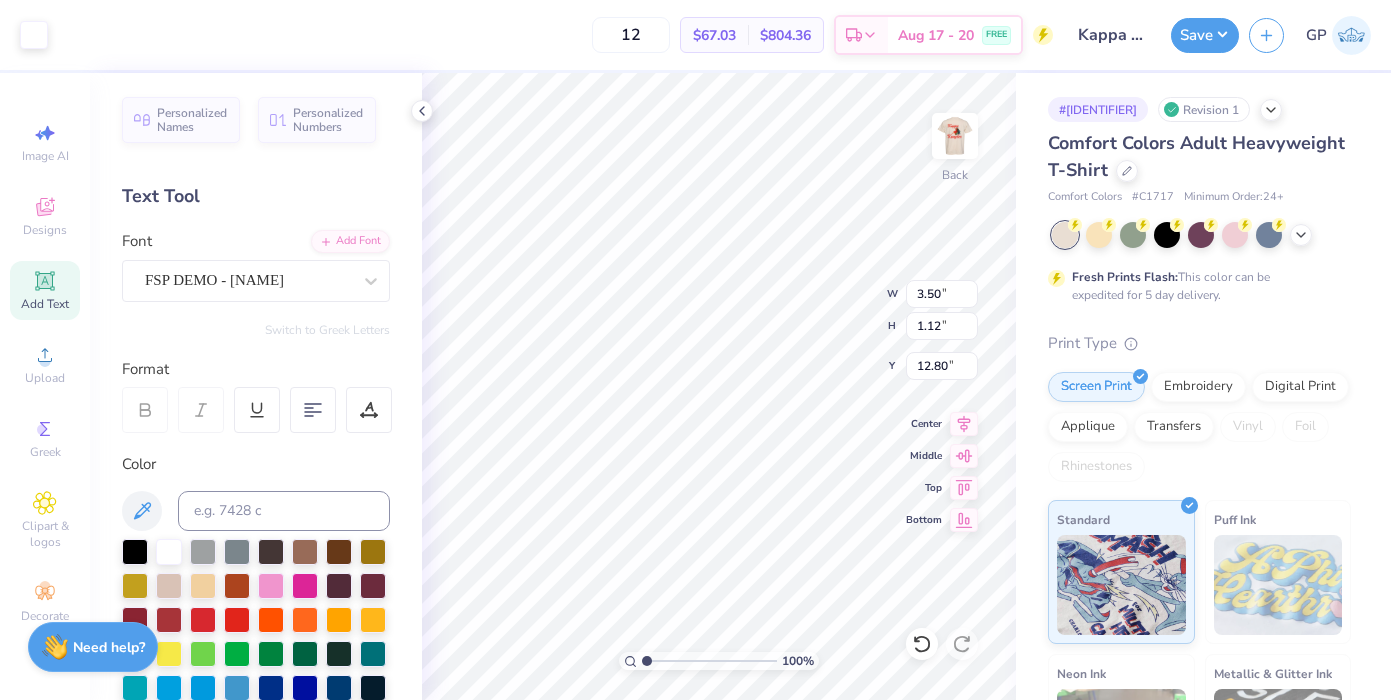 type on "3.39" 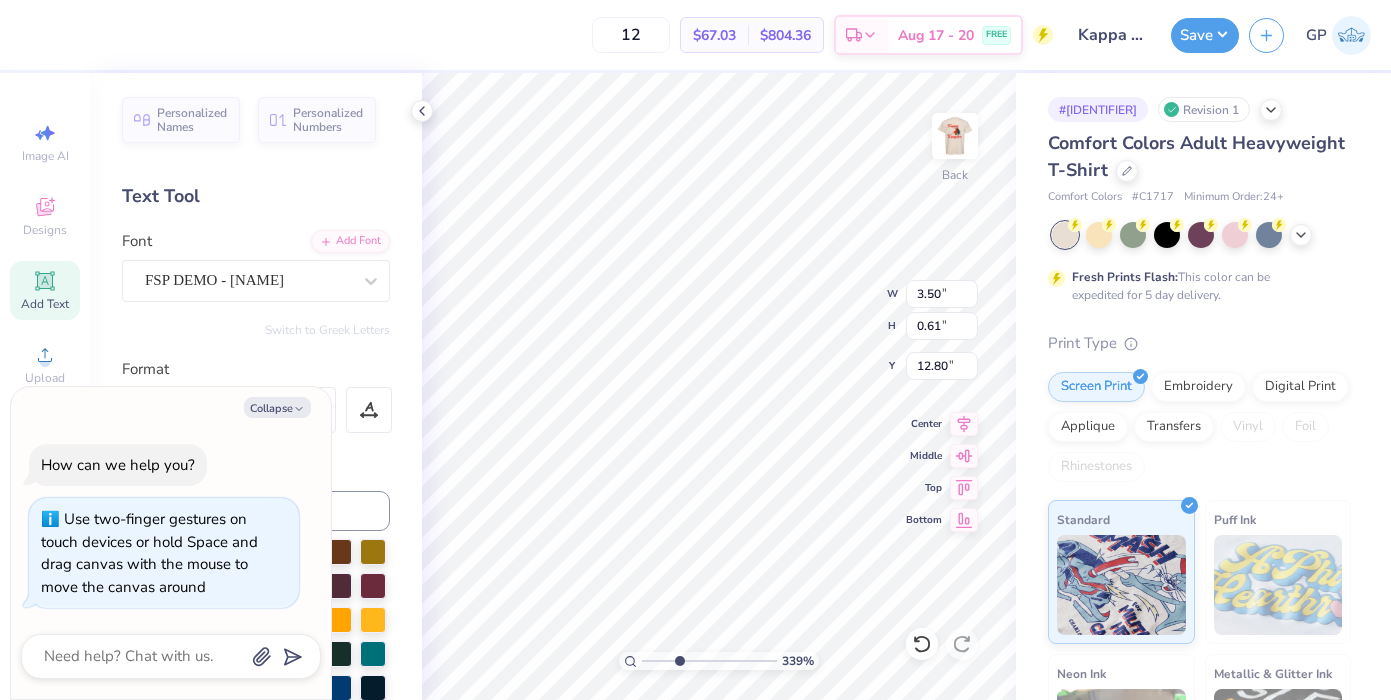 type on "x" 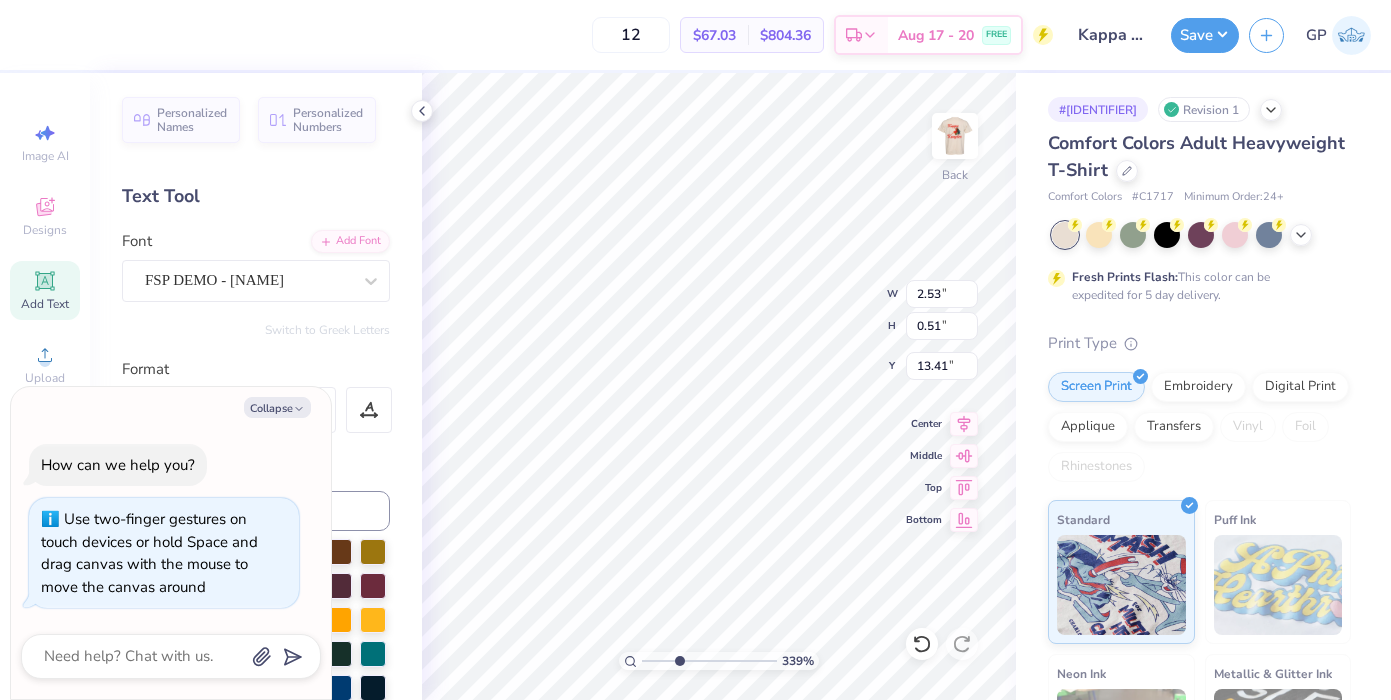 type on "x" 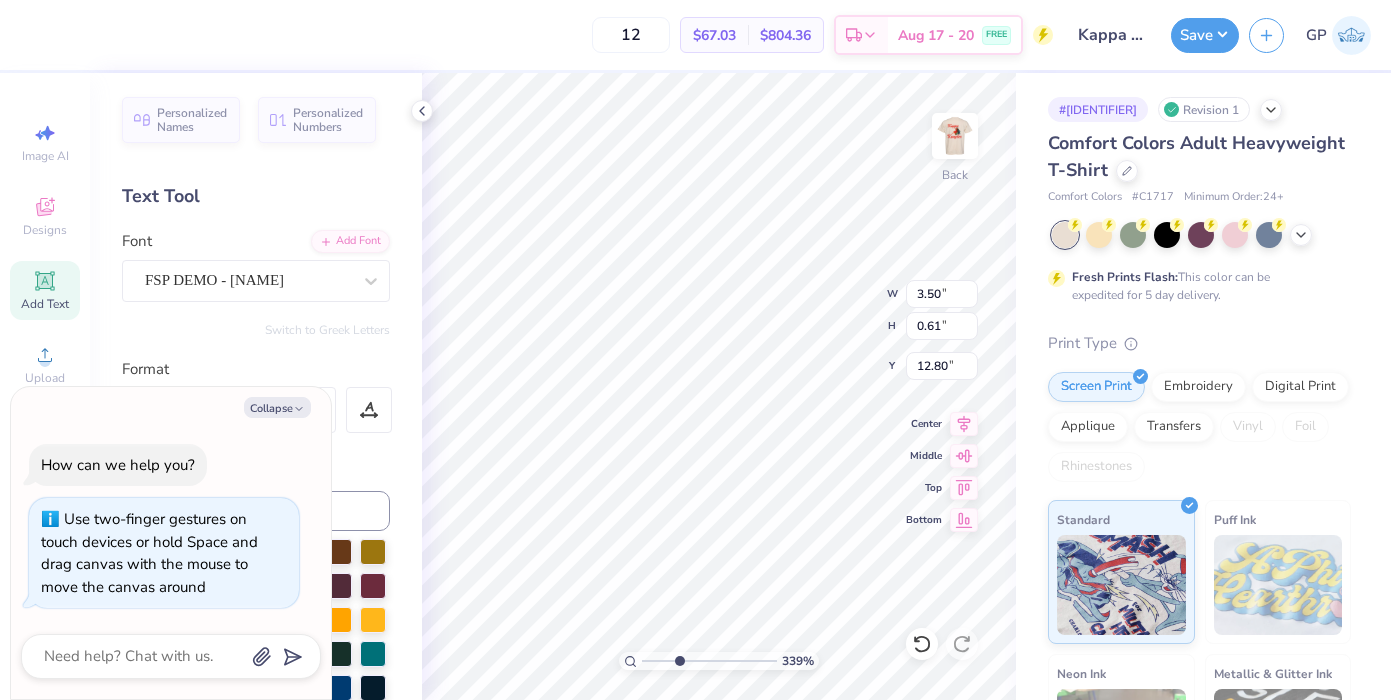 type on "x" 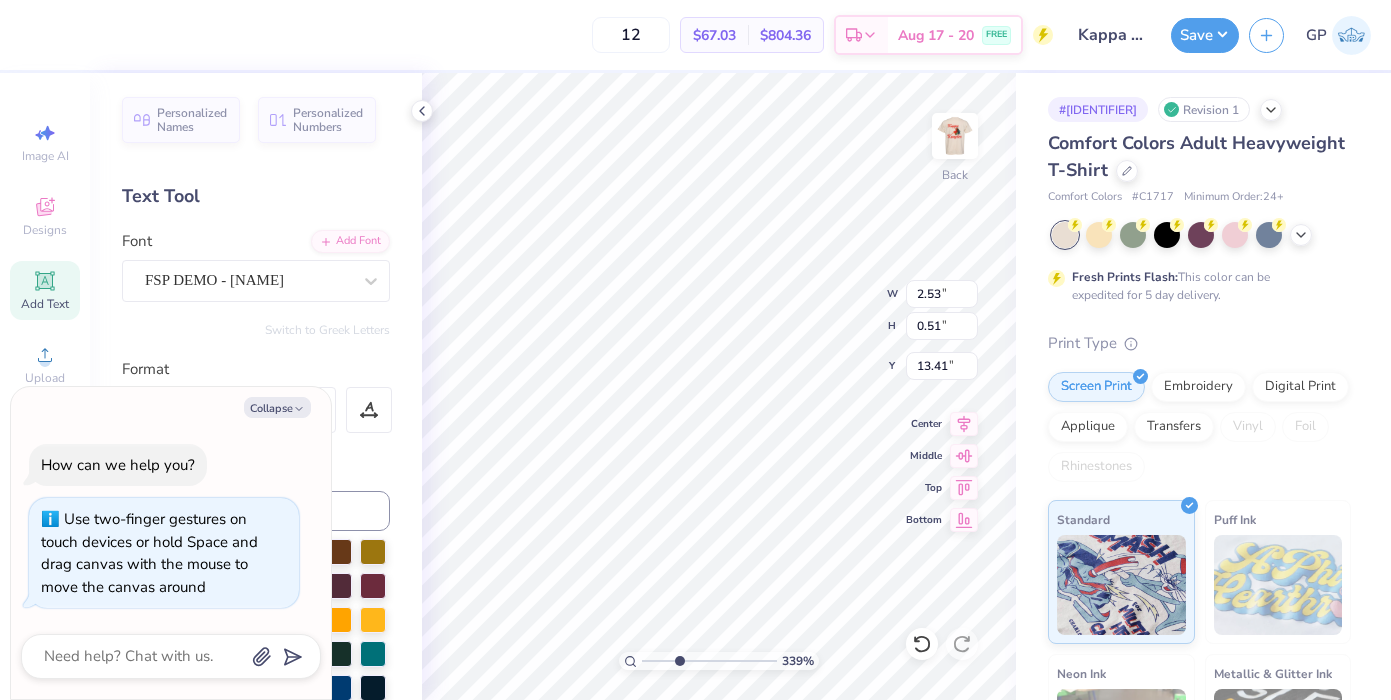 type on "x" 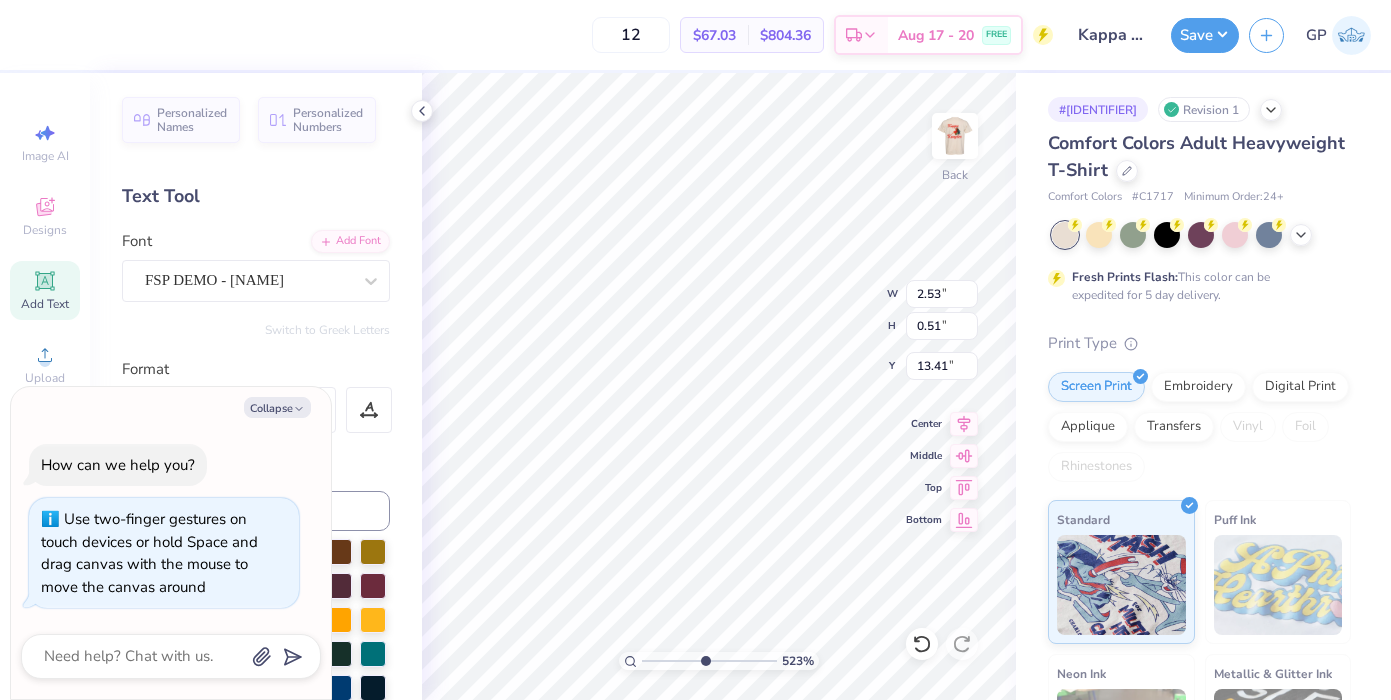 type on "x" 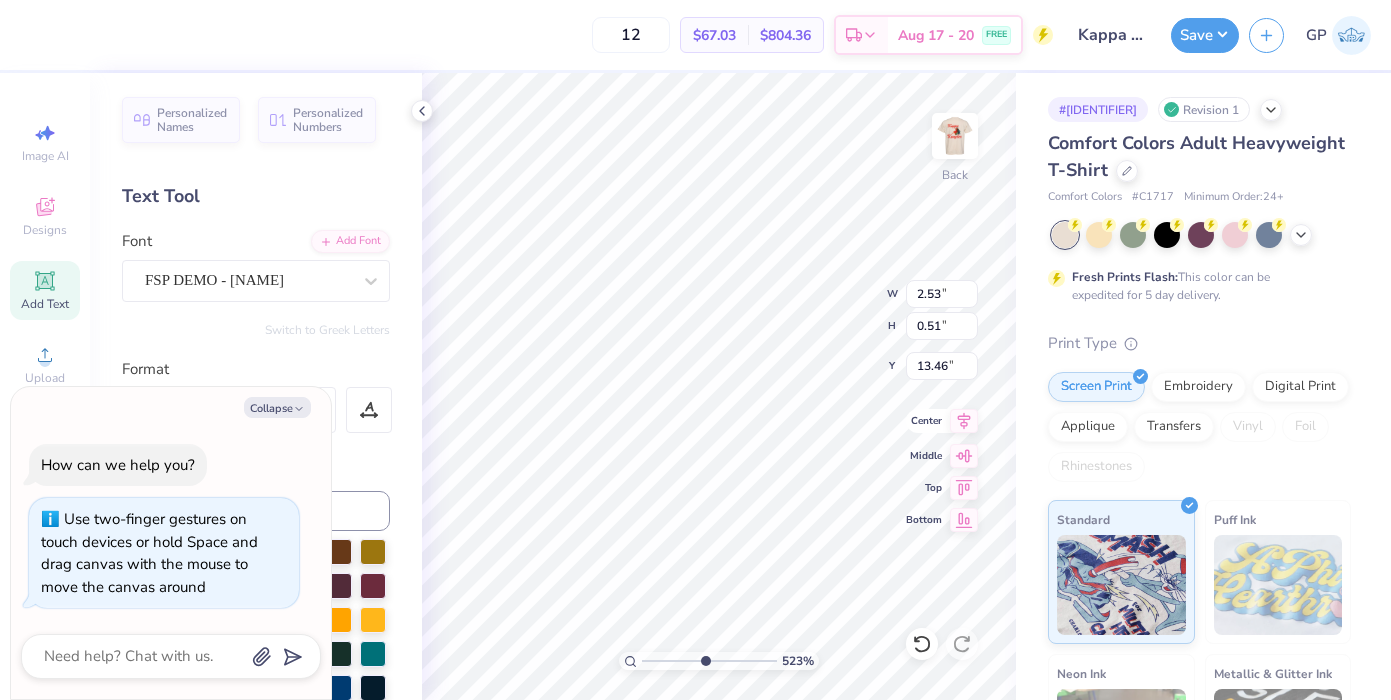 click 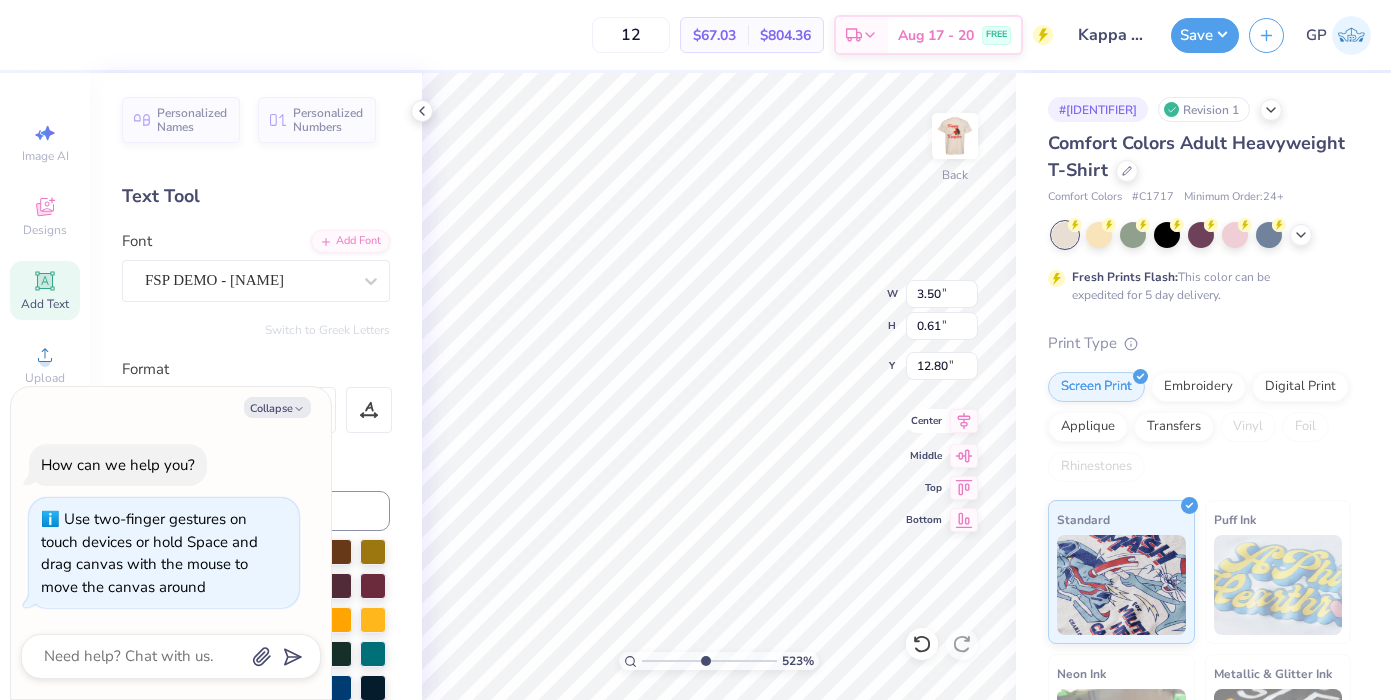 click 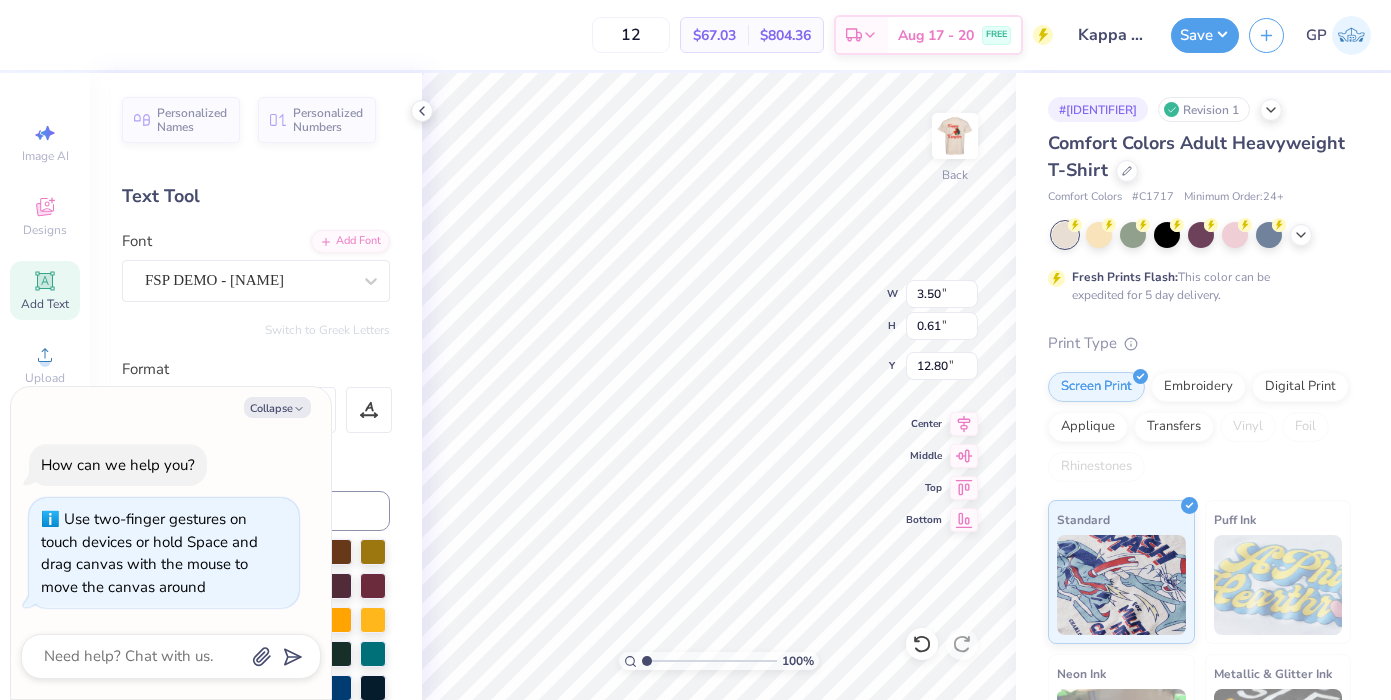 drag, startPoint x: 698, startPoint y: 658, endPoint x: 555, endPoint y: 642, distance: 143.89232 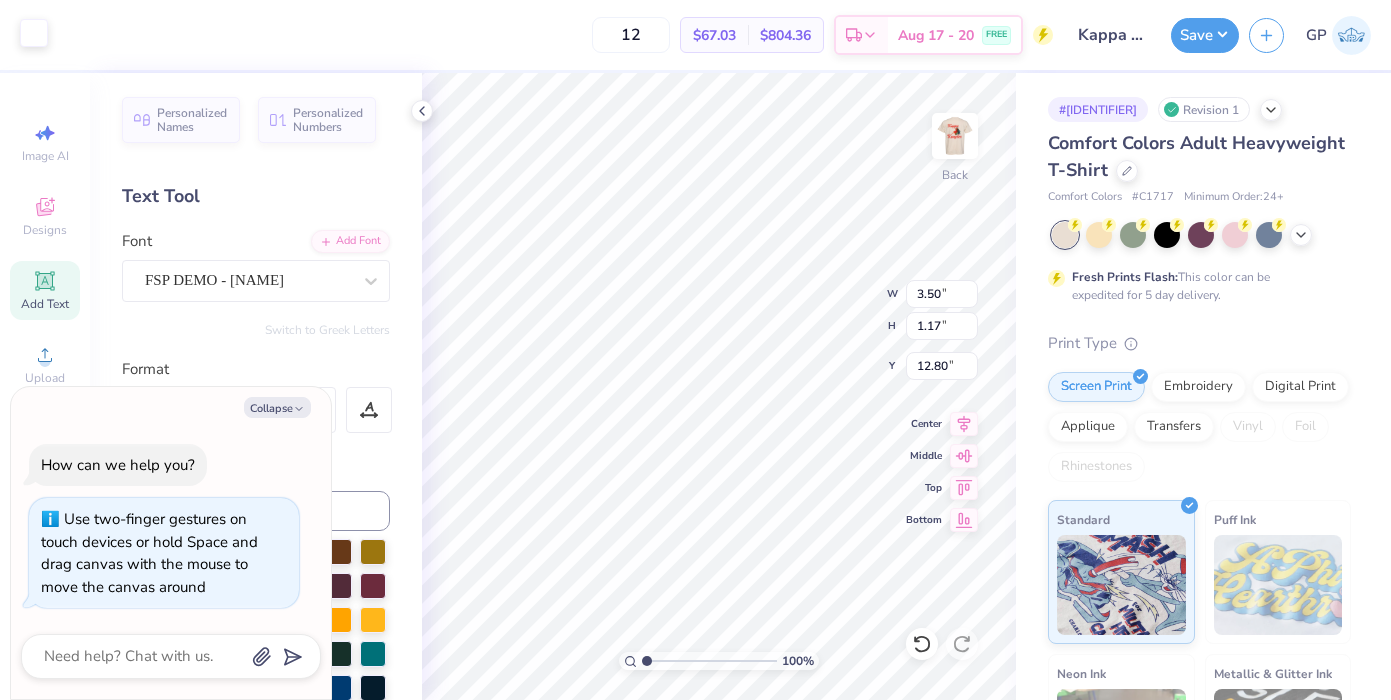 click at bounding box center (34, 33) 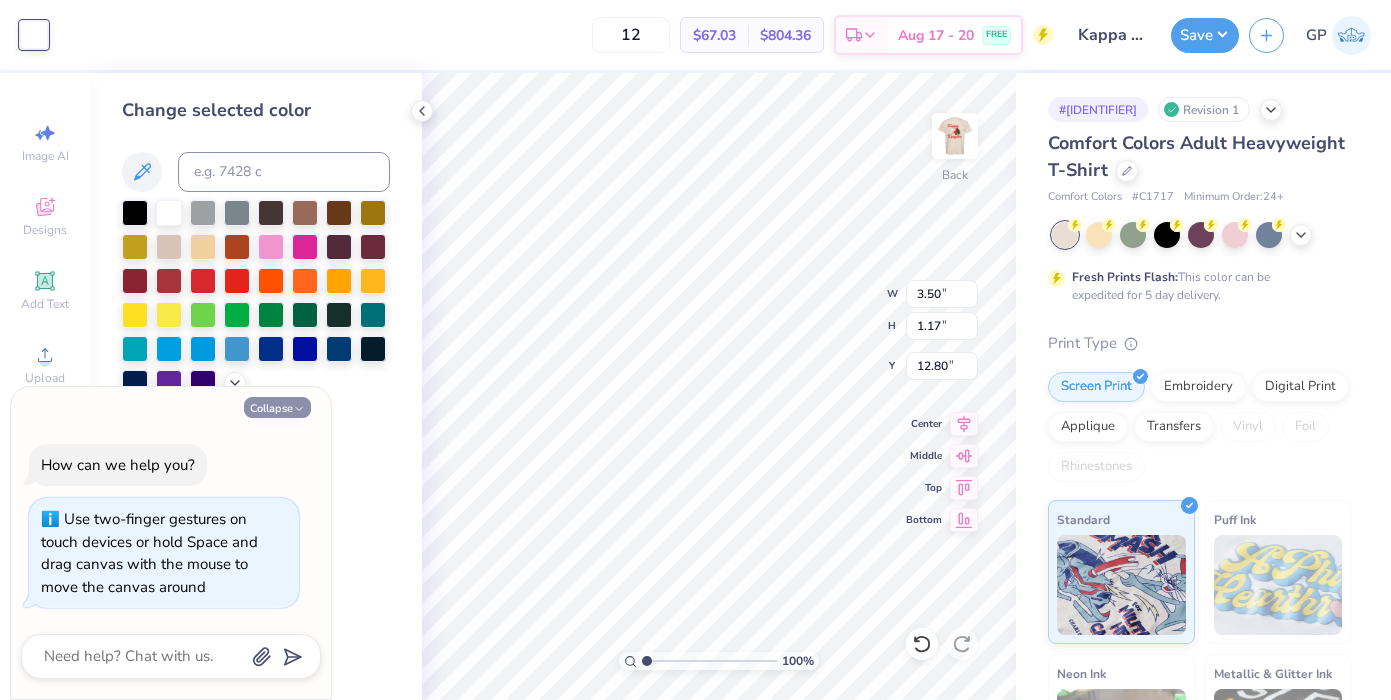click on "Collapse" at bounding box center (277, 407) 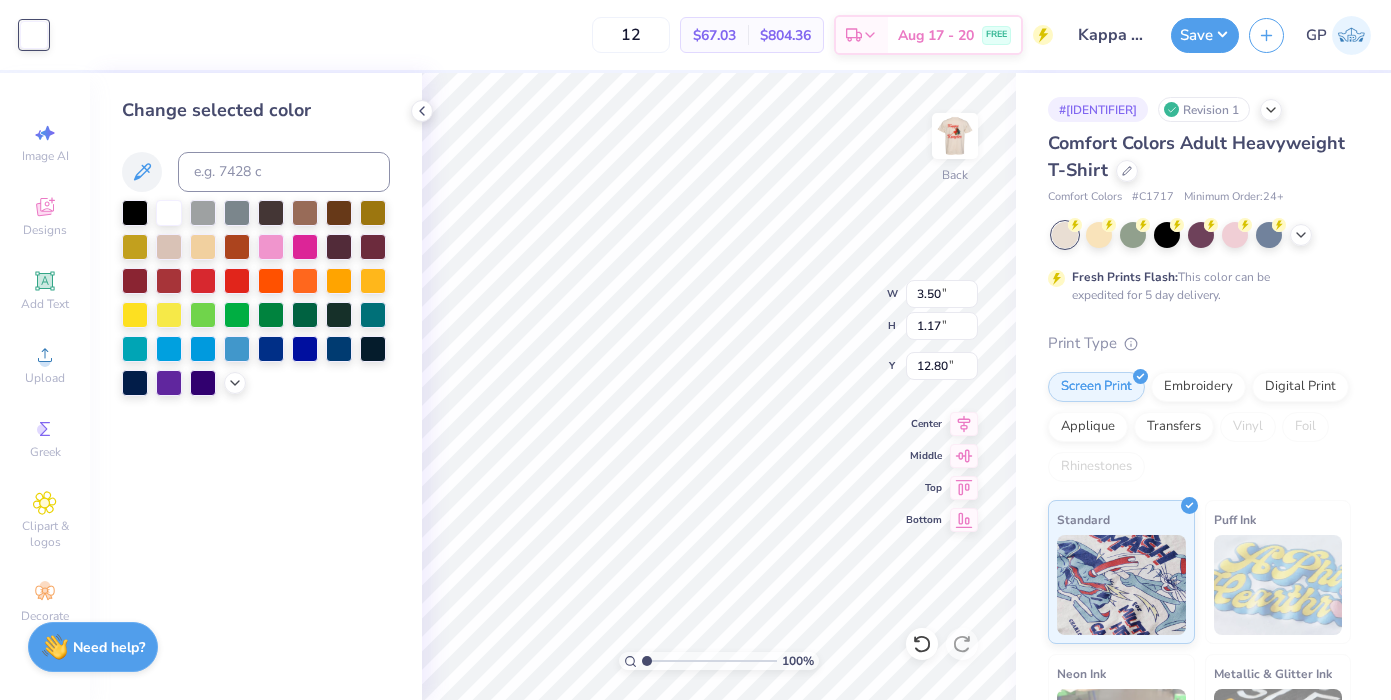 type on "x" 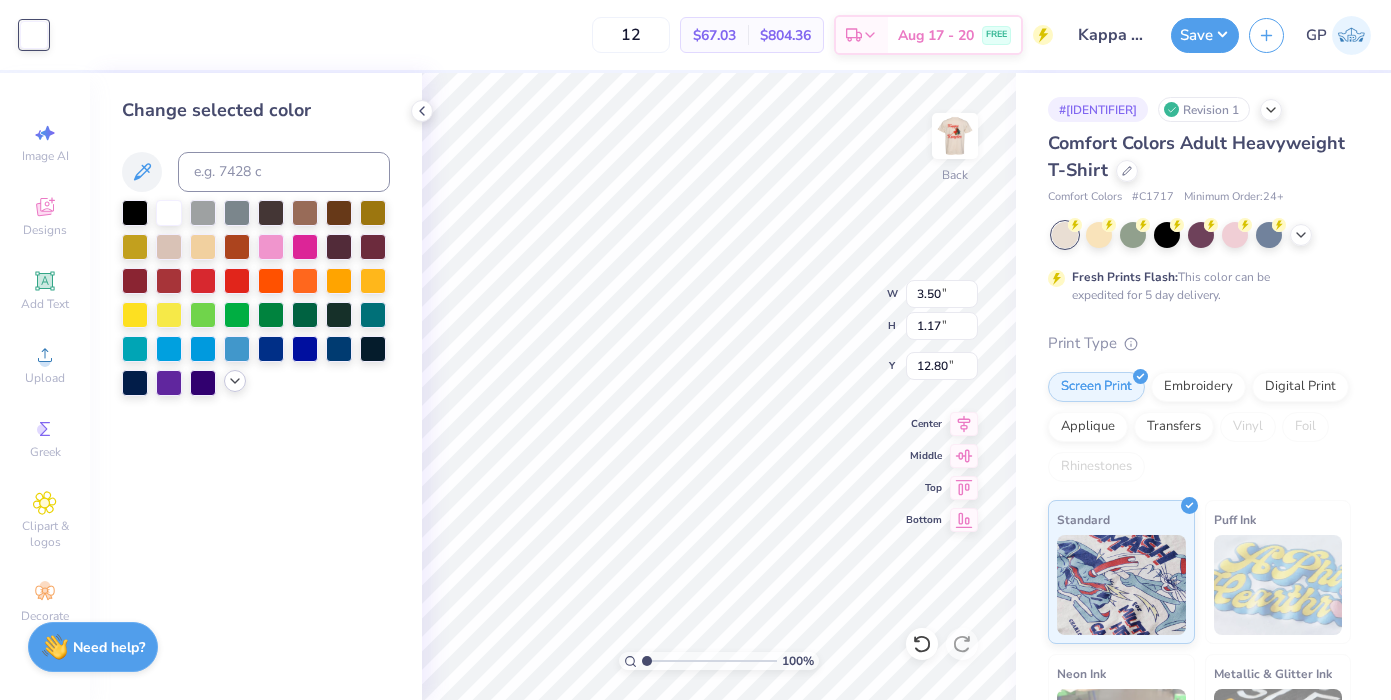 click at bounding box center (235, 381) 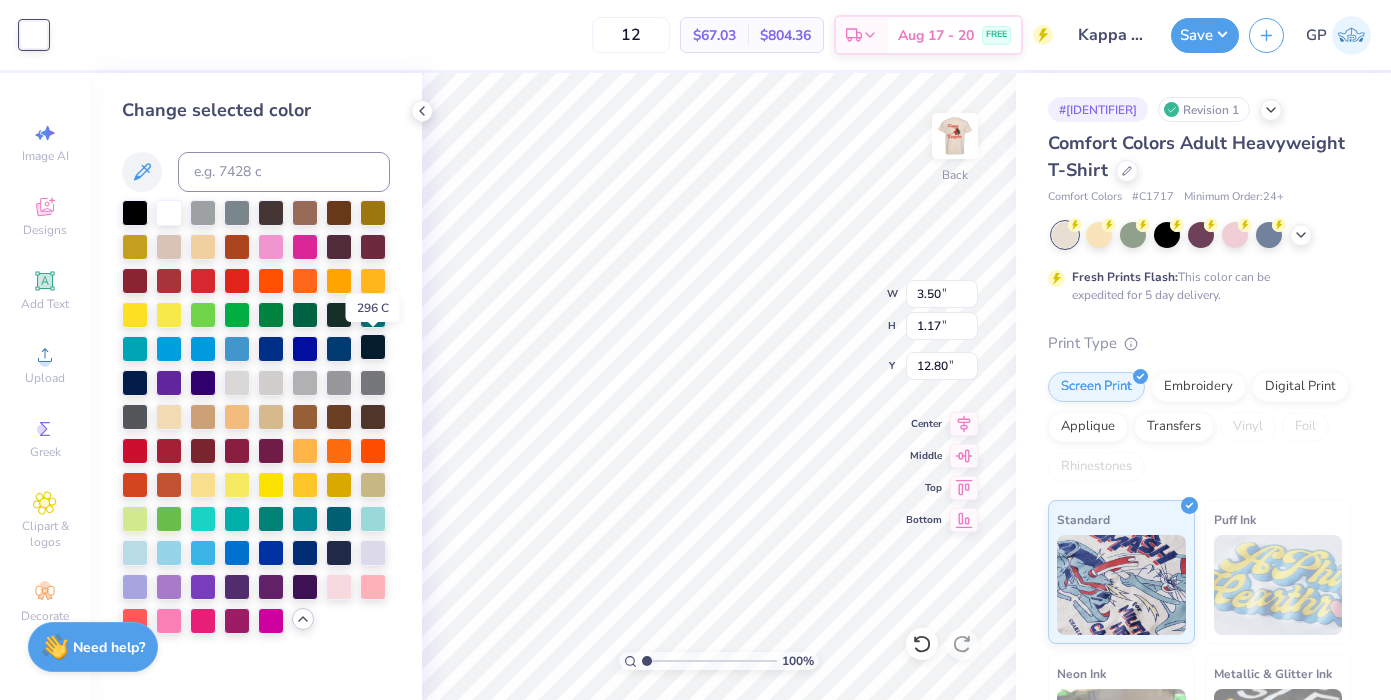 click at bounding box center (373, 347) 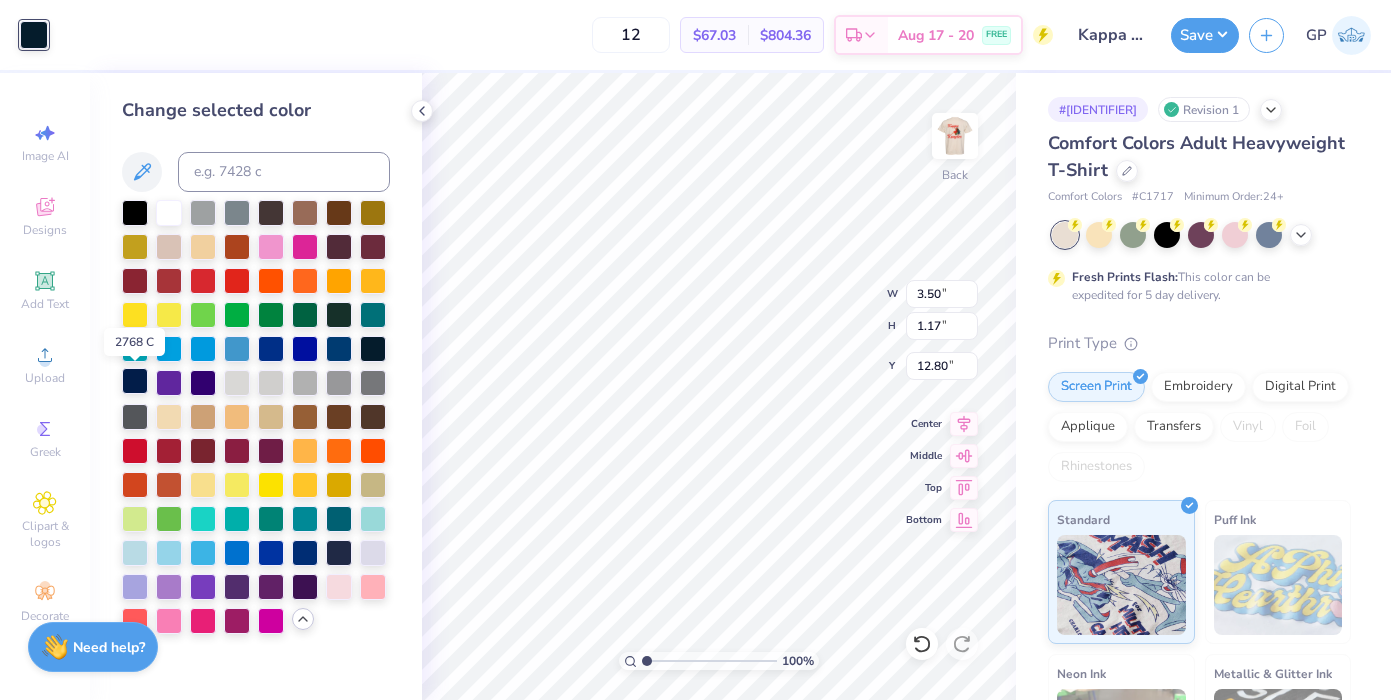 click at bounding box center [135, 381] 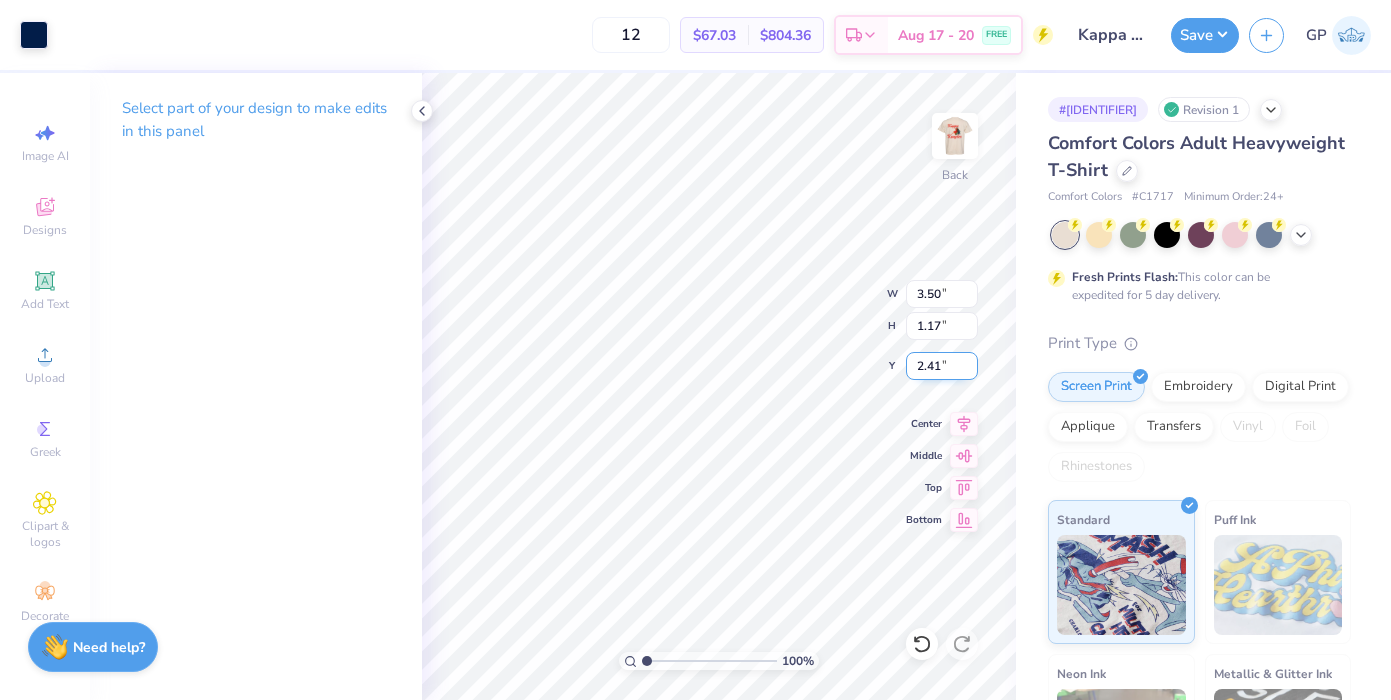 click on "2.41" at bounding box center (942, 366) 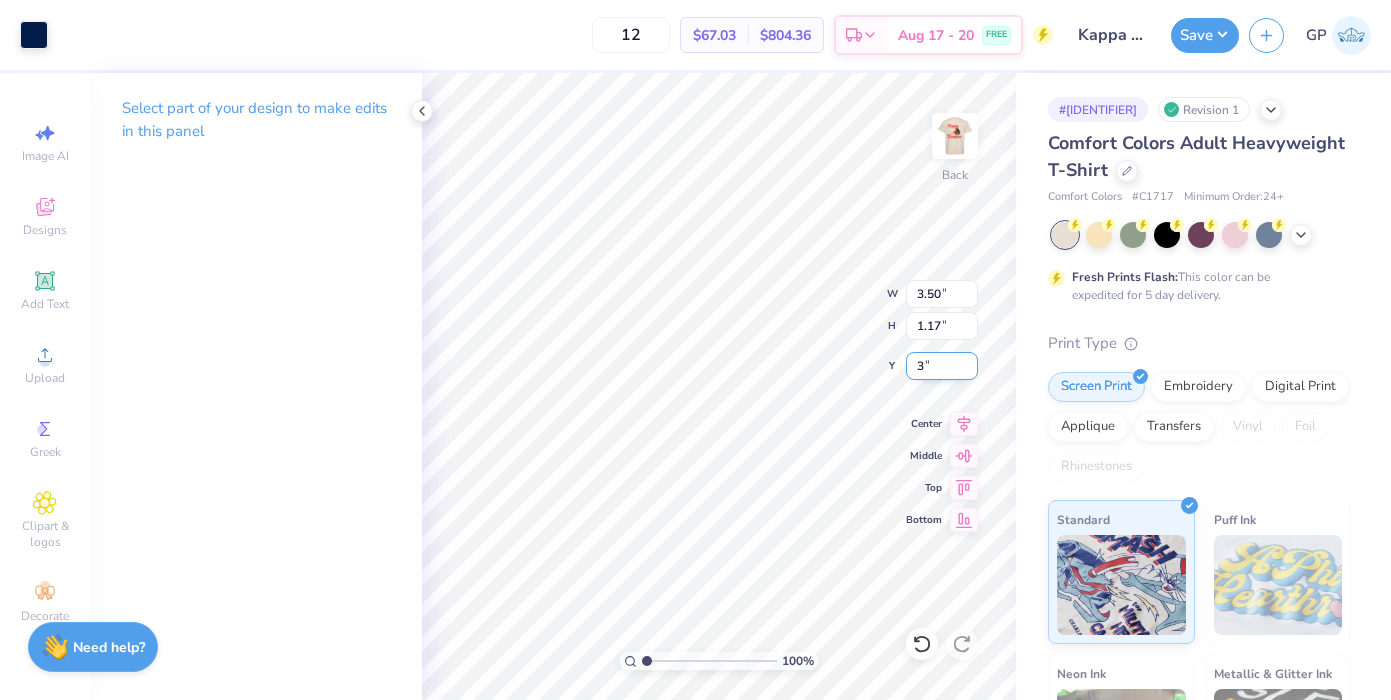 type on "3.00" 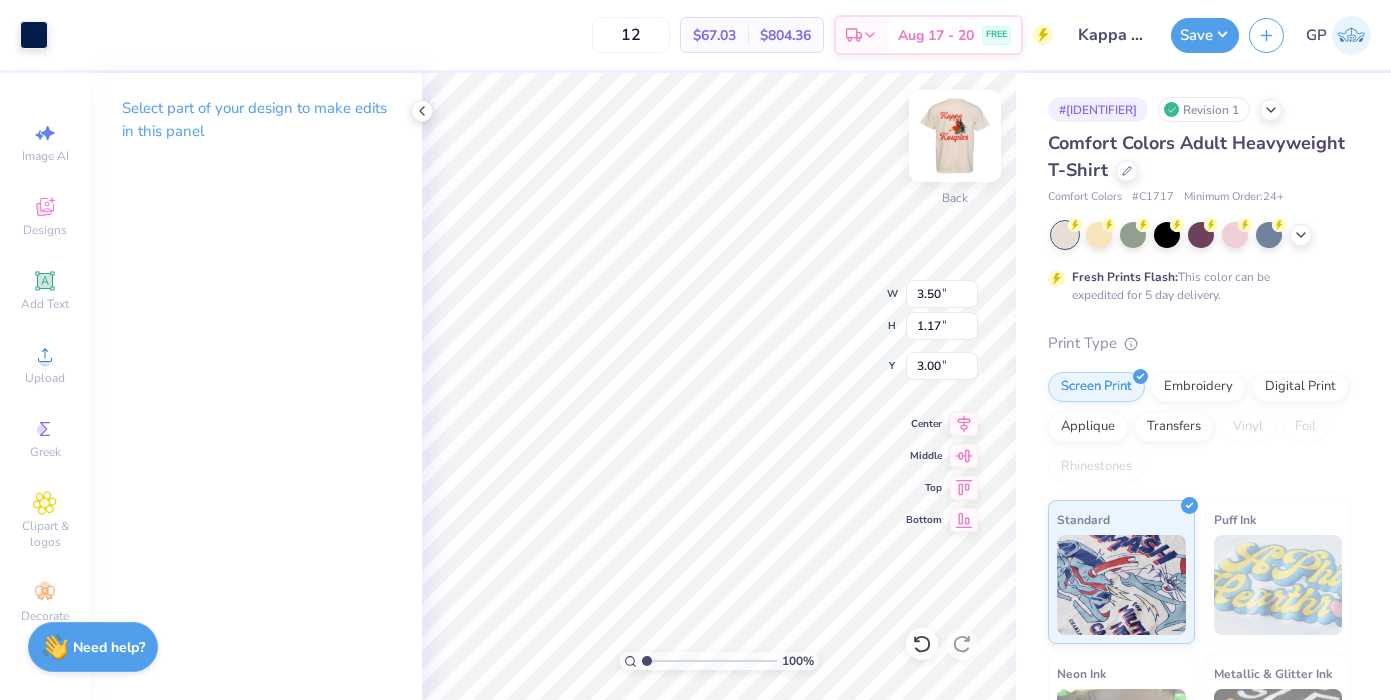 click at bounding box center (955, 136) 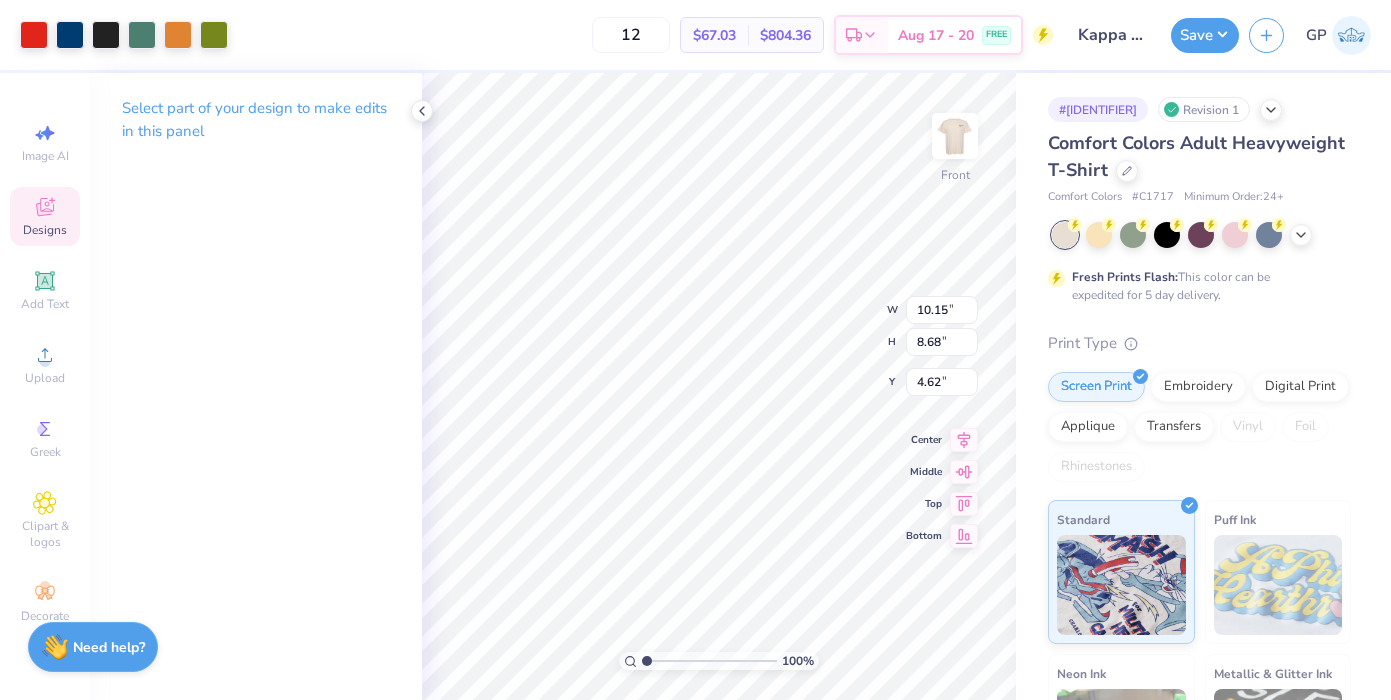 type on "10.96" 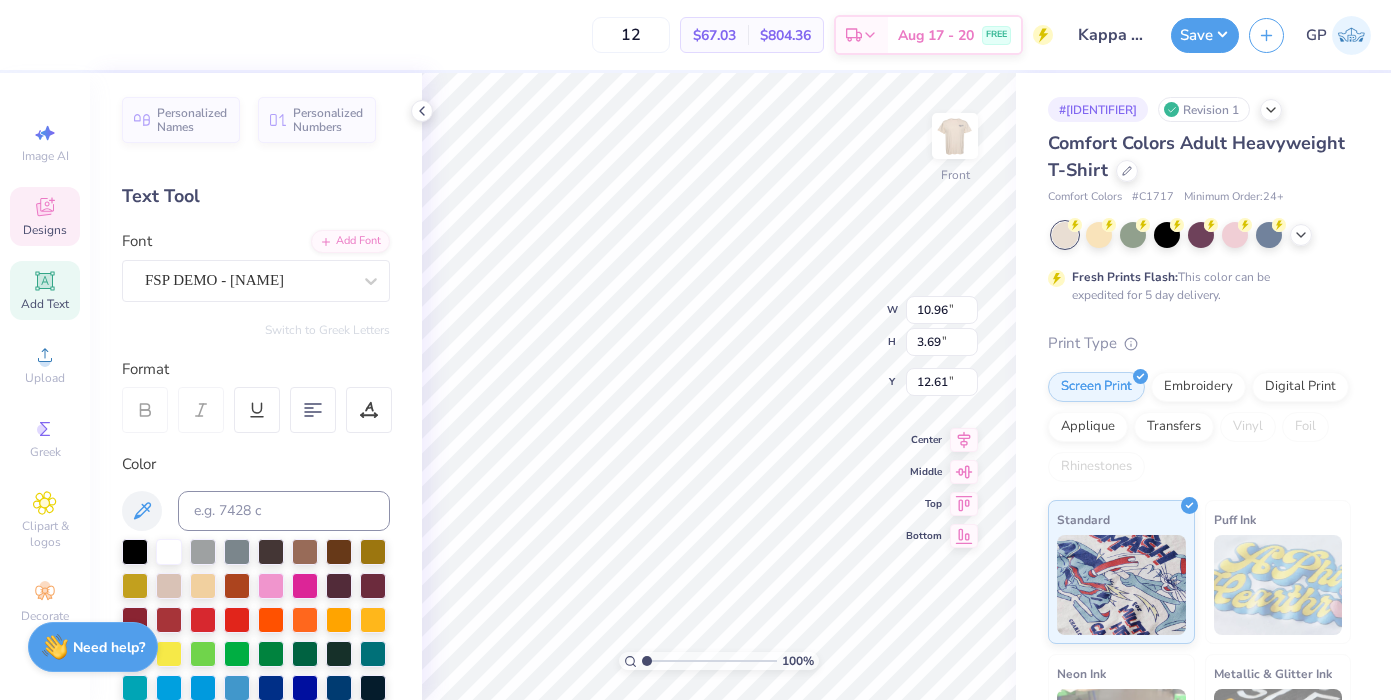 type on "10.15" 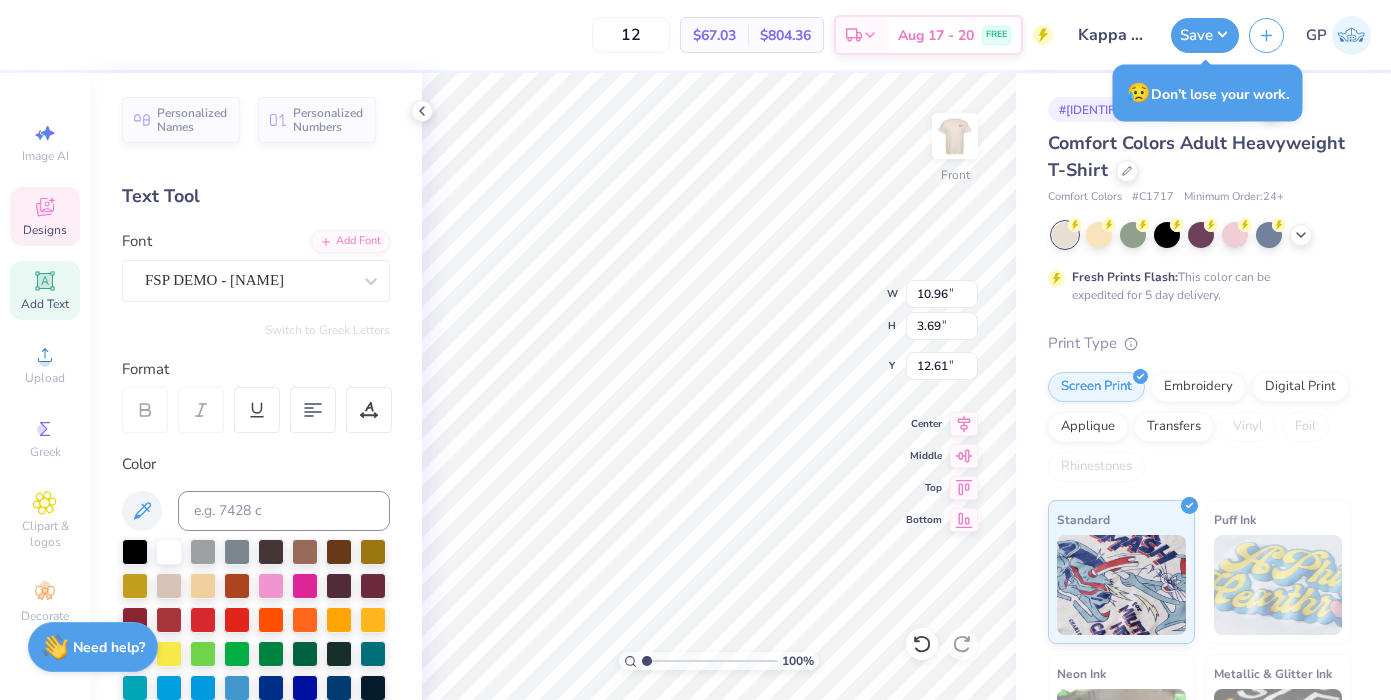 type on "17.92" 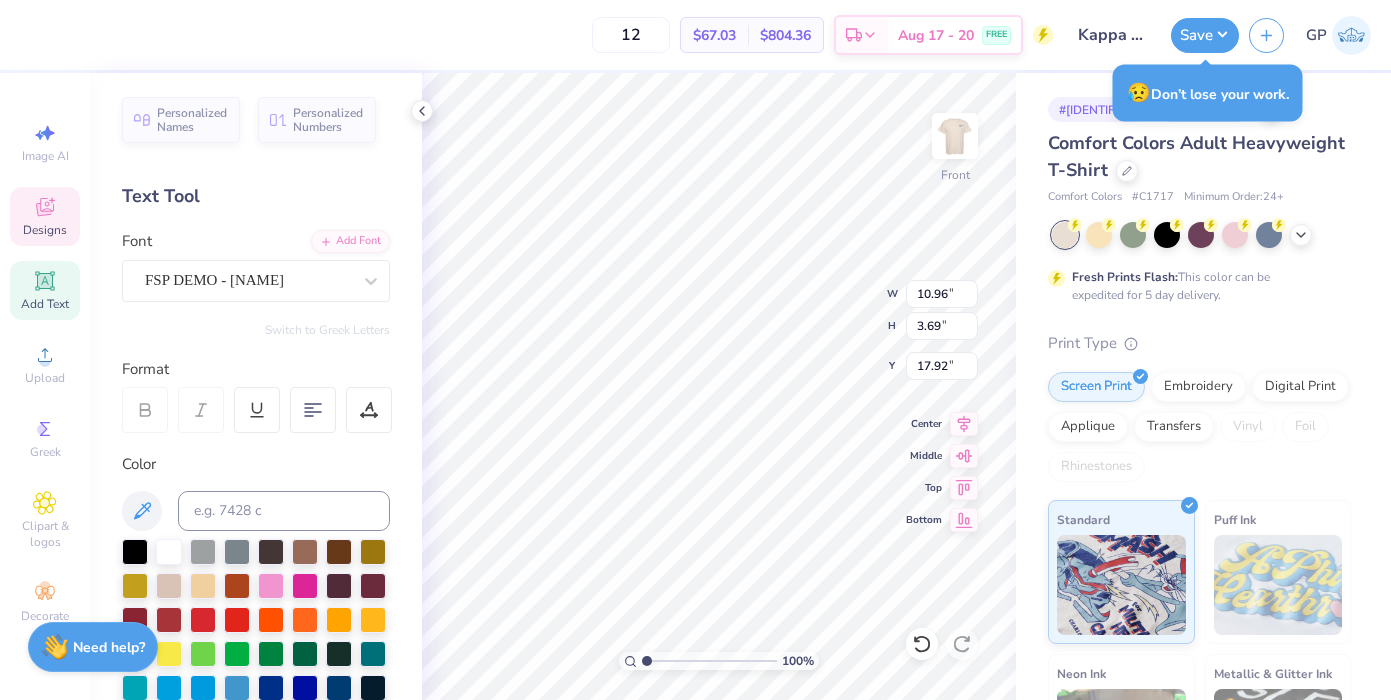scroll, scrollTop: 16, scrollLeft: 2, axis: both 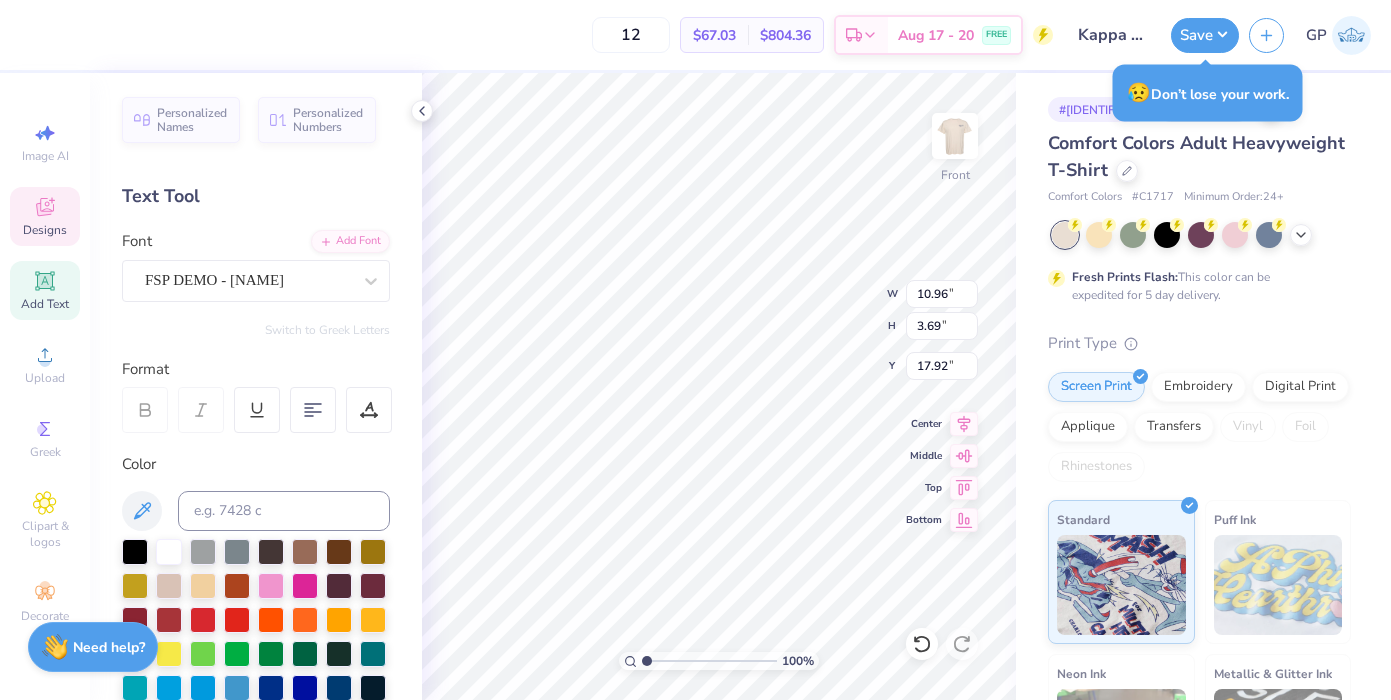 type on "Kappa" 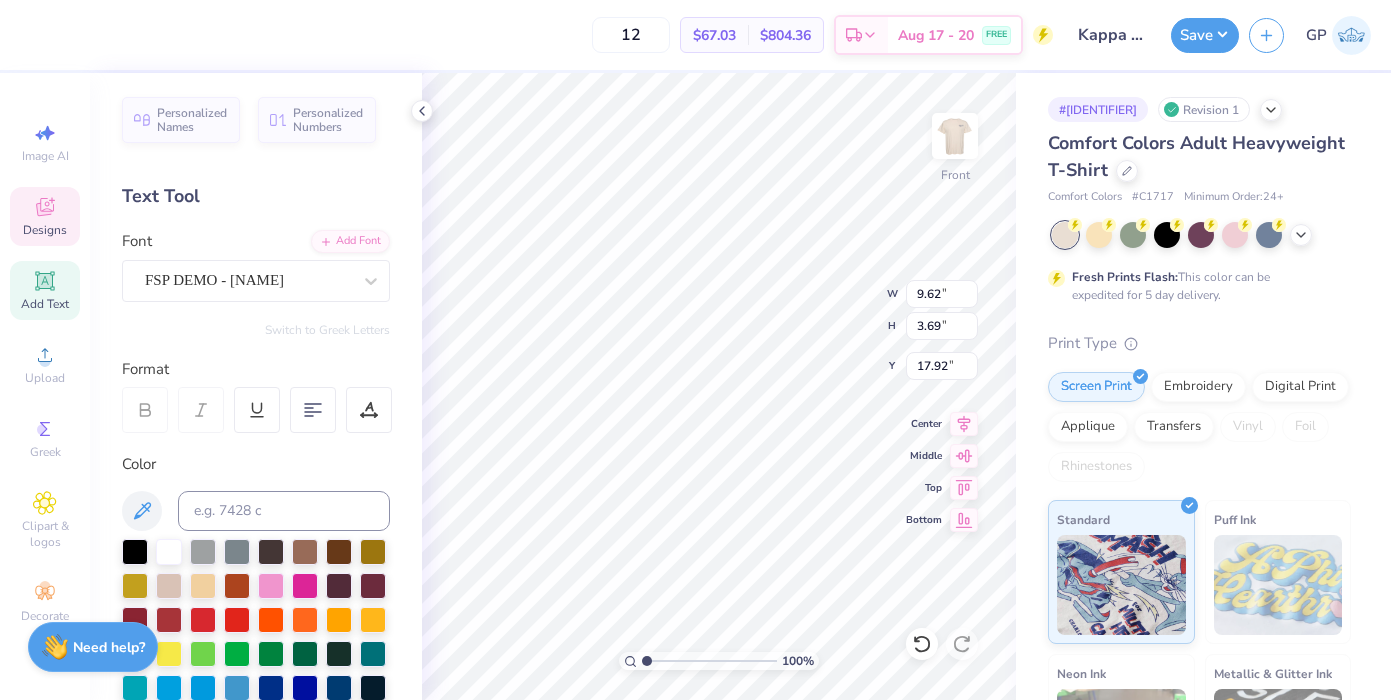 type on "10.15" 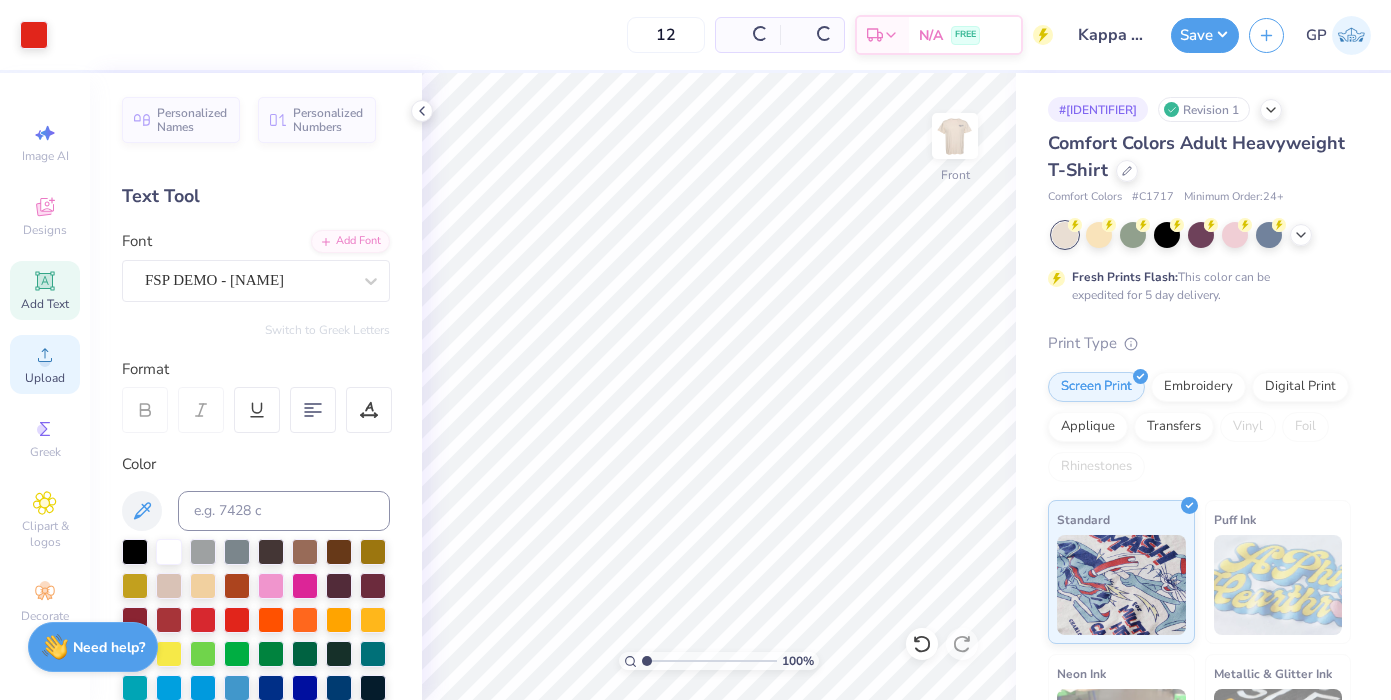 click on "Upload" at bounding box center [45, 378] 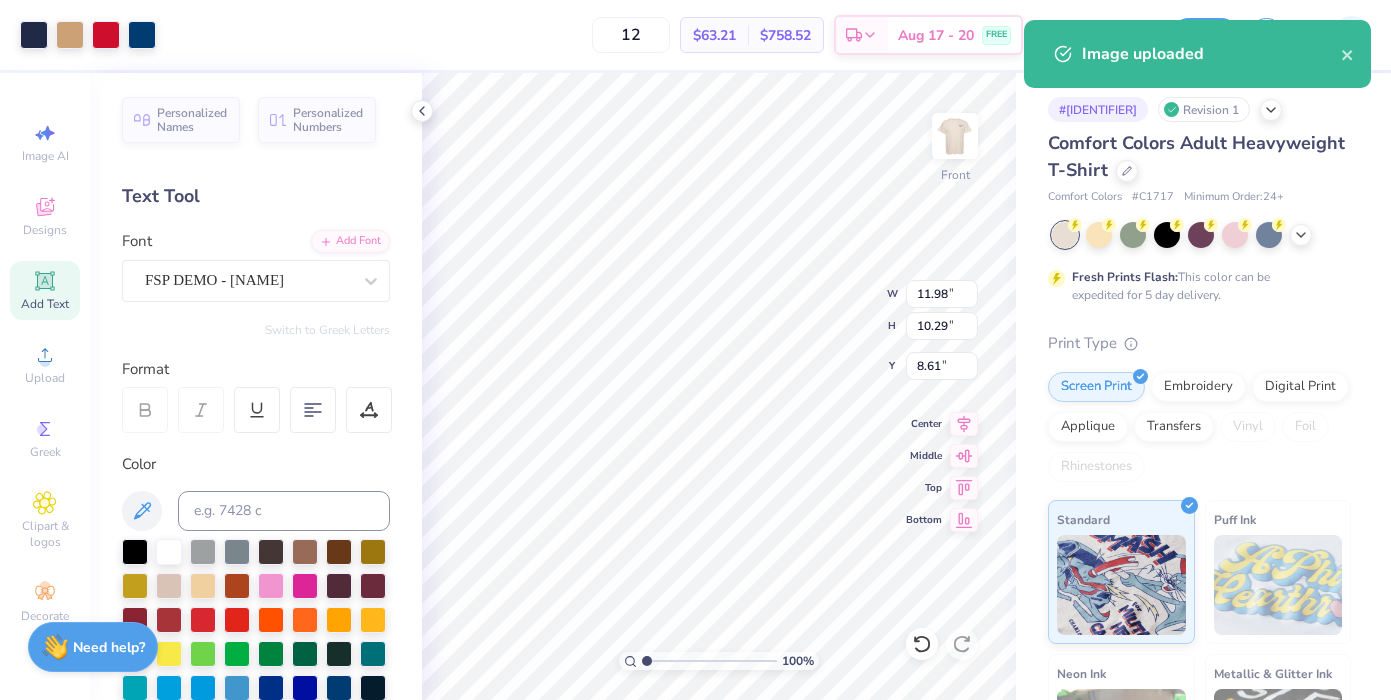 type on "9.62" 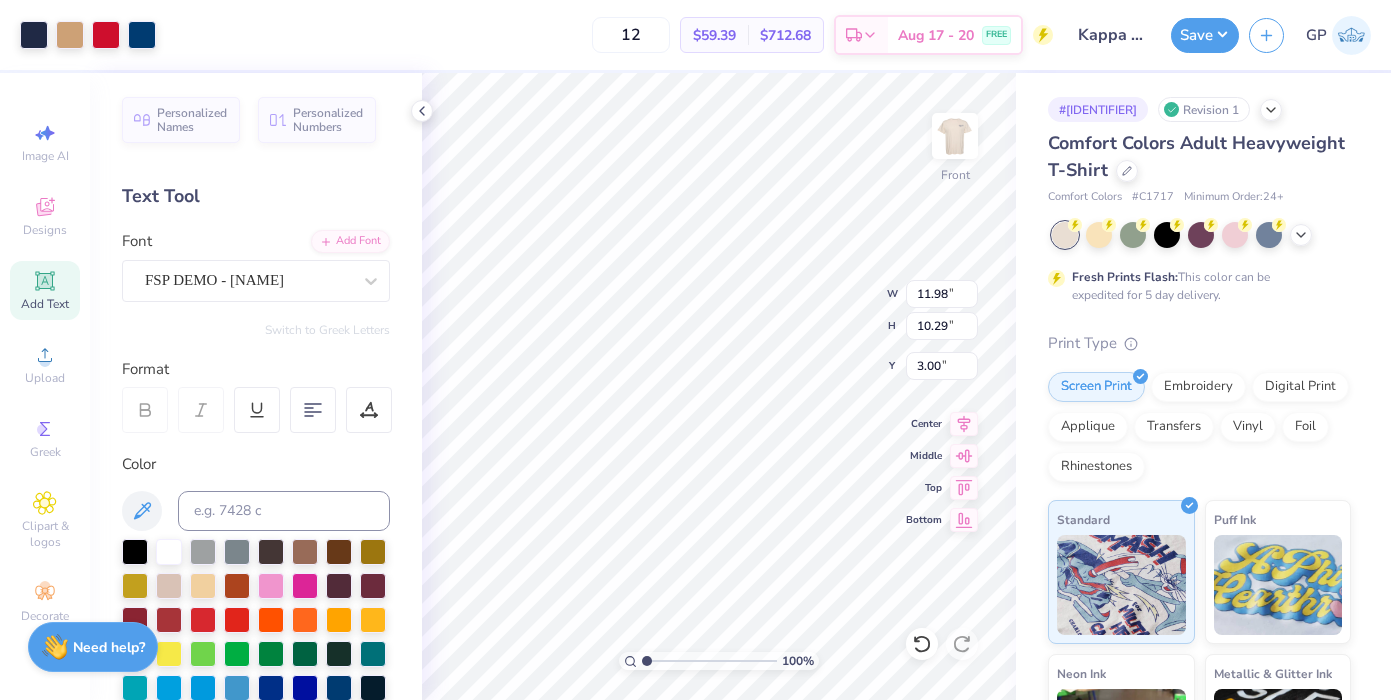 type on "3.00" 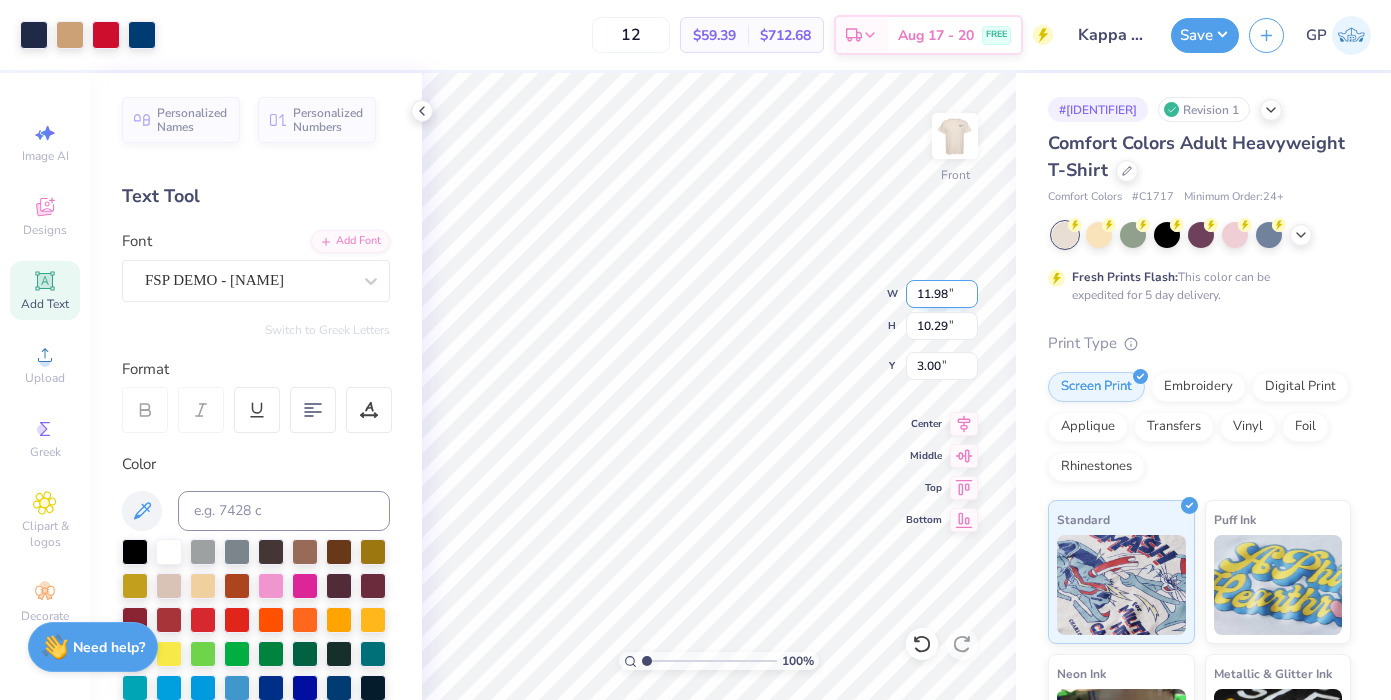 click on "11.98" at bounding box center [942, 294] 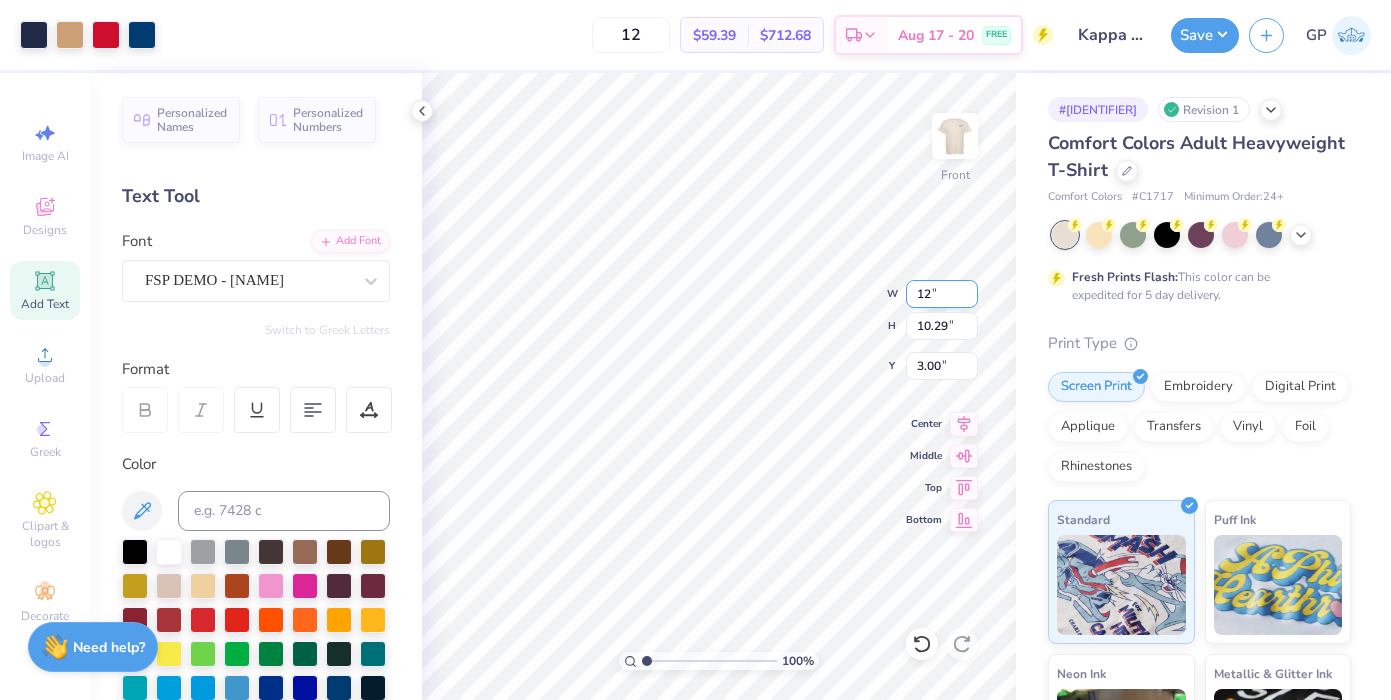 type on "12.00" 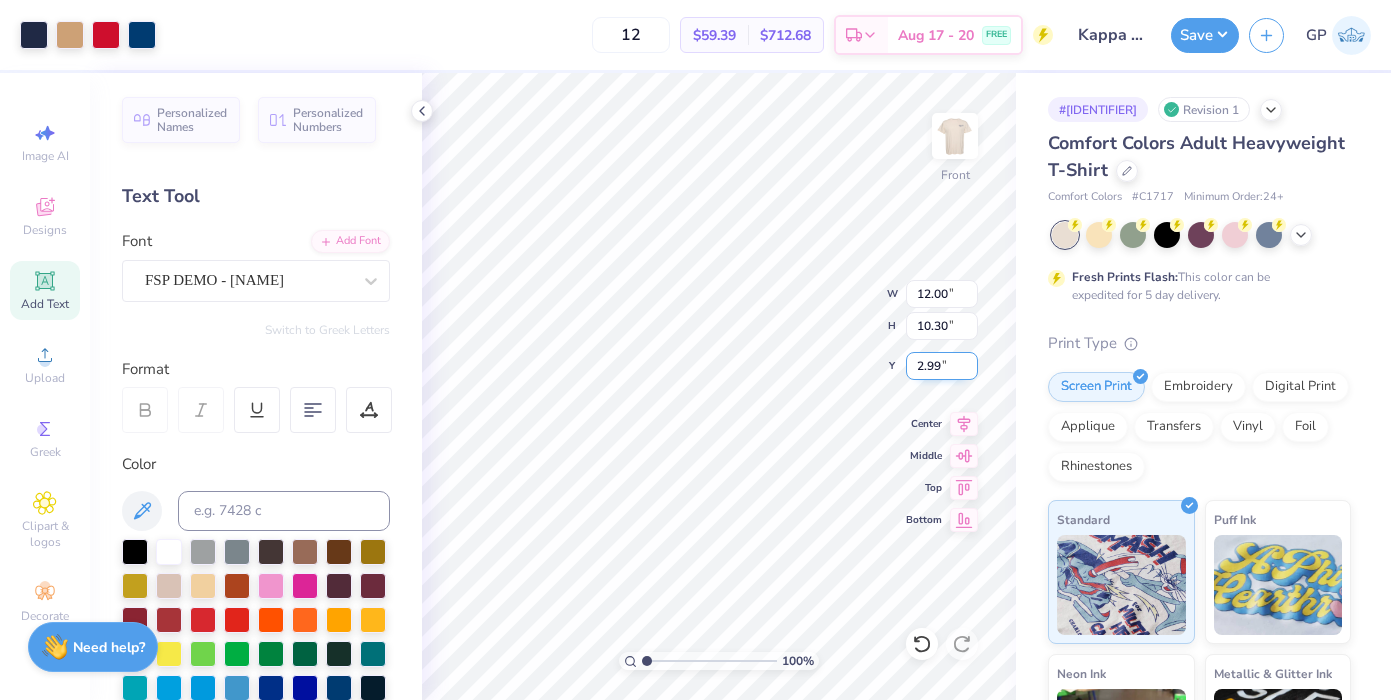 click on "2.99" at bounding box center (942, 366) 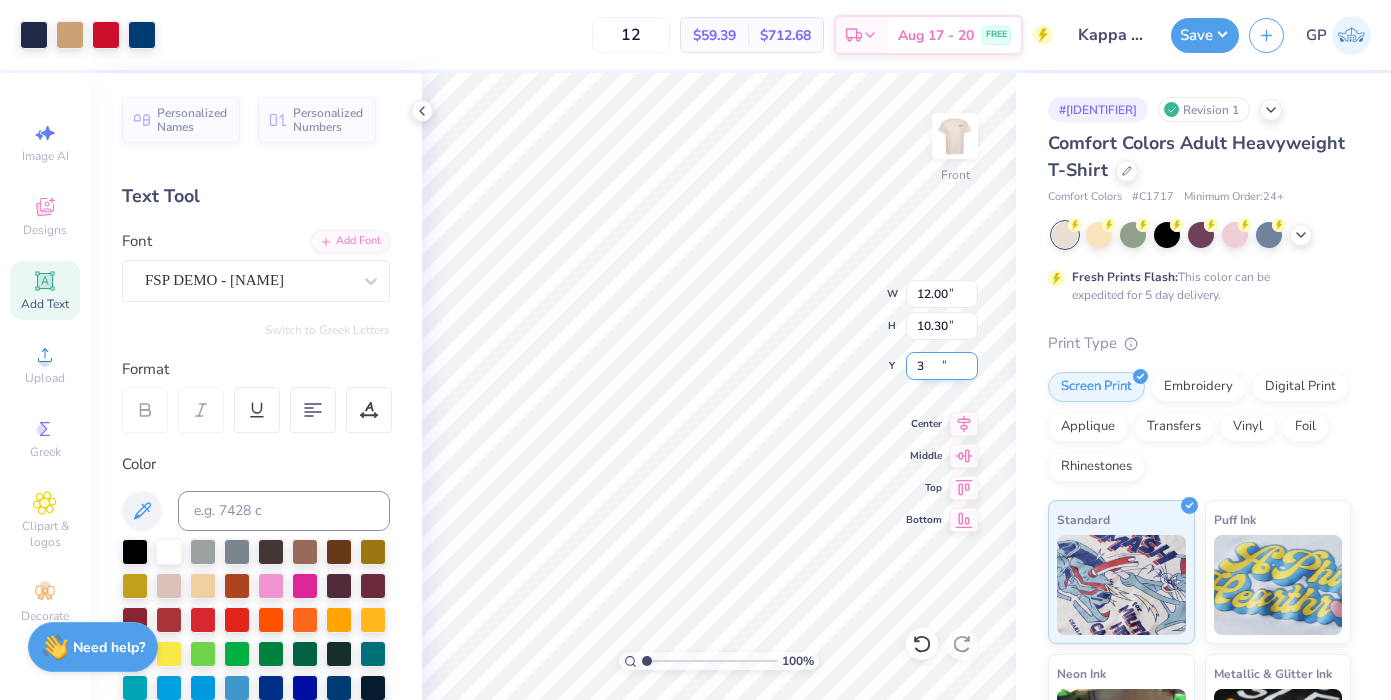 type on "3.00" 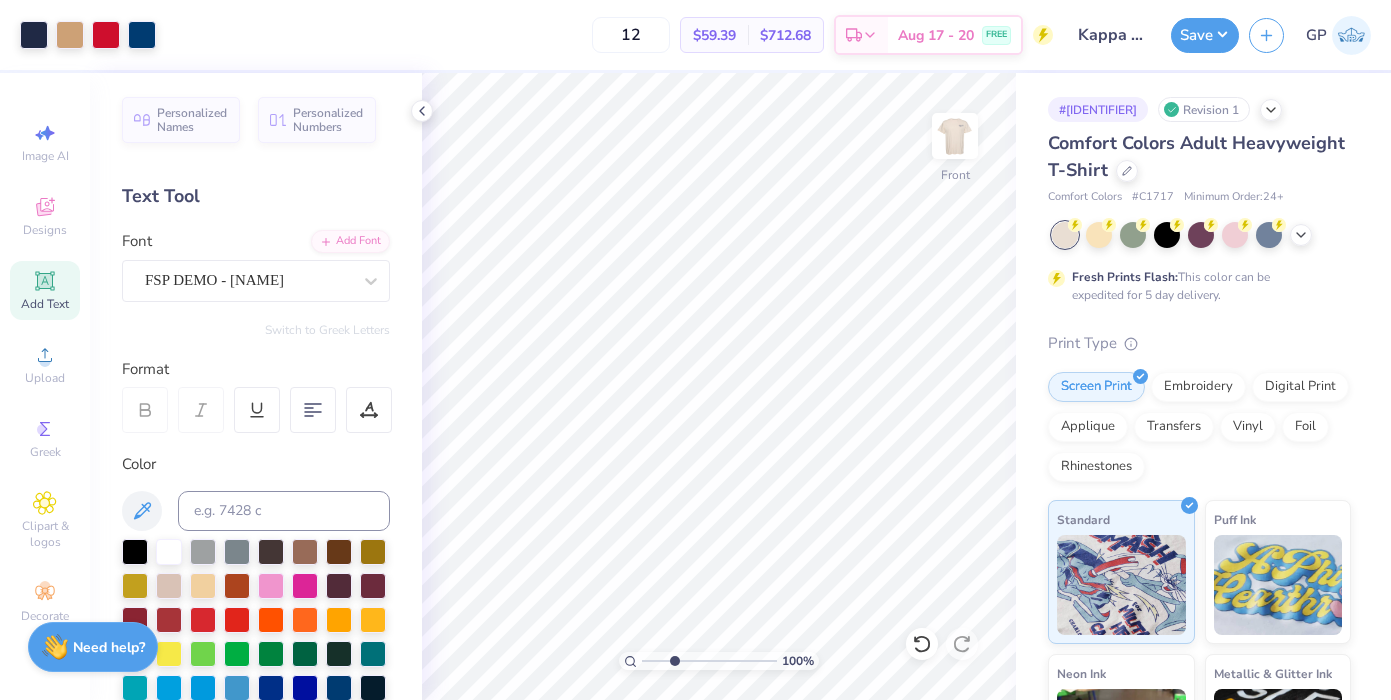 click at bounding box center (709, 661) 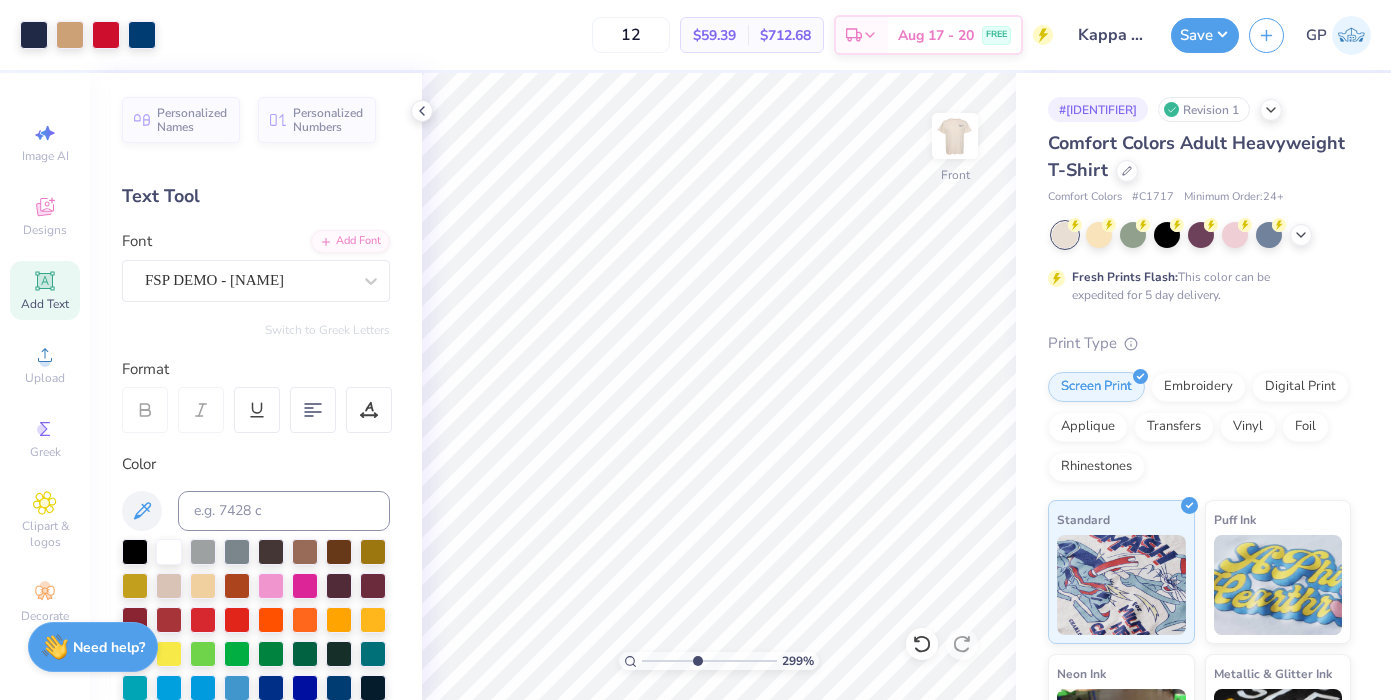 click at bounding box center (709, 661) 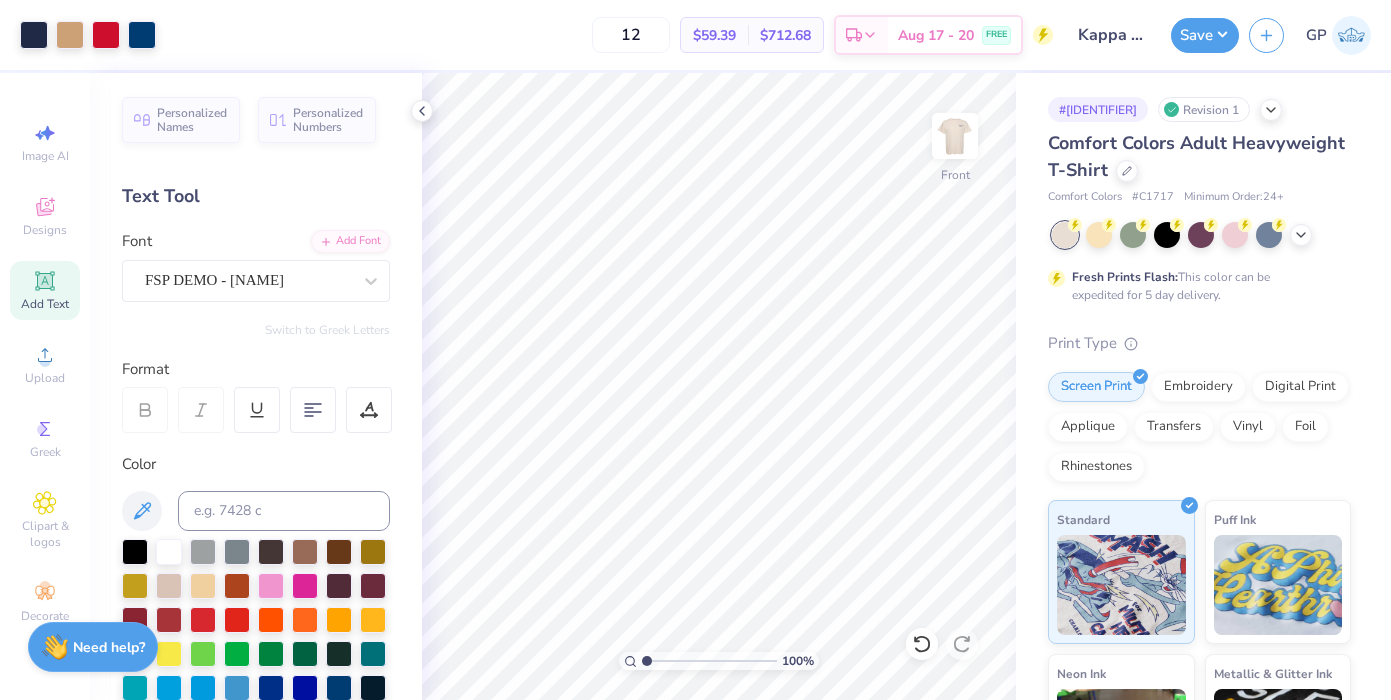drag, startPoint x: 699, startPoint y: 655, endPoint x: 581, endPoint y: 645, distance: 118.42297 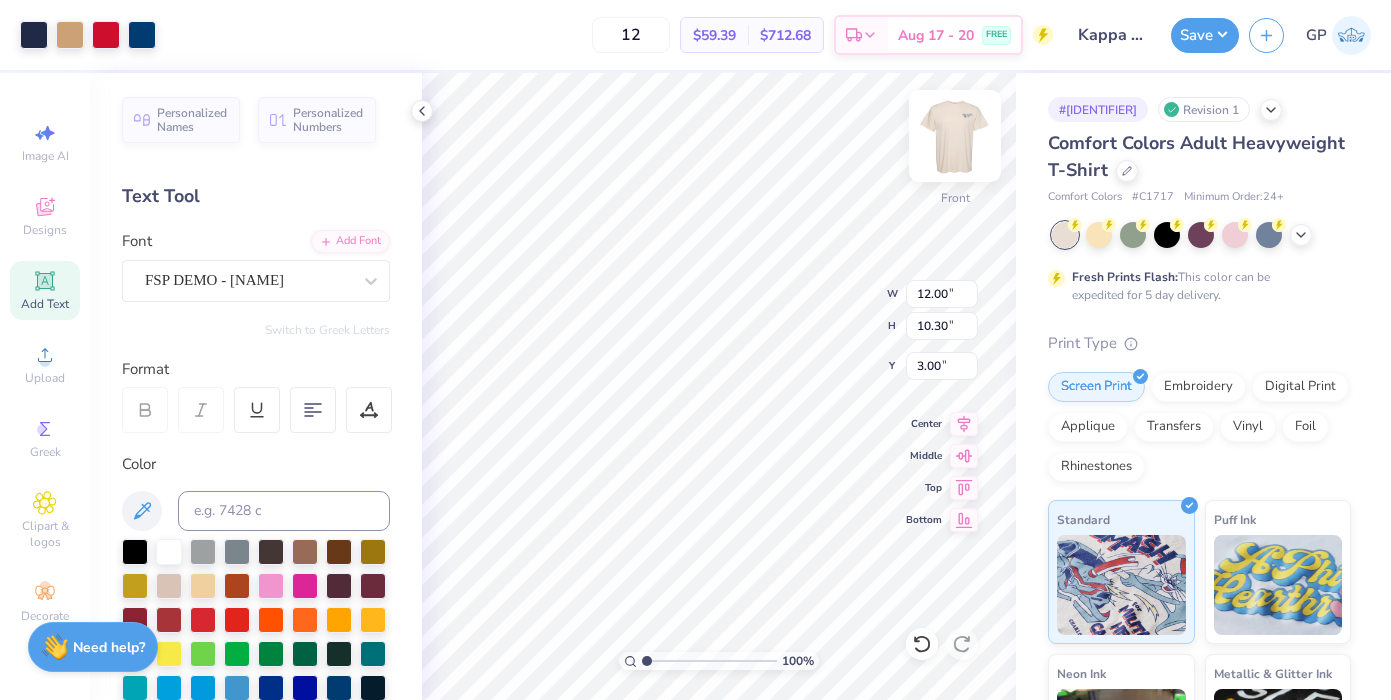 click at bounding box center [955, 136] 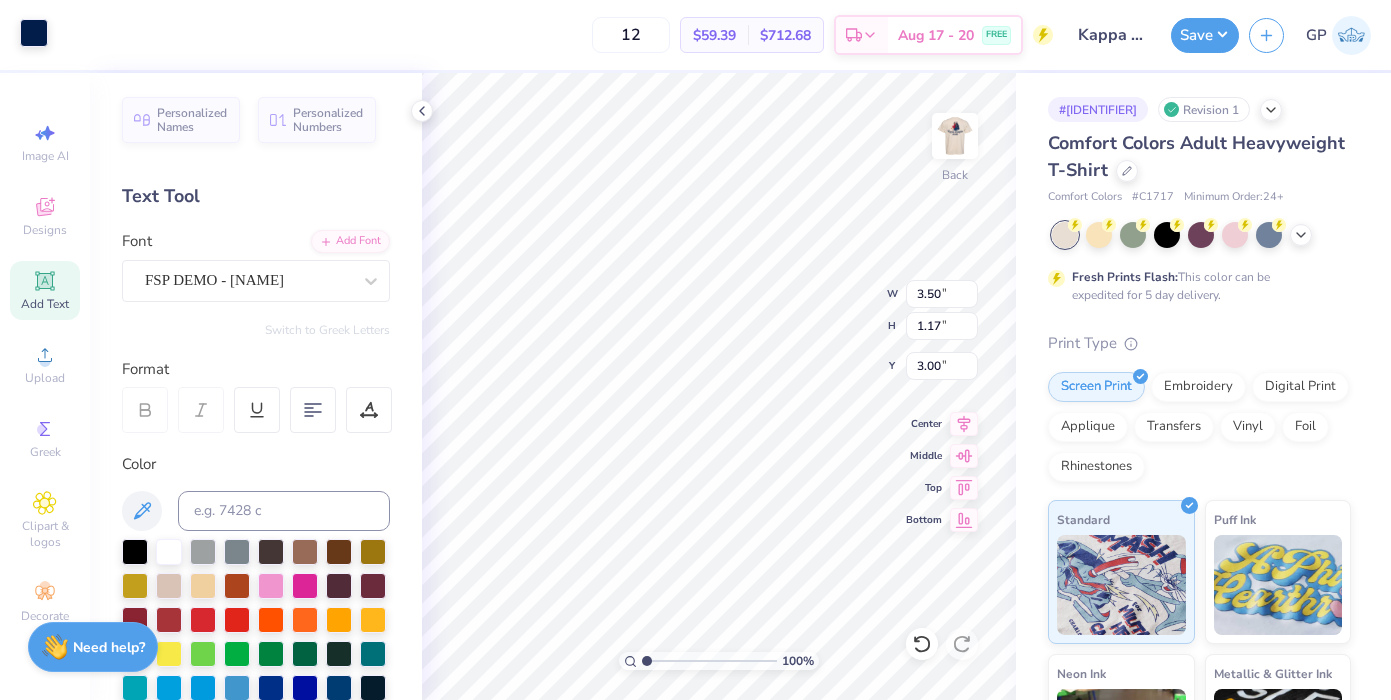 click at bounding box center [34, 33] 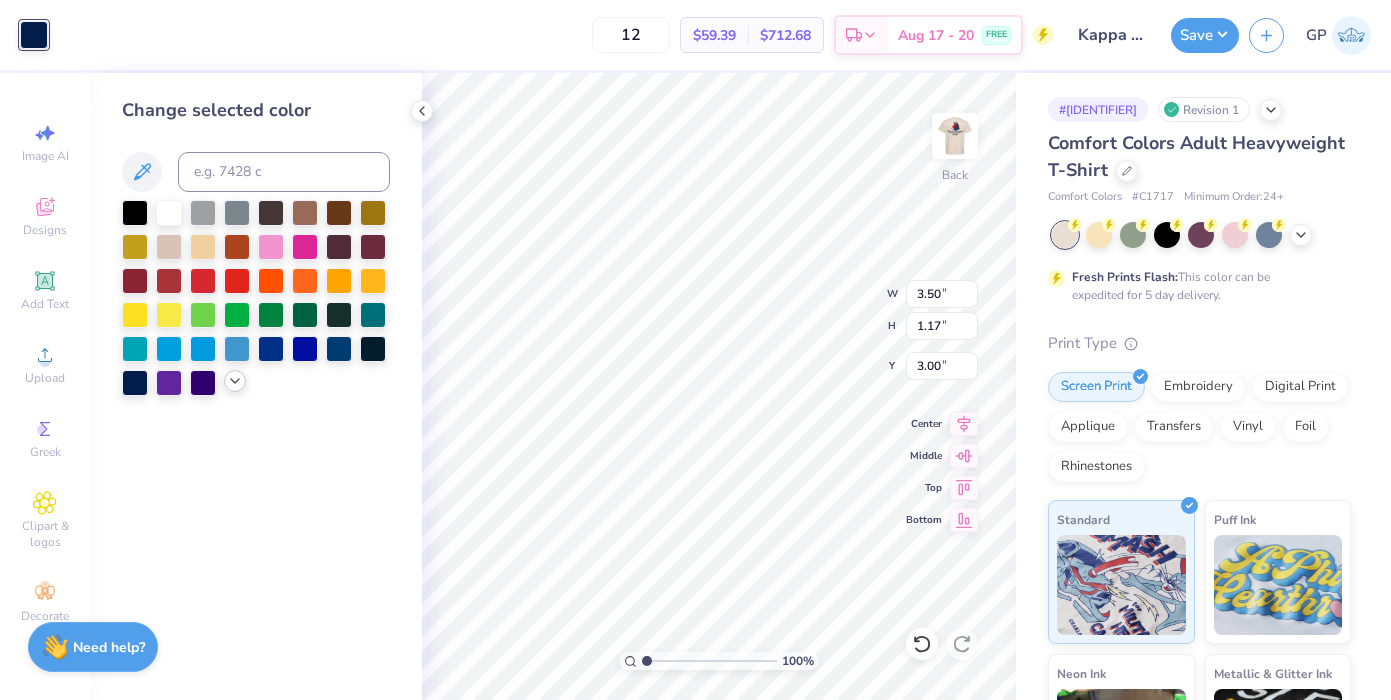 click 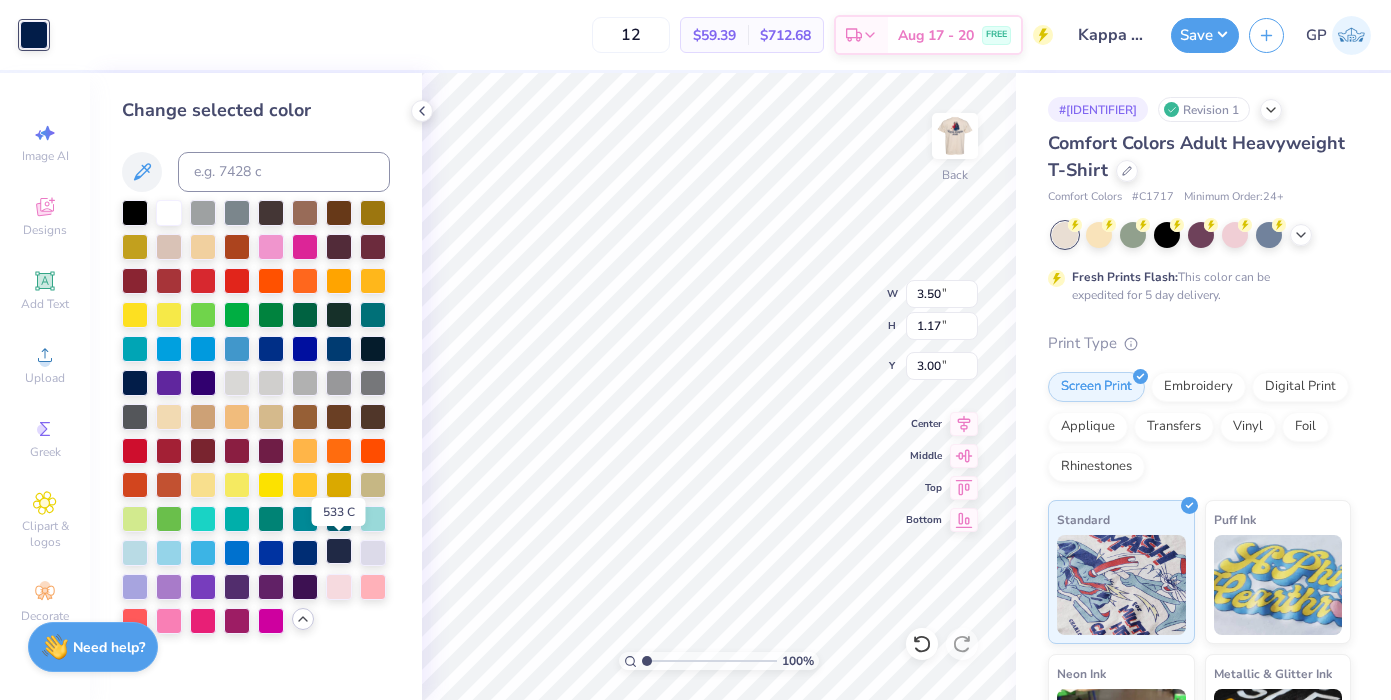 click at bounding box center (339, 551) 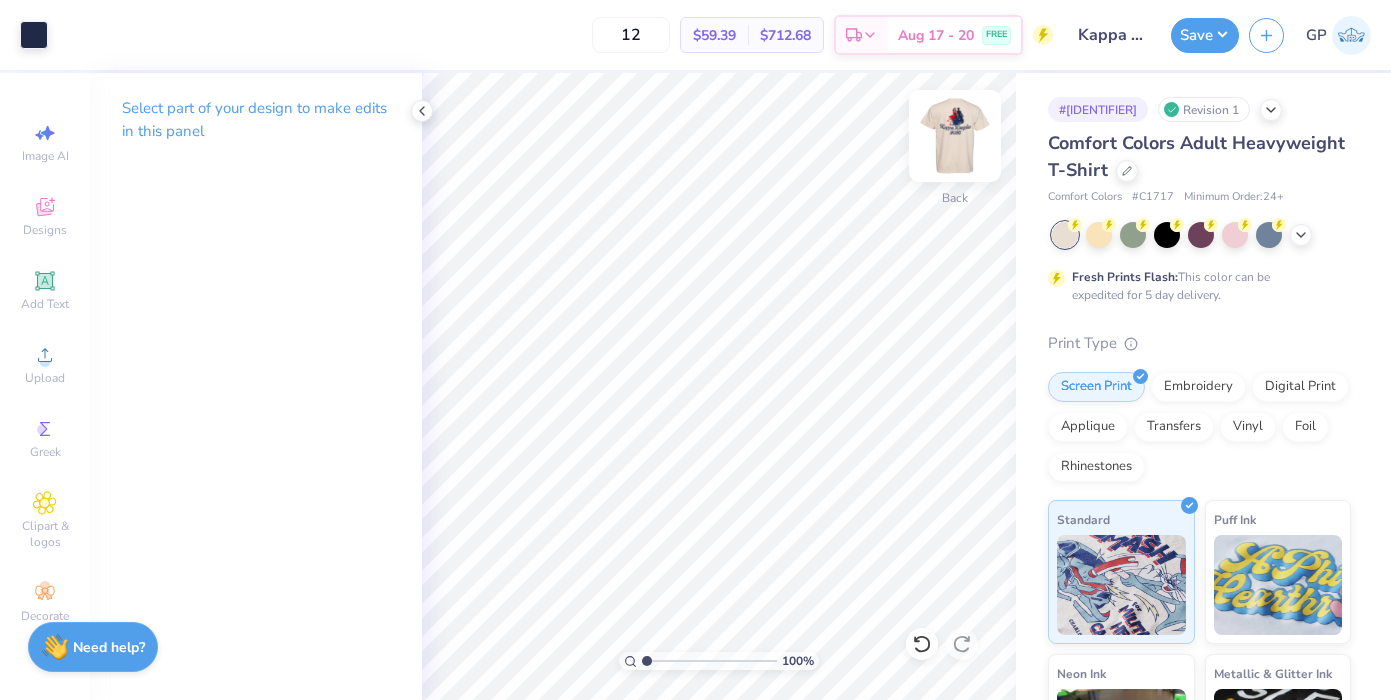 click at bounding box center [955, 136] 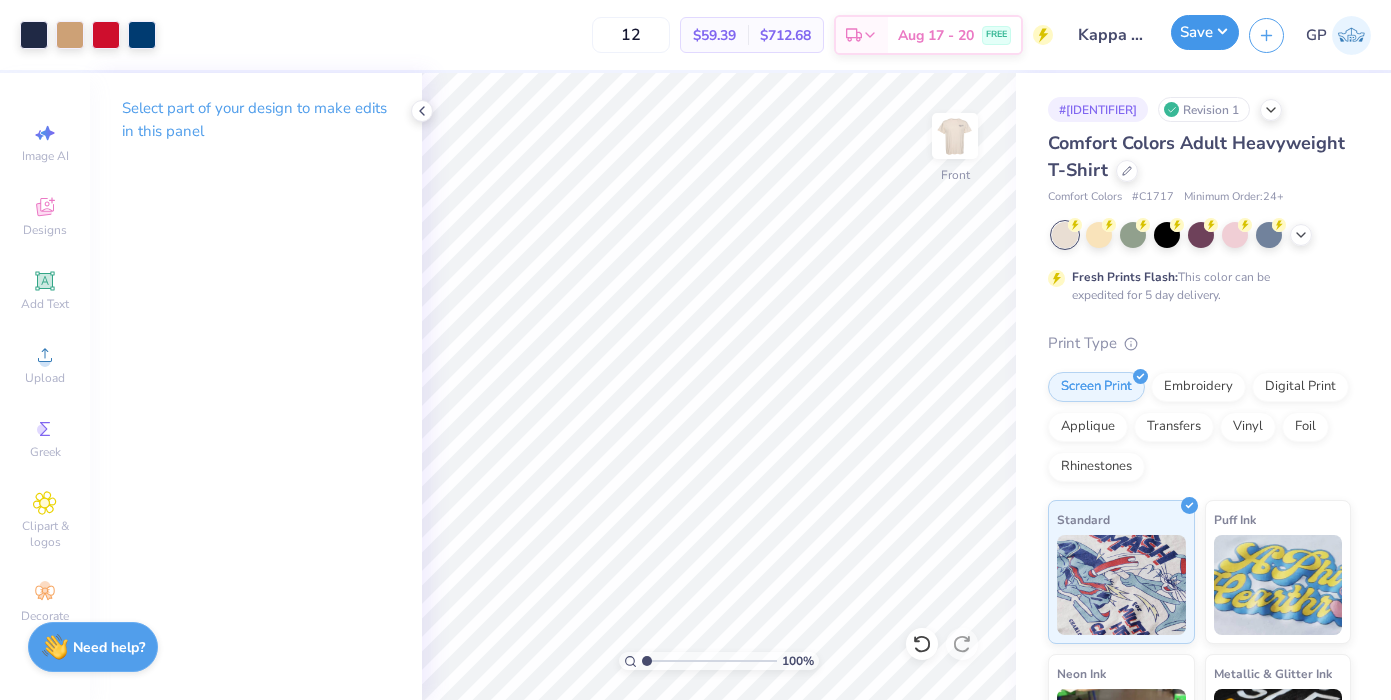 click on "Save" at bounding box center [1205, 32] 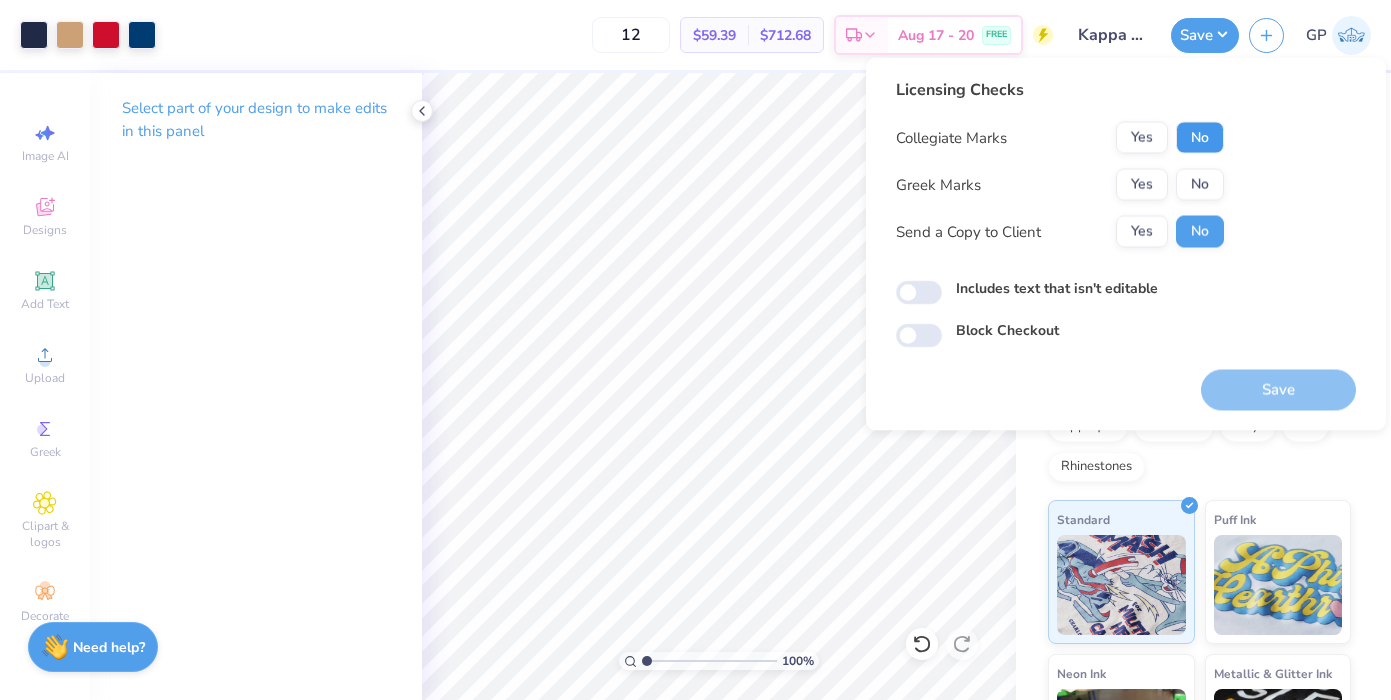 click on "No" at bounding box center (1200, 138) 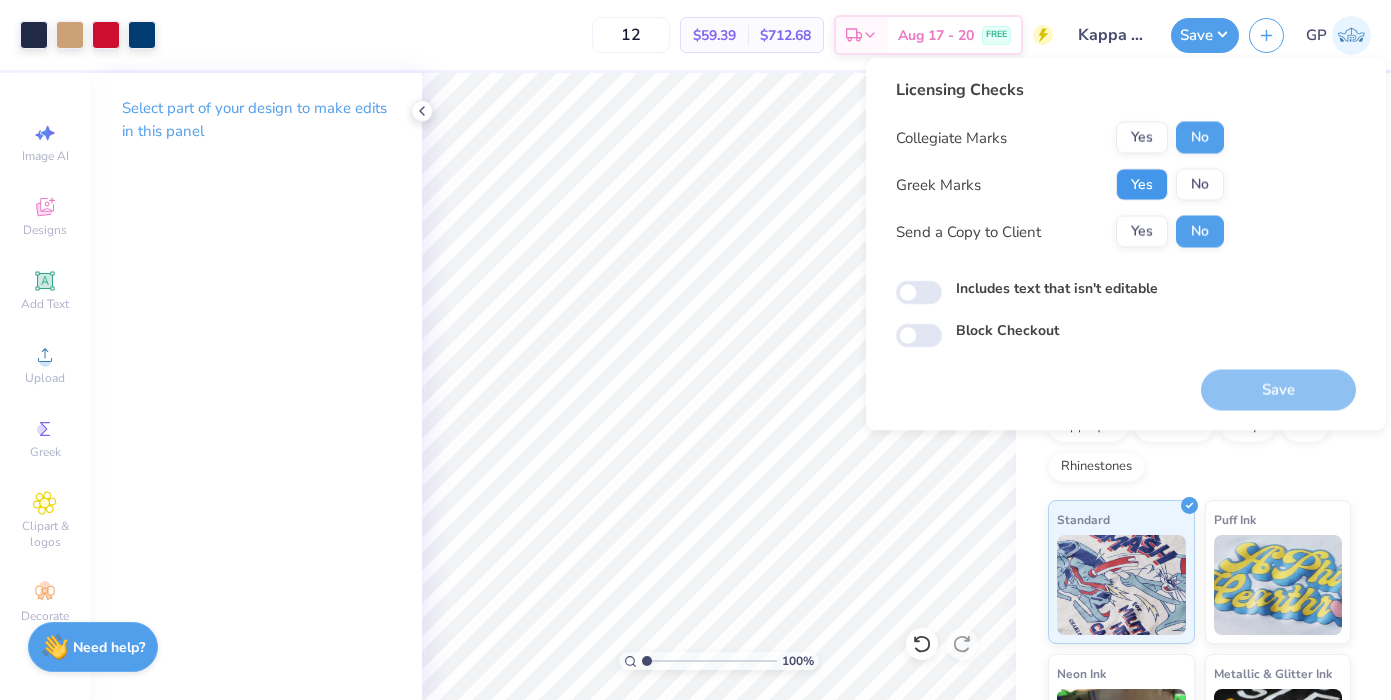 click on "Yes" at bounding box center (1142, 185) 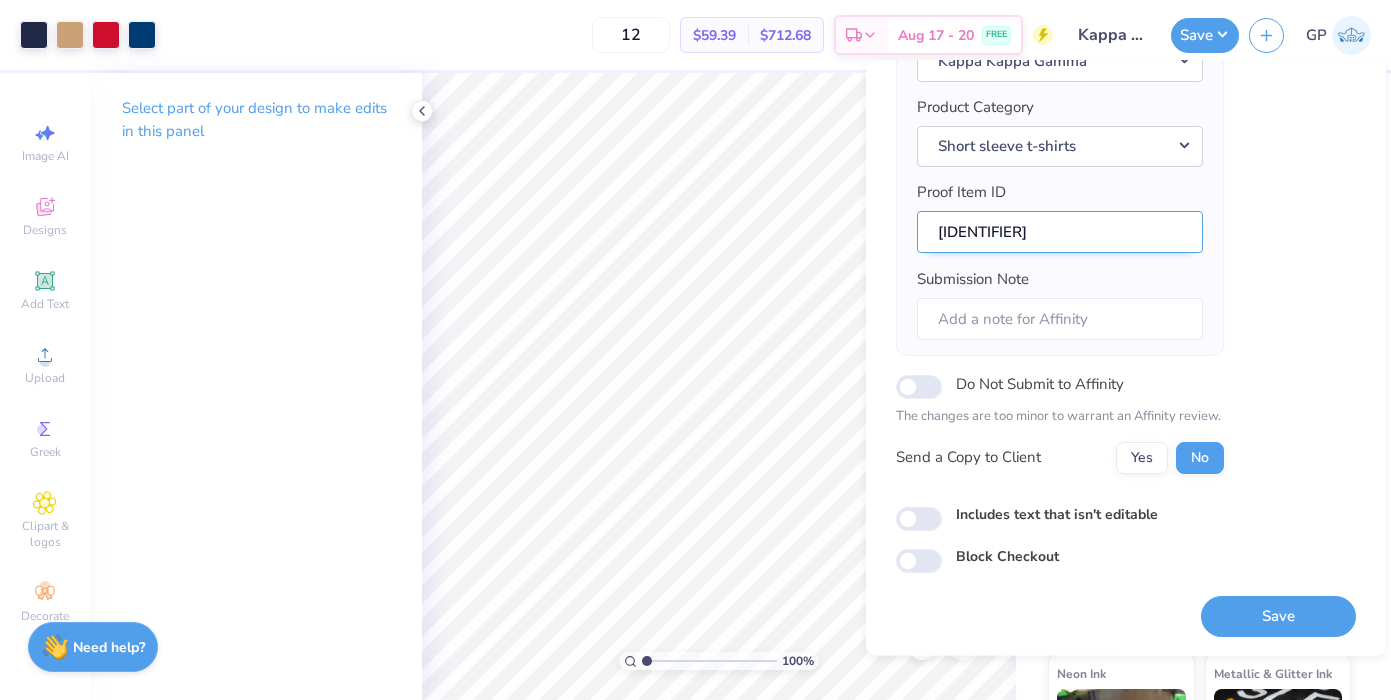 scroll, scrollTop: 224, scrollLeft: 0, axis: vertical 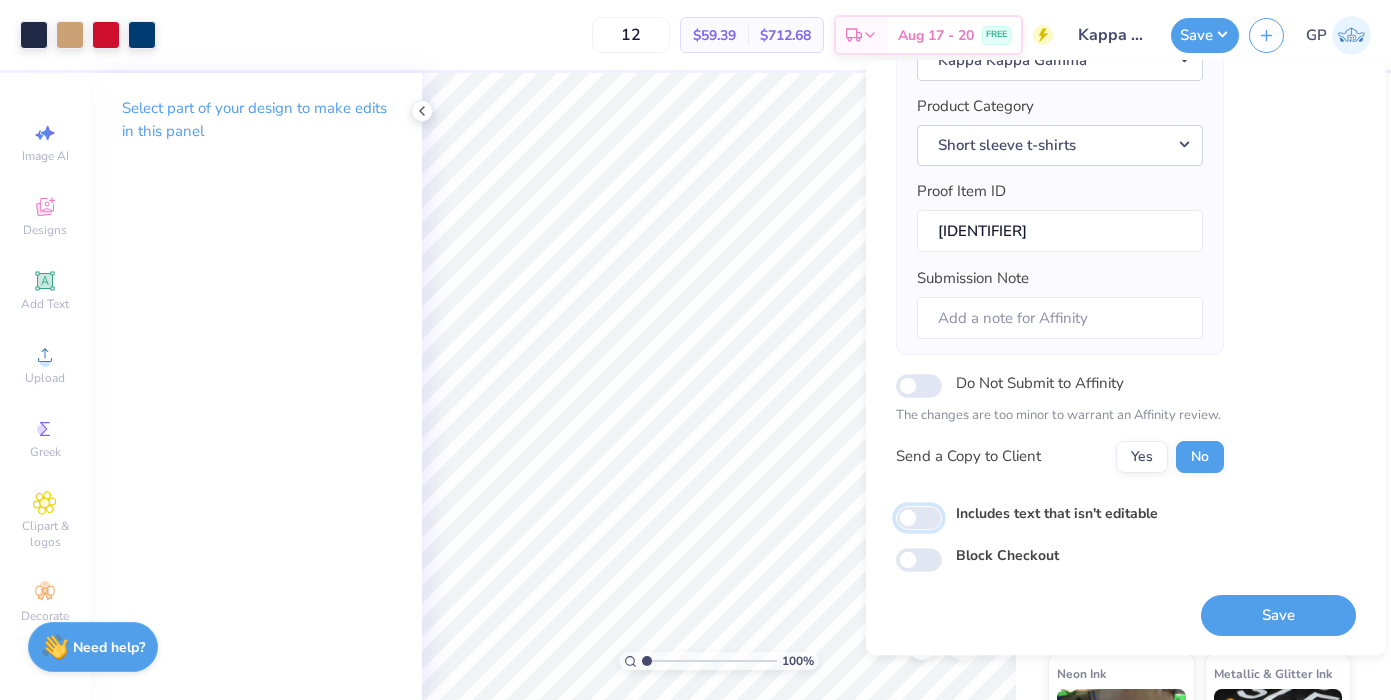 click on "Includes text that isn't editable" at bounding box center (919, 518) 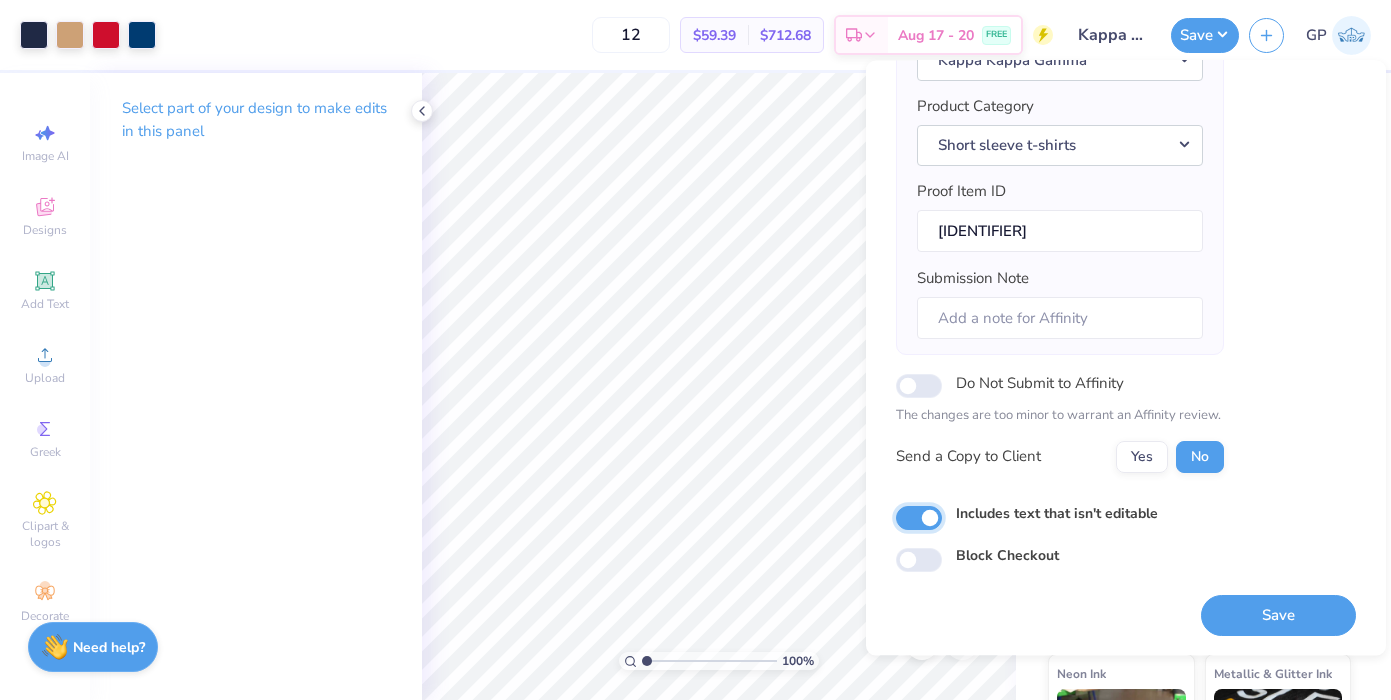 checkbox on "true" 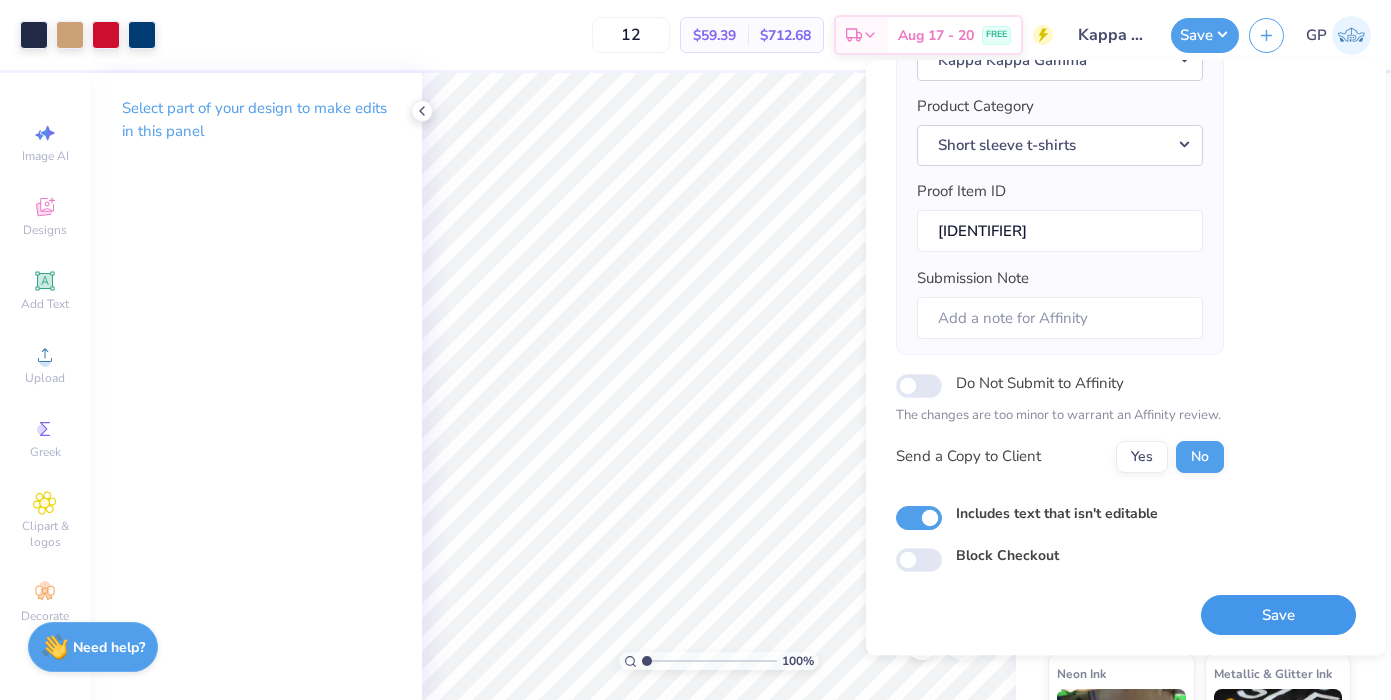 click on "Save" at bounding box center [1278, 615] 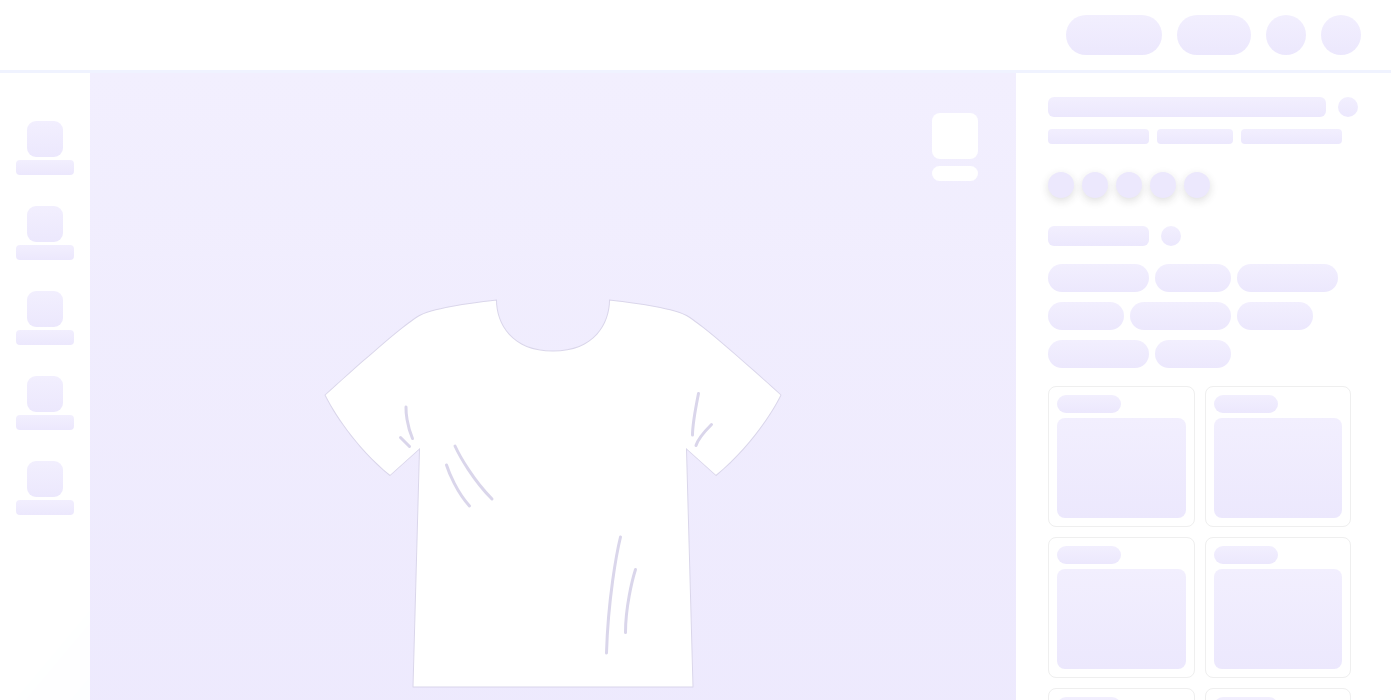 scroll, scrollTop: 0, scrollLeft: 0, axis: both 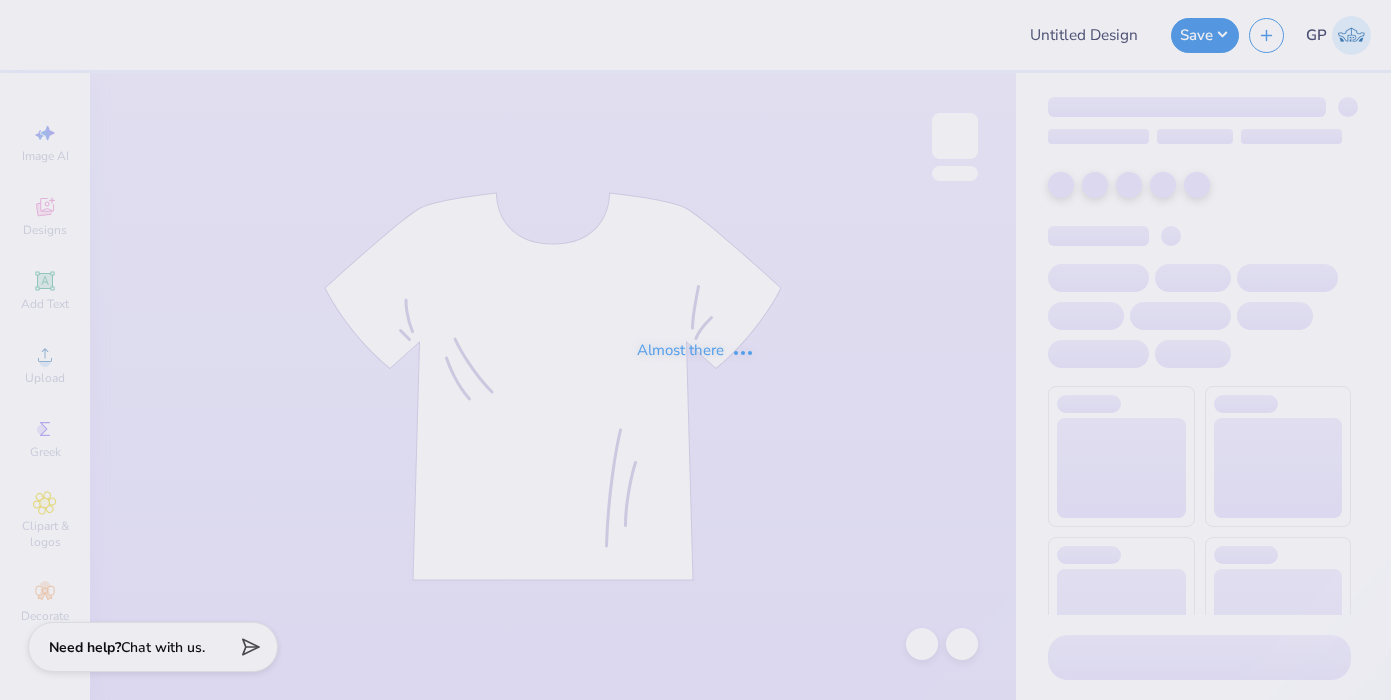 type on "Pike F25 Rush 2" 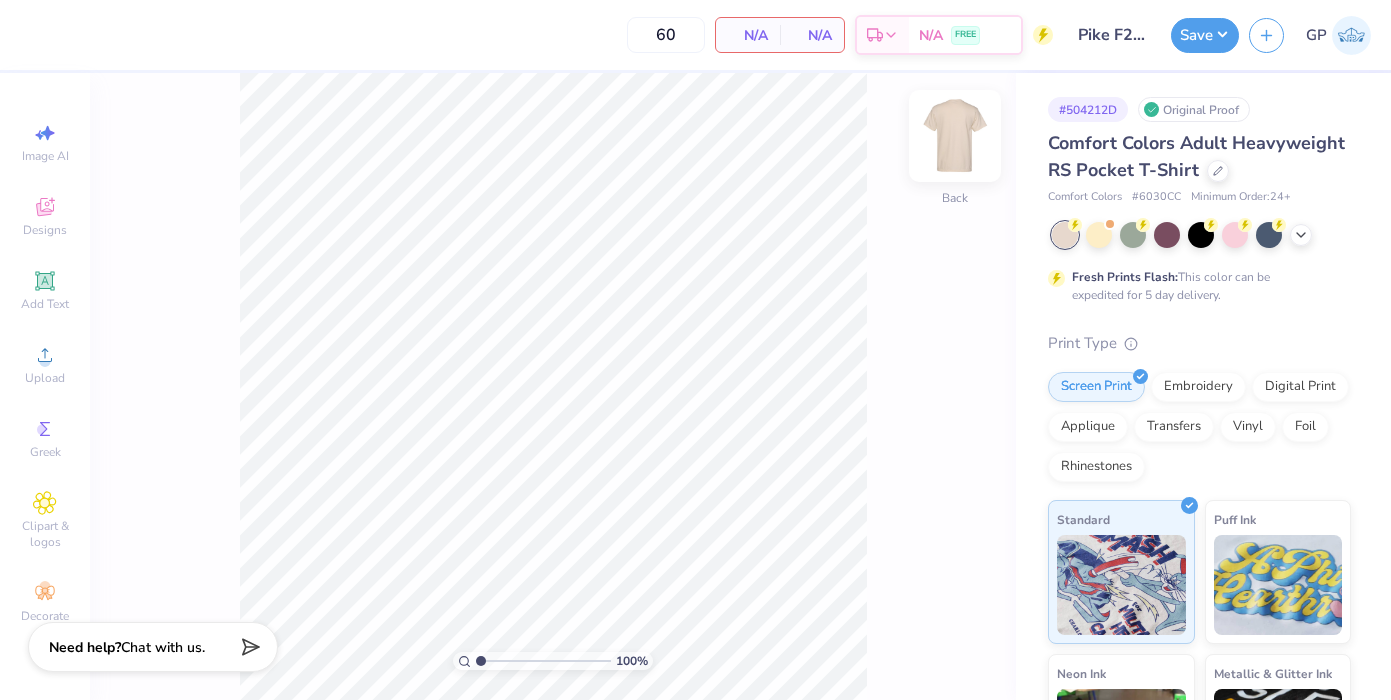 click at bounding box center (955, 136) 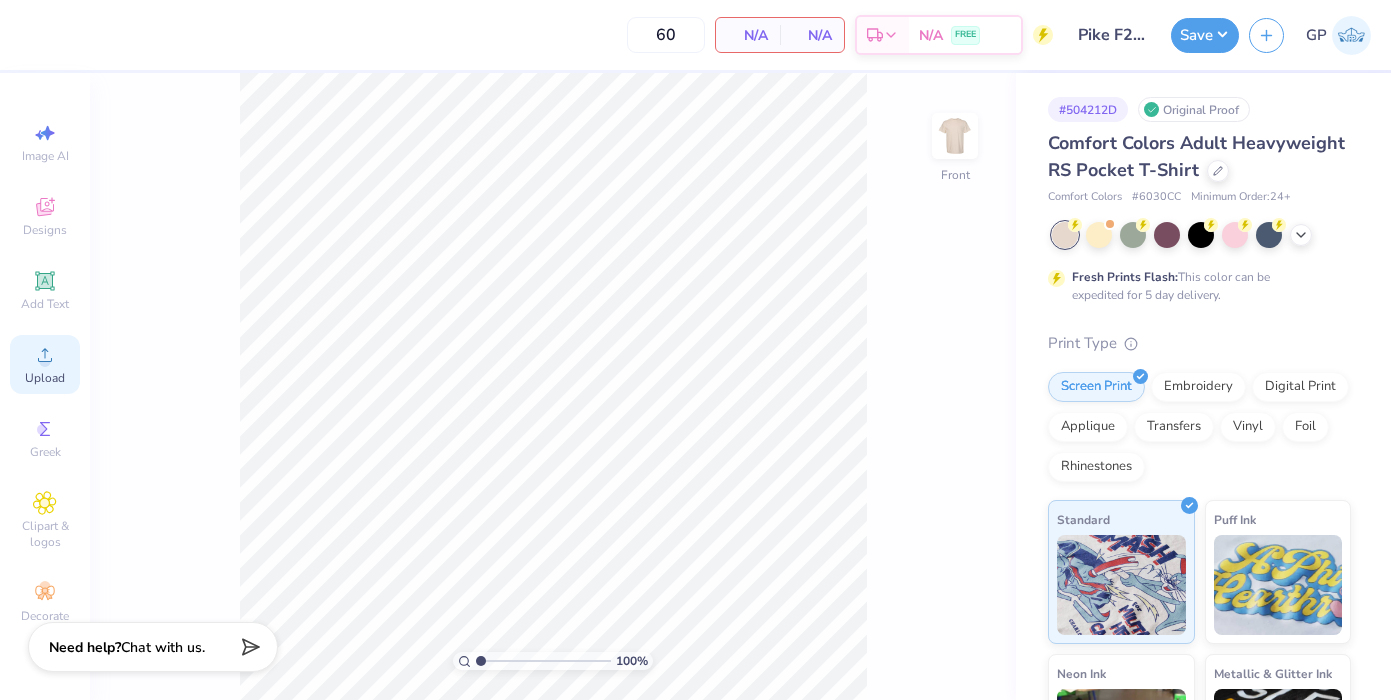 click on "Upload" at bounding box center [45, 364] 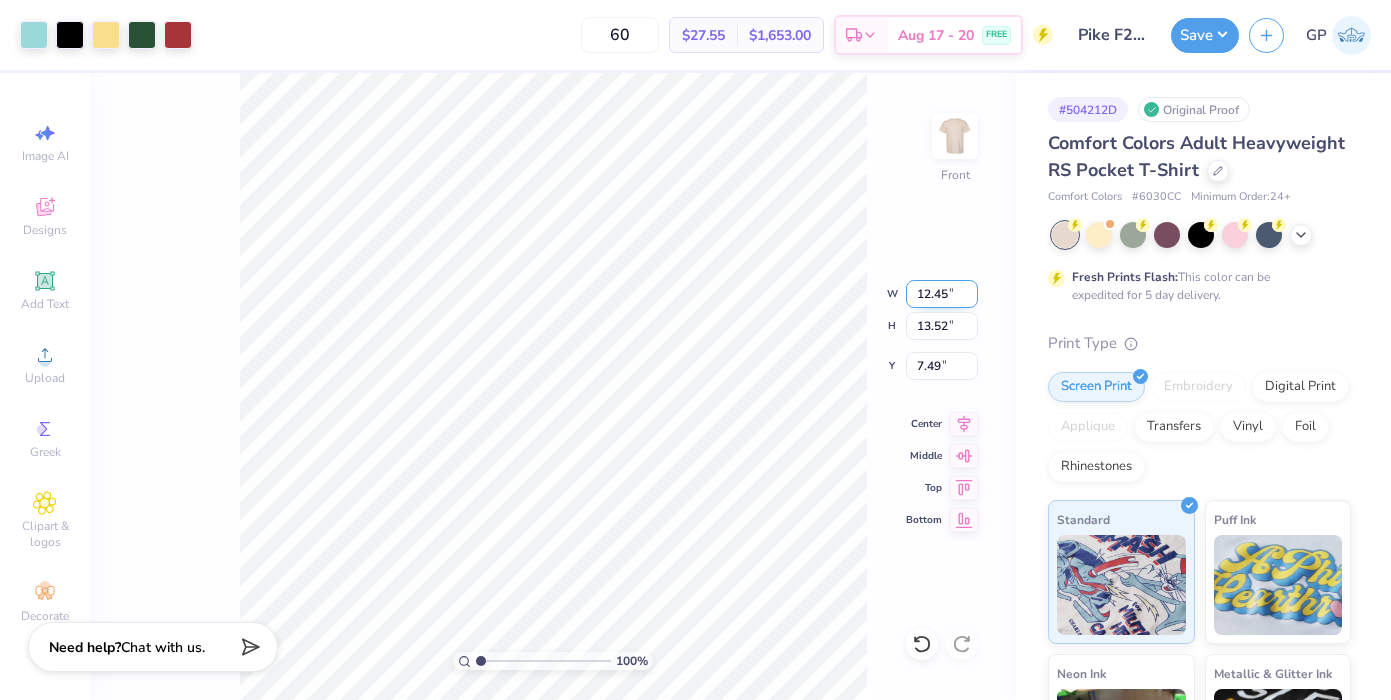click on "12.45" at bounding box center [942, 294] 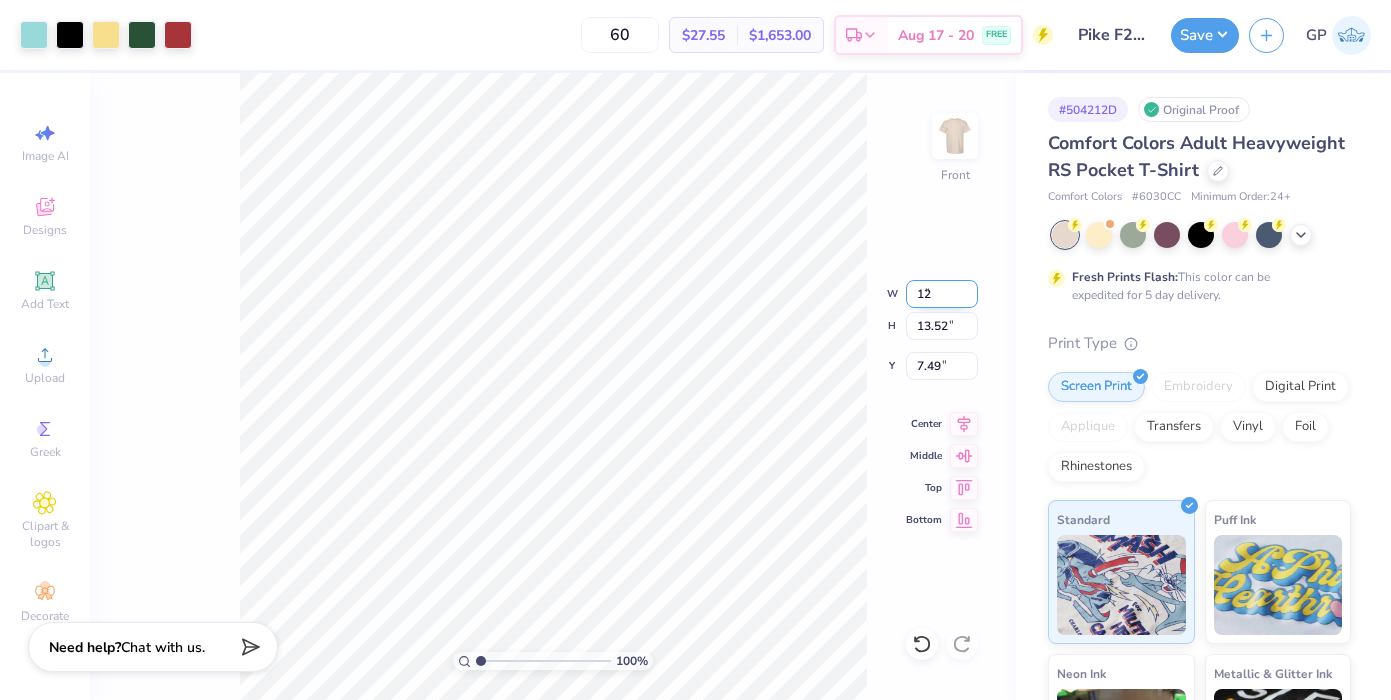 type on "12.00" 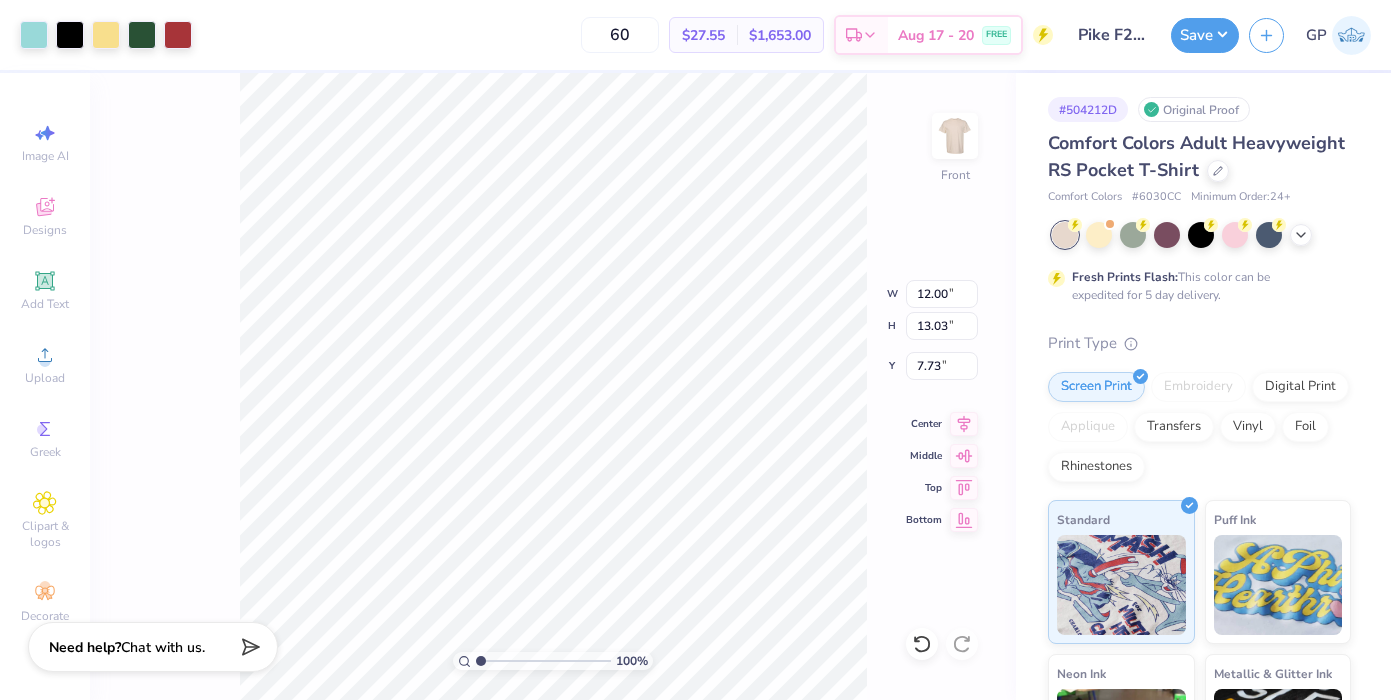type on "3.00" 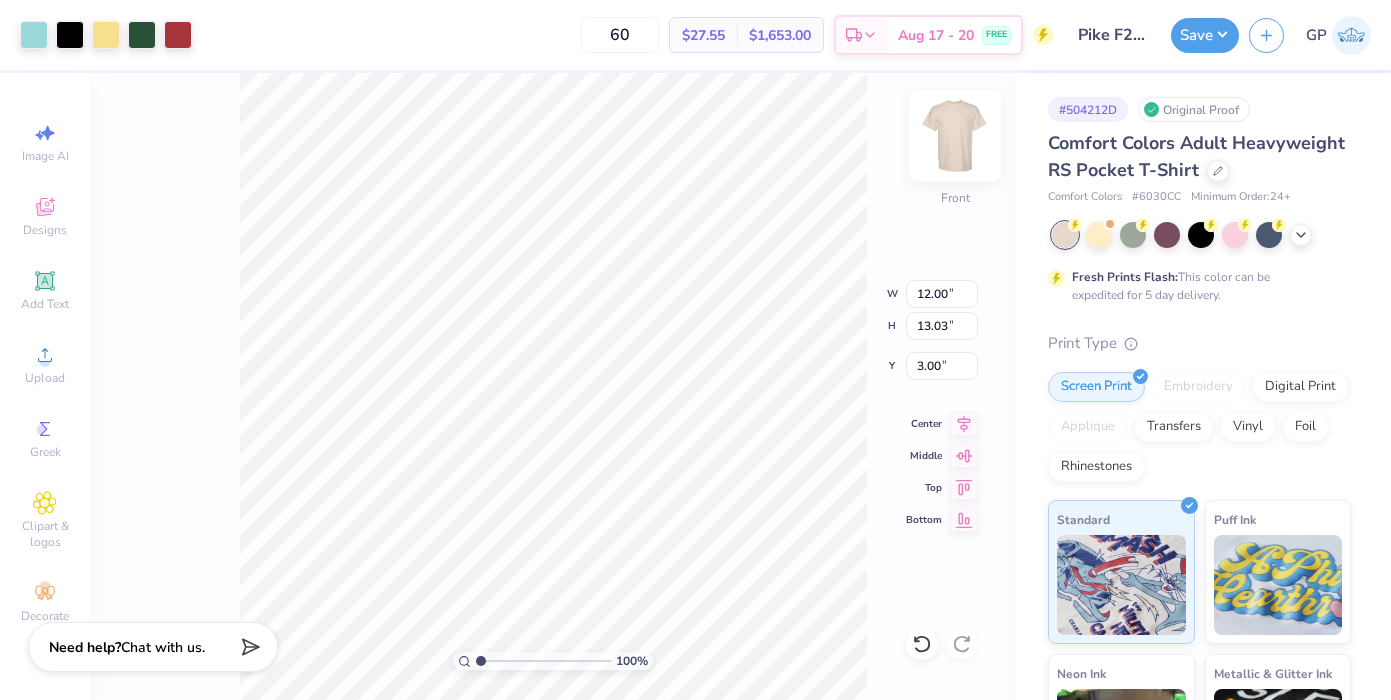 click at bounding box center (955, 136) 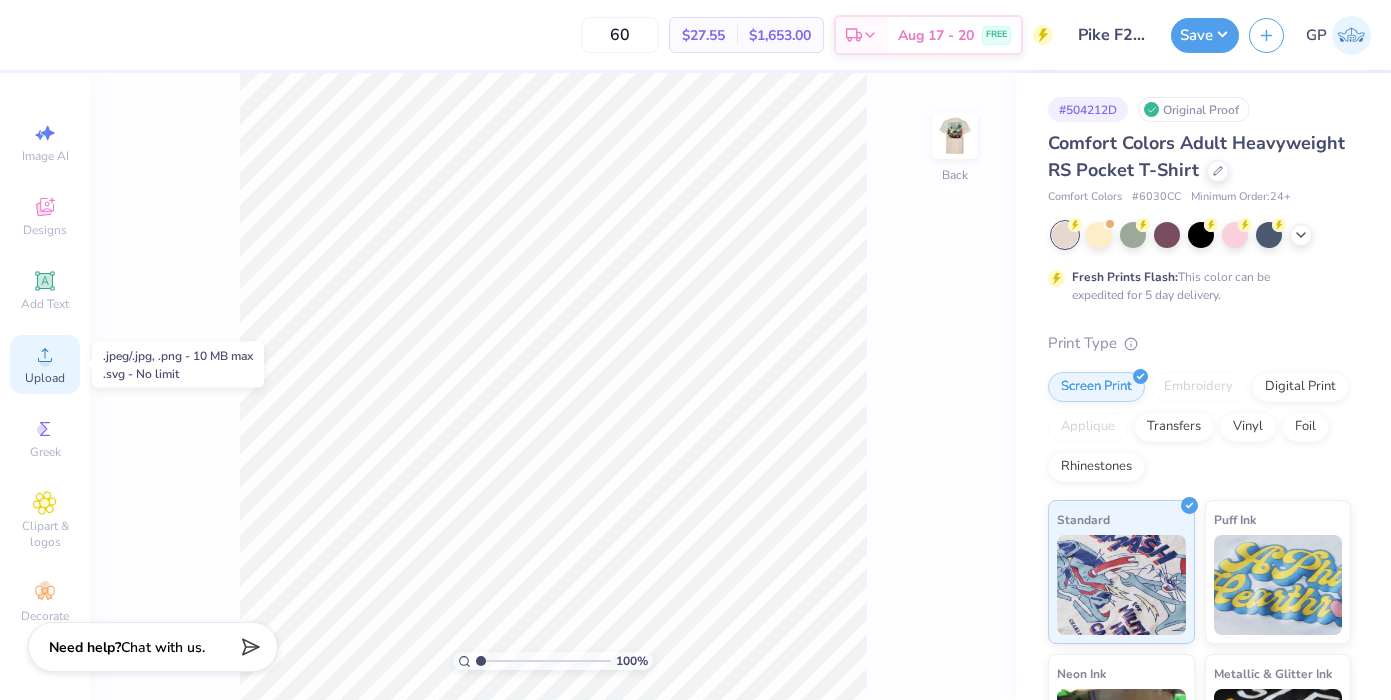 click on "Upload" at bounding box center (45, 364) 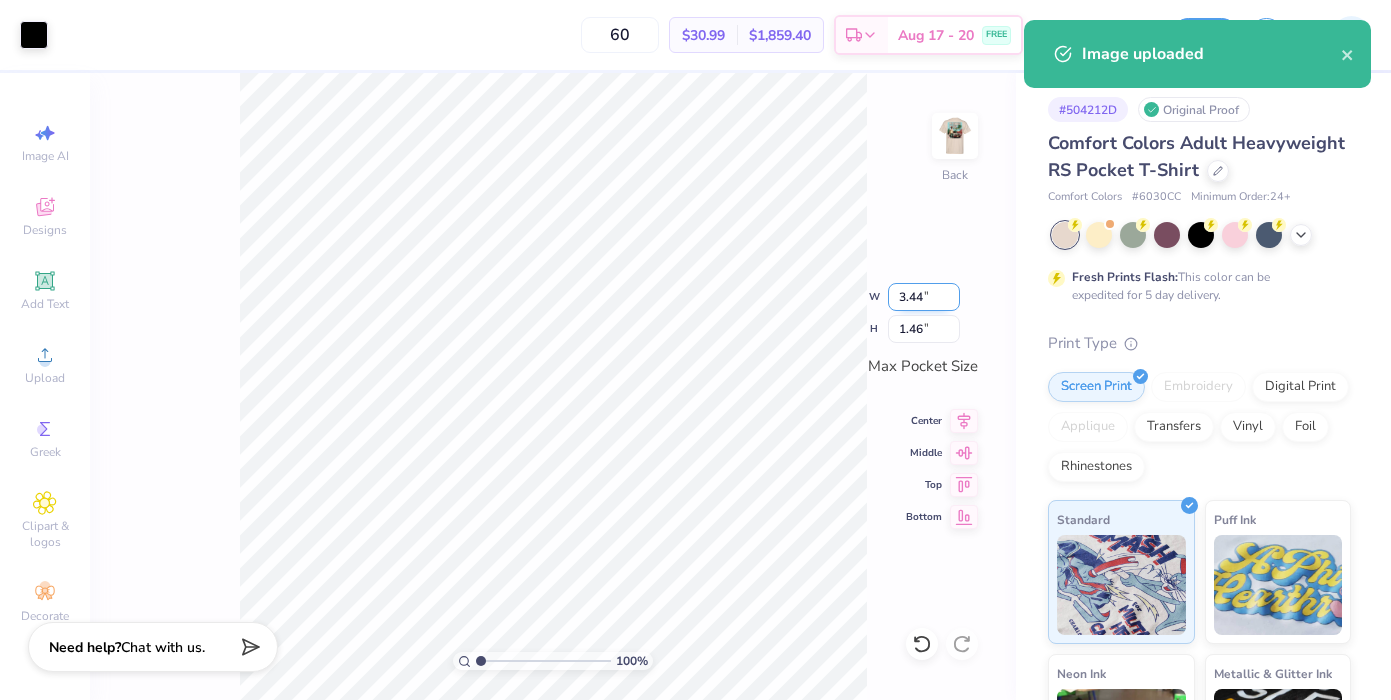 click on "3.44" at bounding box center (924, 297) 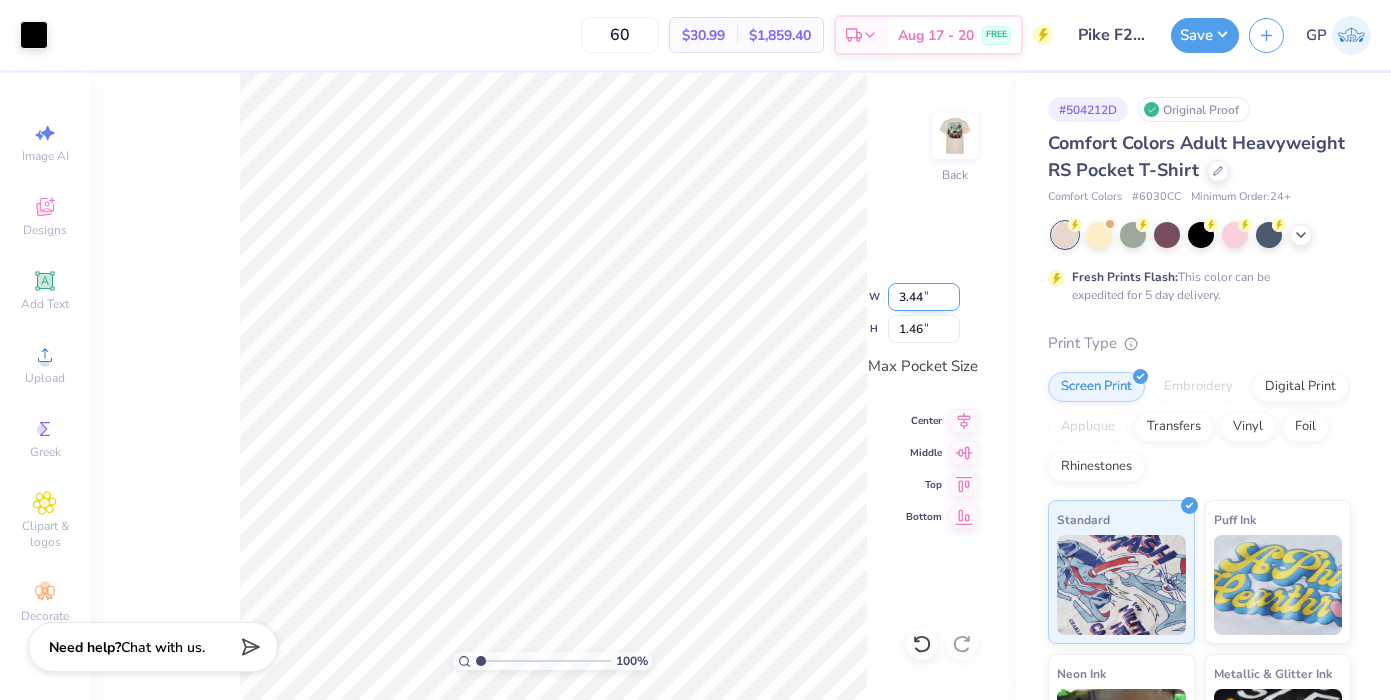 click on "3.44" at bounding box center (924, 297) 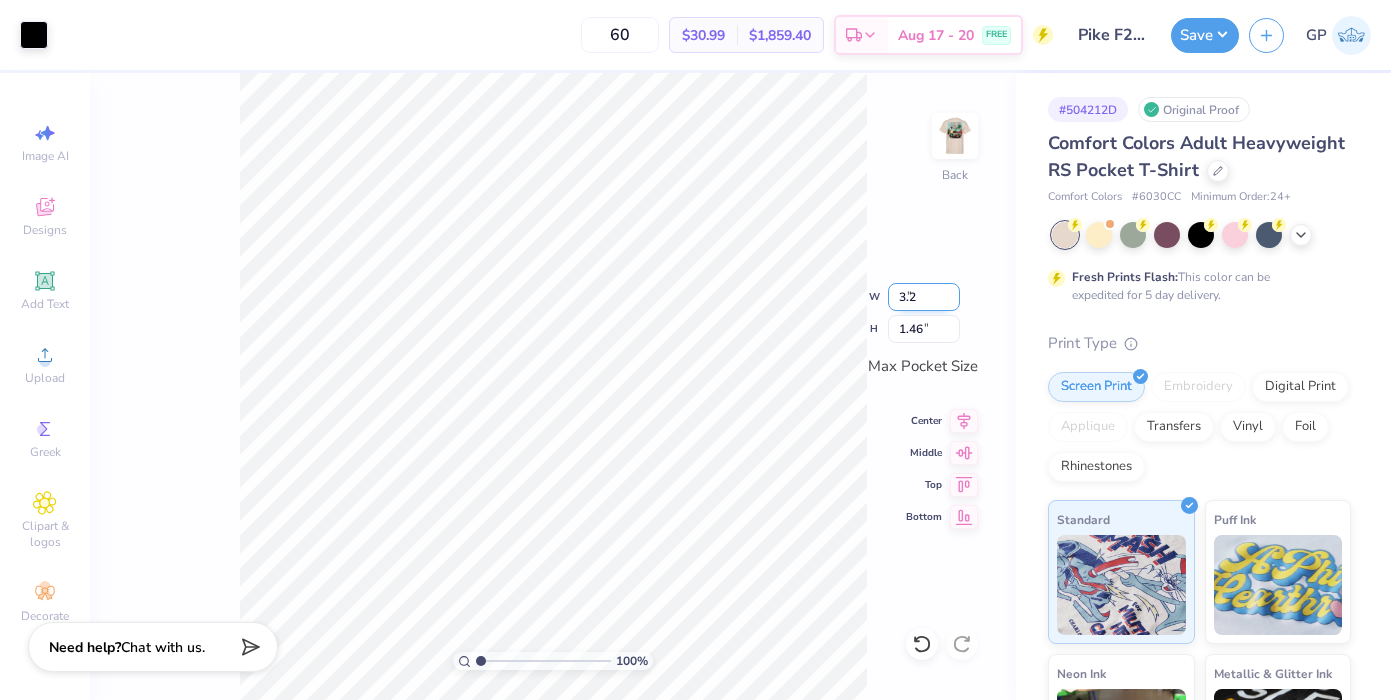 type on "3.20" 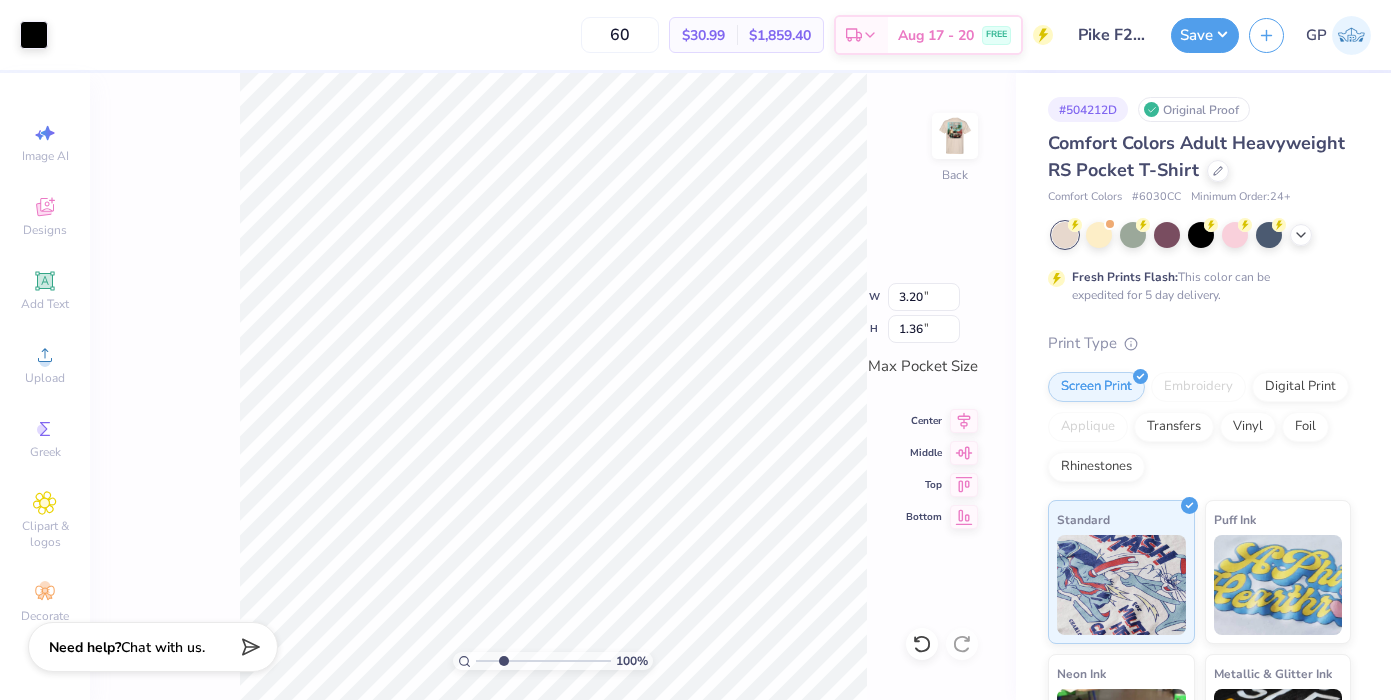 click at bounding box center [543, 661] 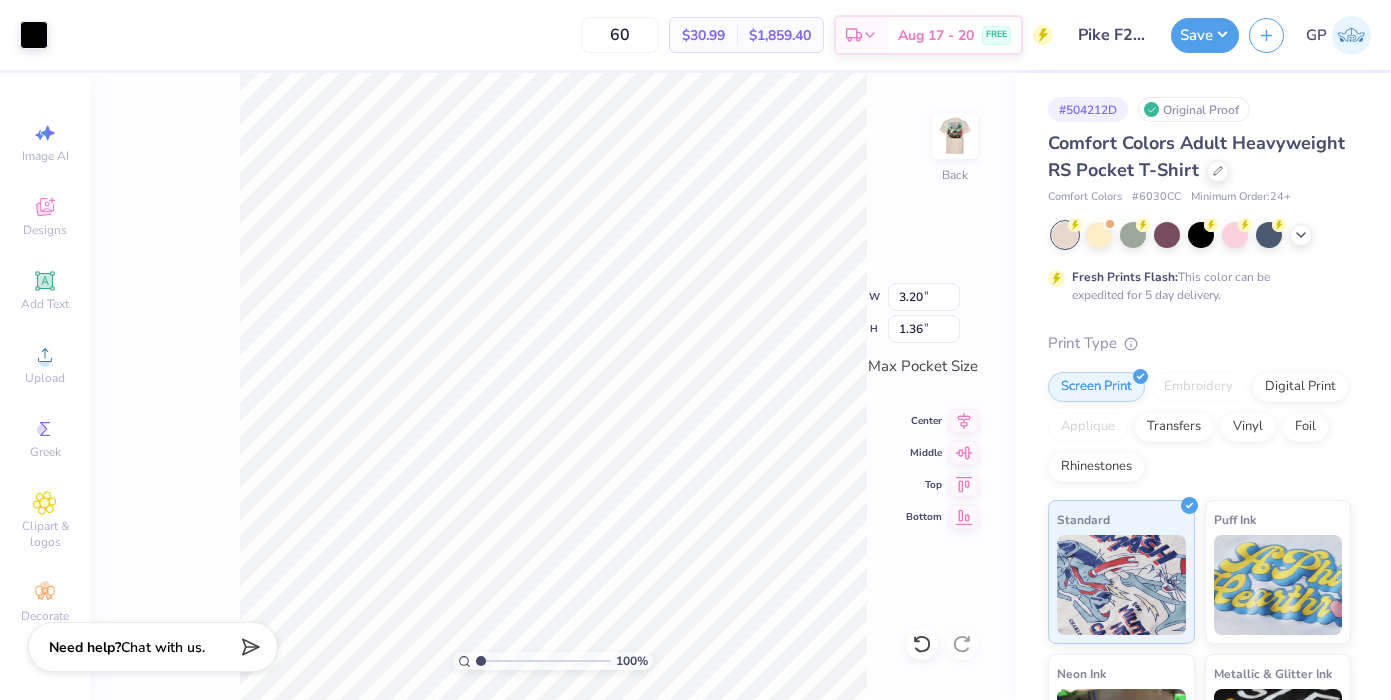 drag, startPoint x: 508, startPoint y: 652, endPoint x: 409, endPoint y: 637, distance: 100.12991 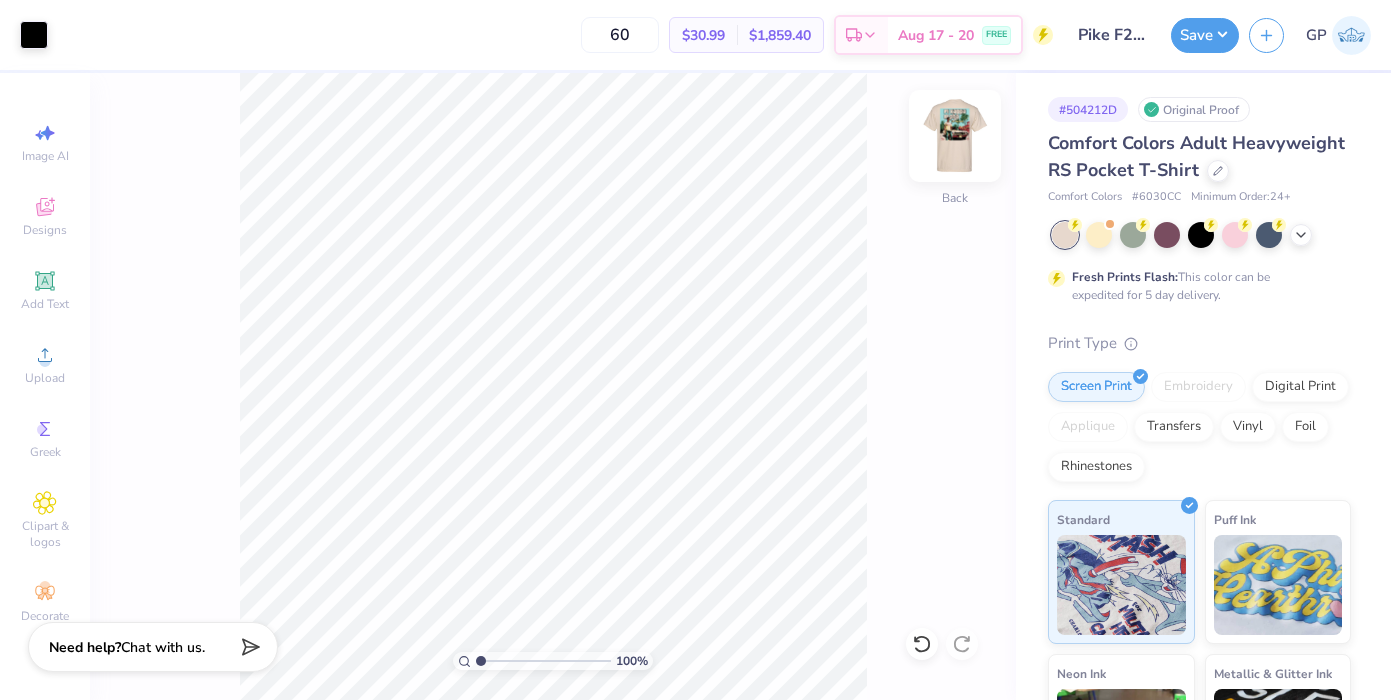 click at bounding box center [955, 136] 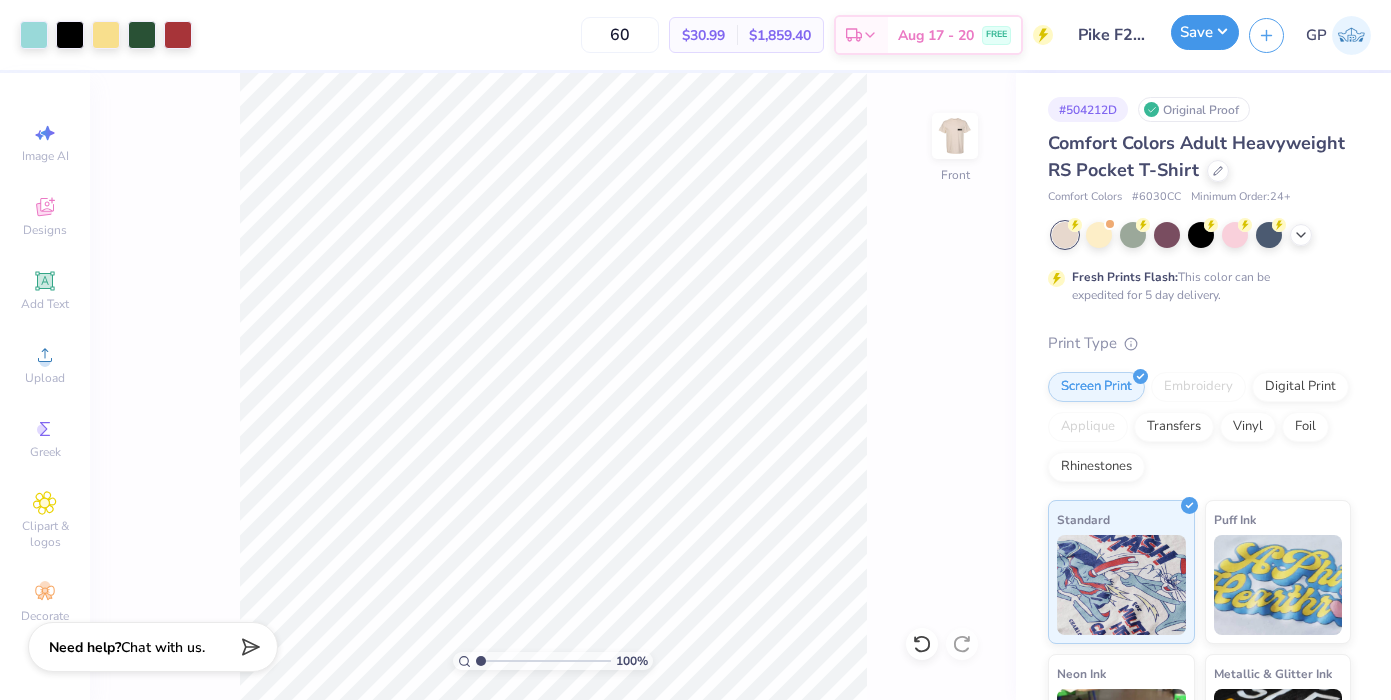 click on "Save" at bounding box center [1205, 32] 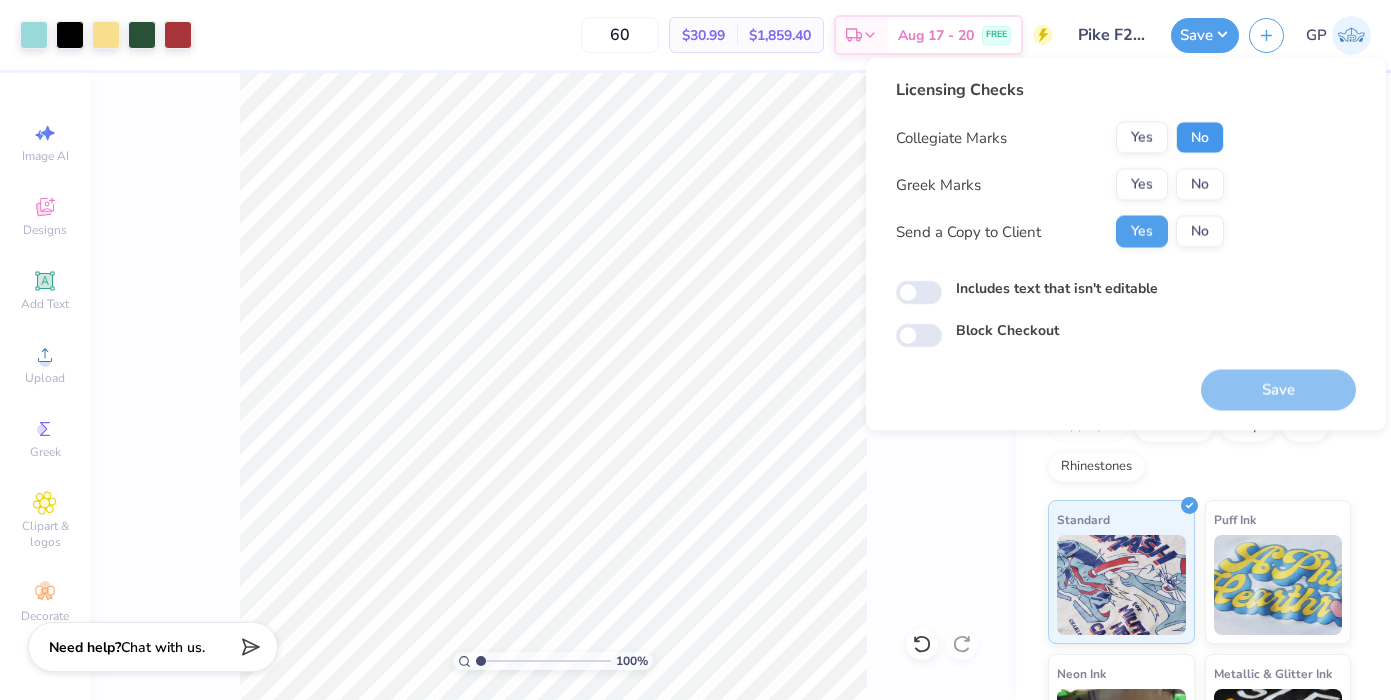click on "No" at bounding box center [1200, 138] 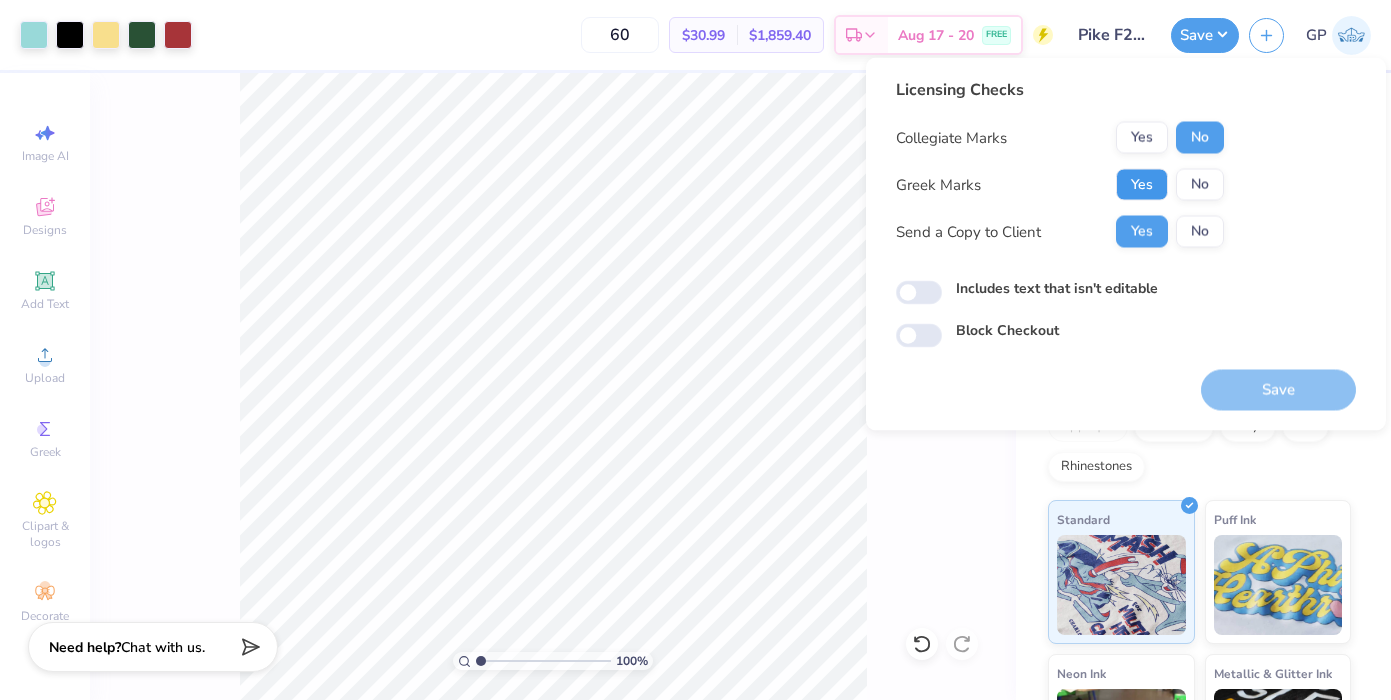 click on "Yes" at bounding box center (1142, 185) 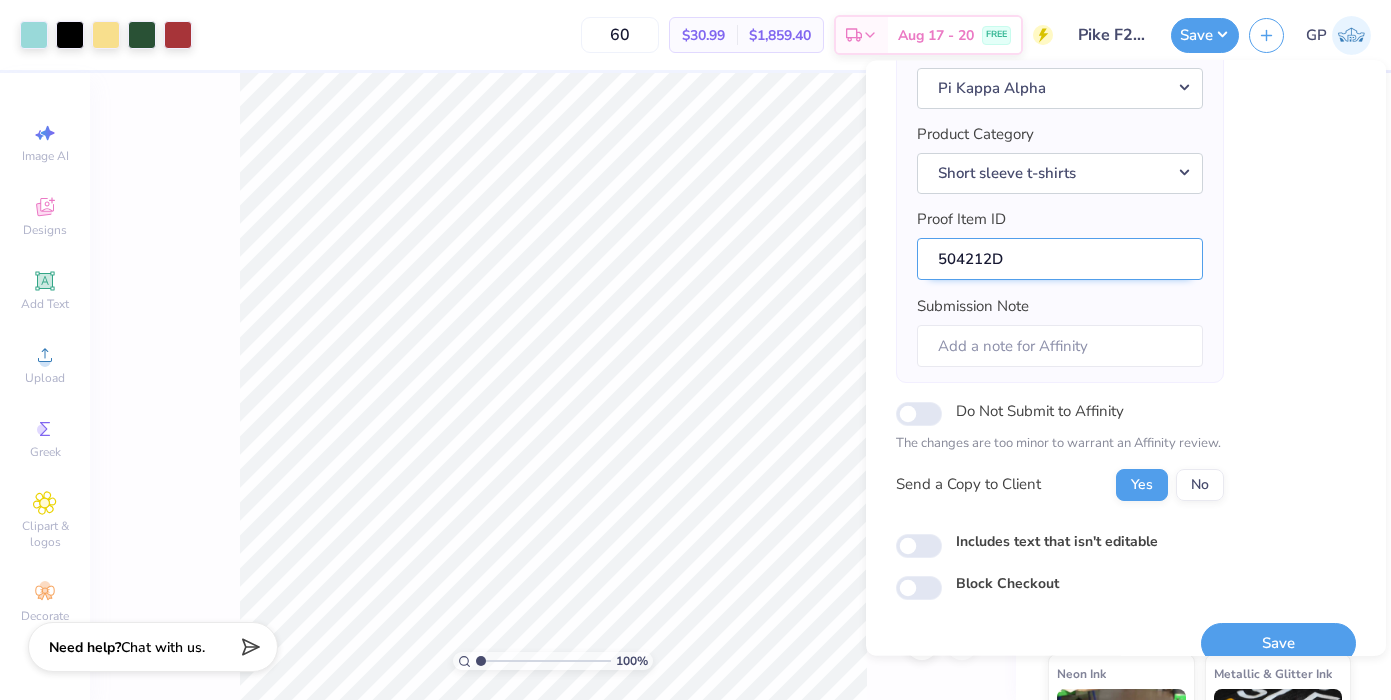 scroll, scrollTop: 224, scrollLeft: 0, axis: vertical 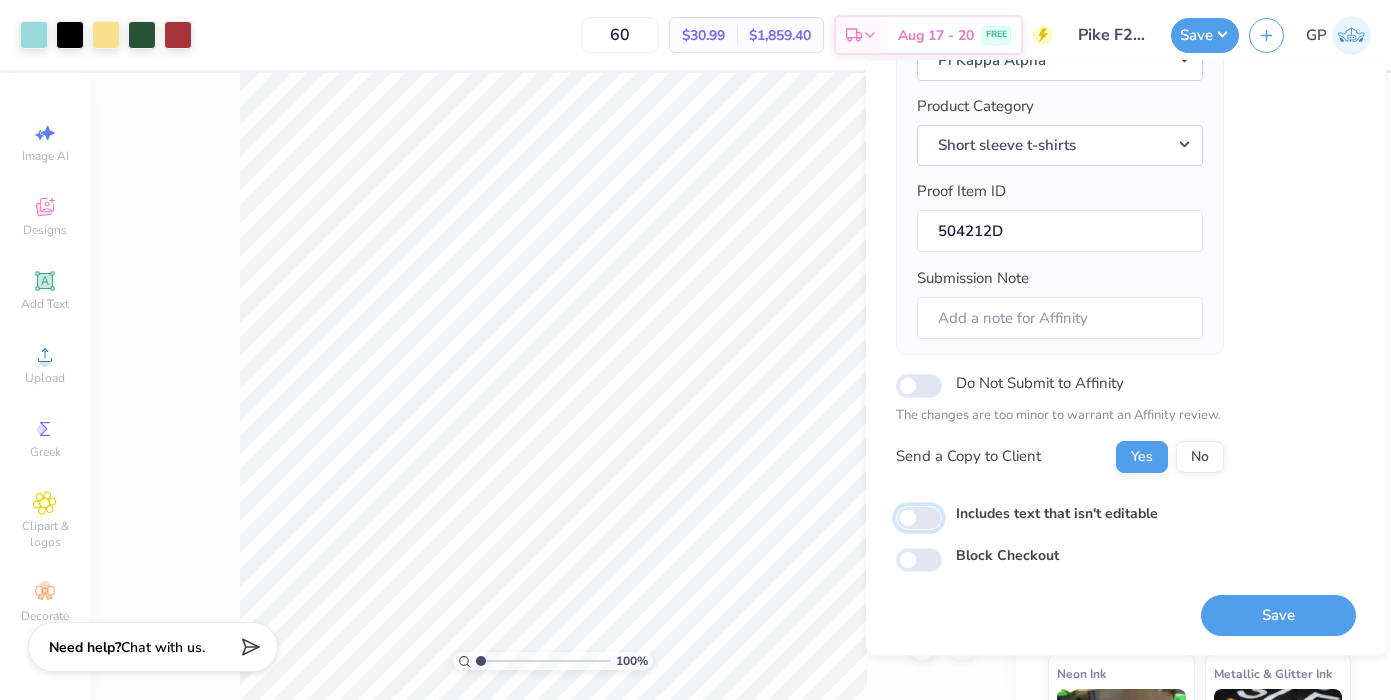 click on "Includes text that isn't editable" at bounding box center [919, 518] 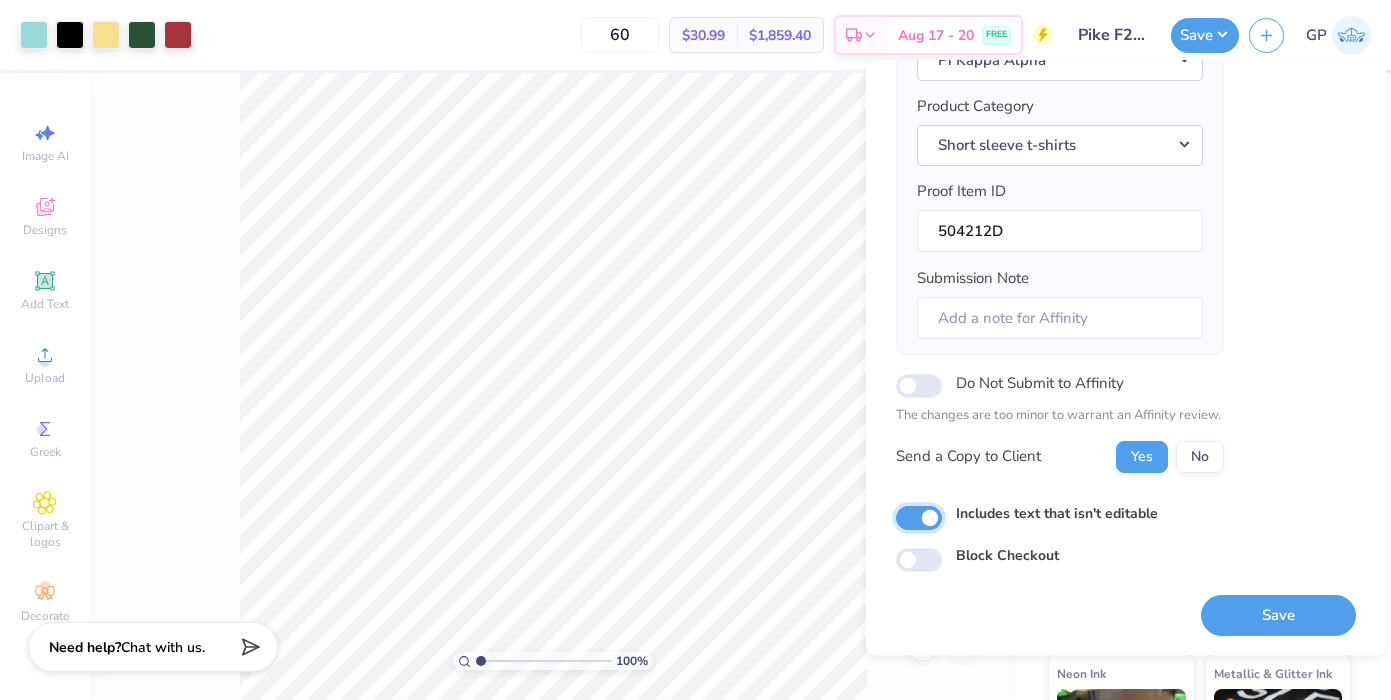checkbox on "true" 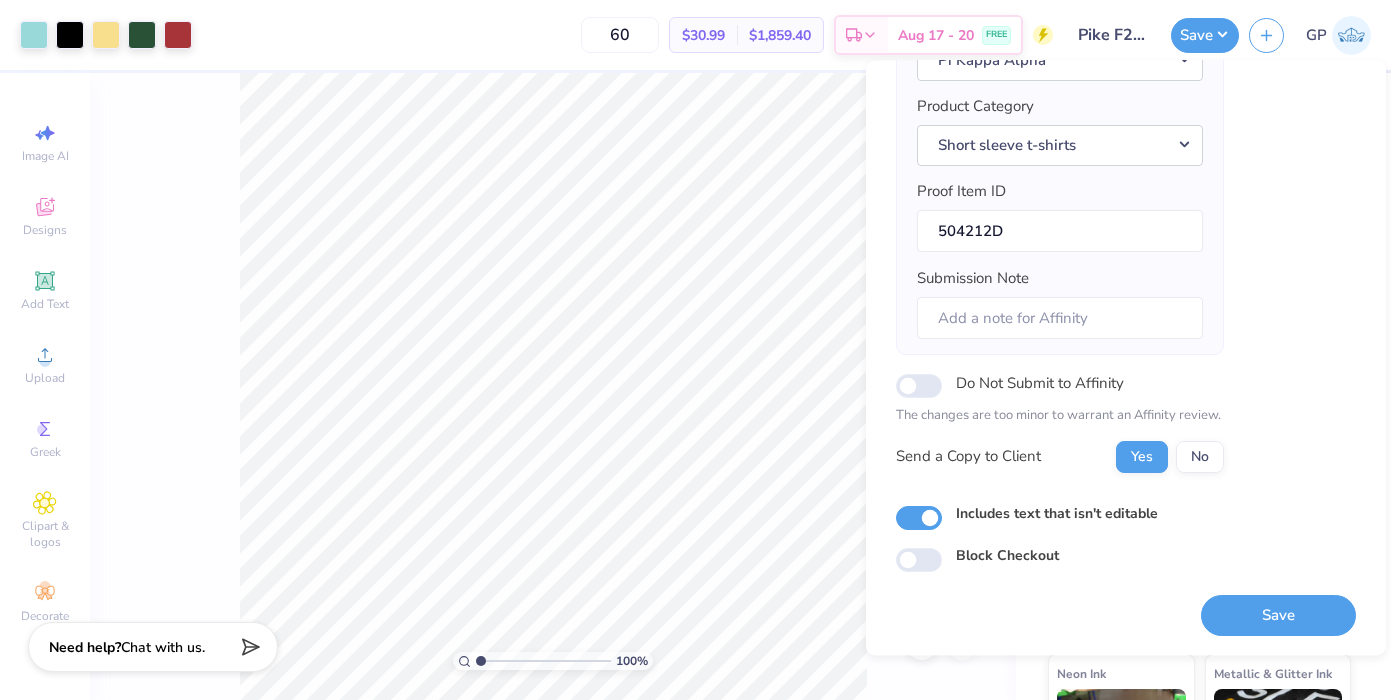 click on "Save" at bounding box center (1278, 604) 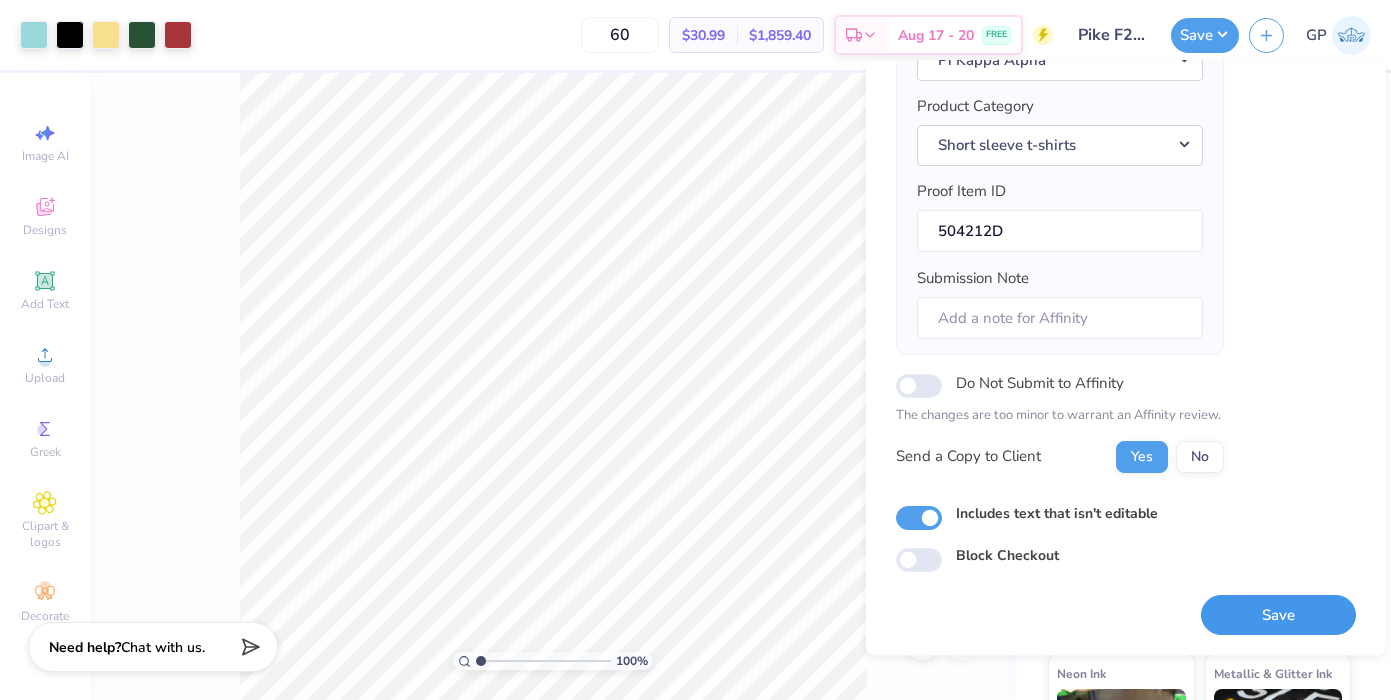 click on "Save" at bounding box center [1278, 615] 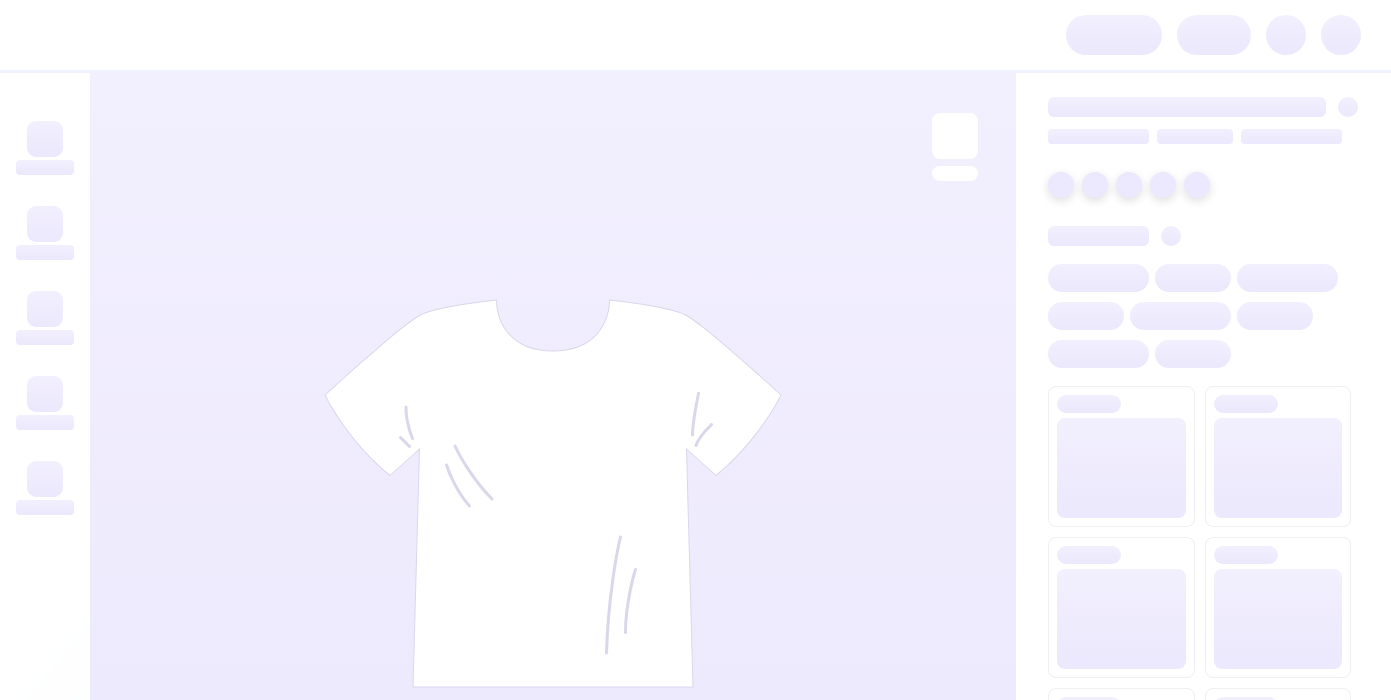 scroll, scrollTop: 0, scrollLeft: 0, axis: both 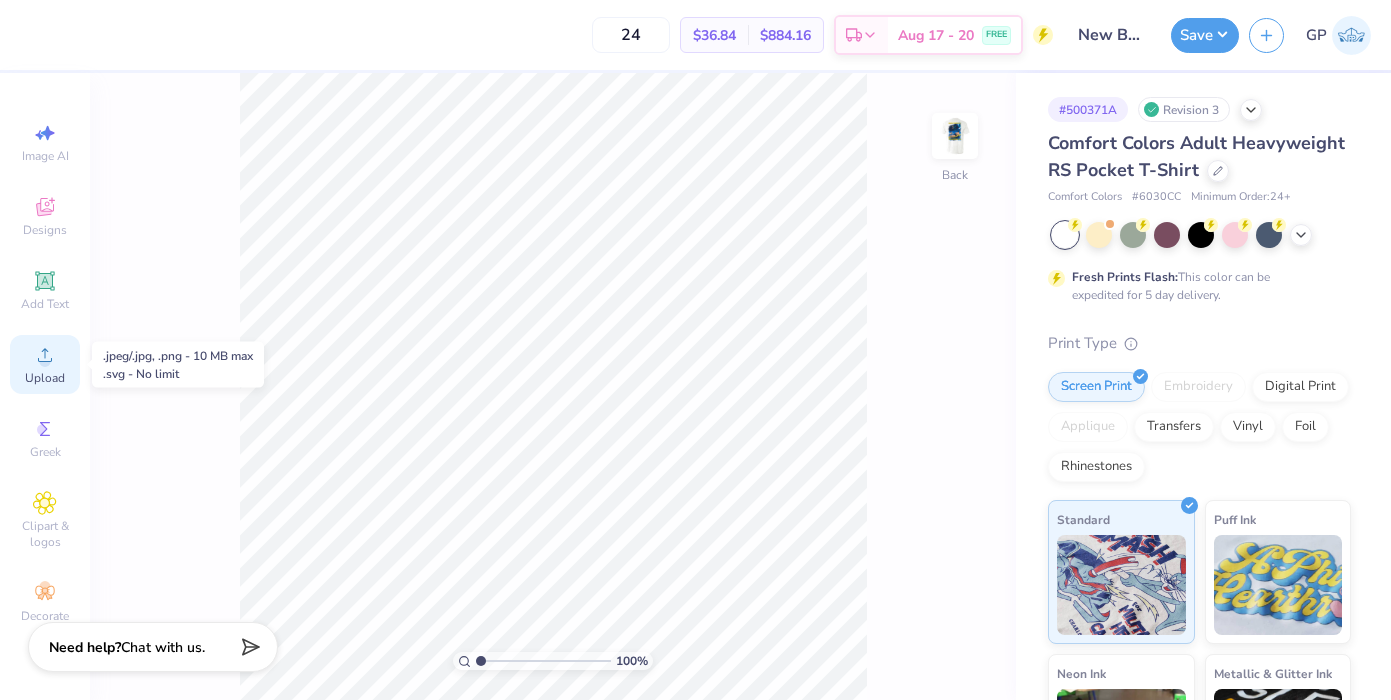 click on "Upload" at bounding box center (45, 378) 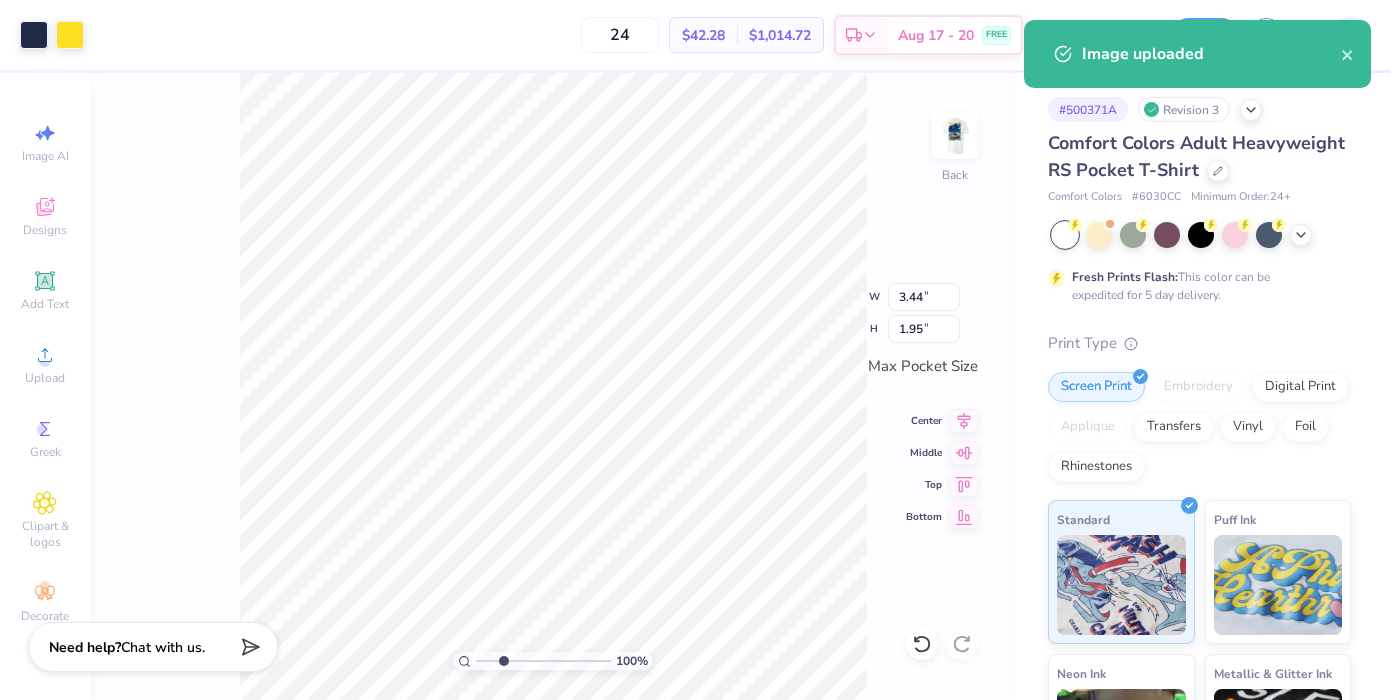 type on "2.62" 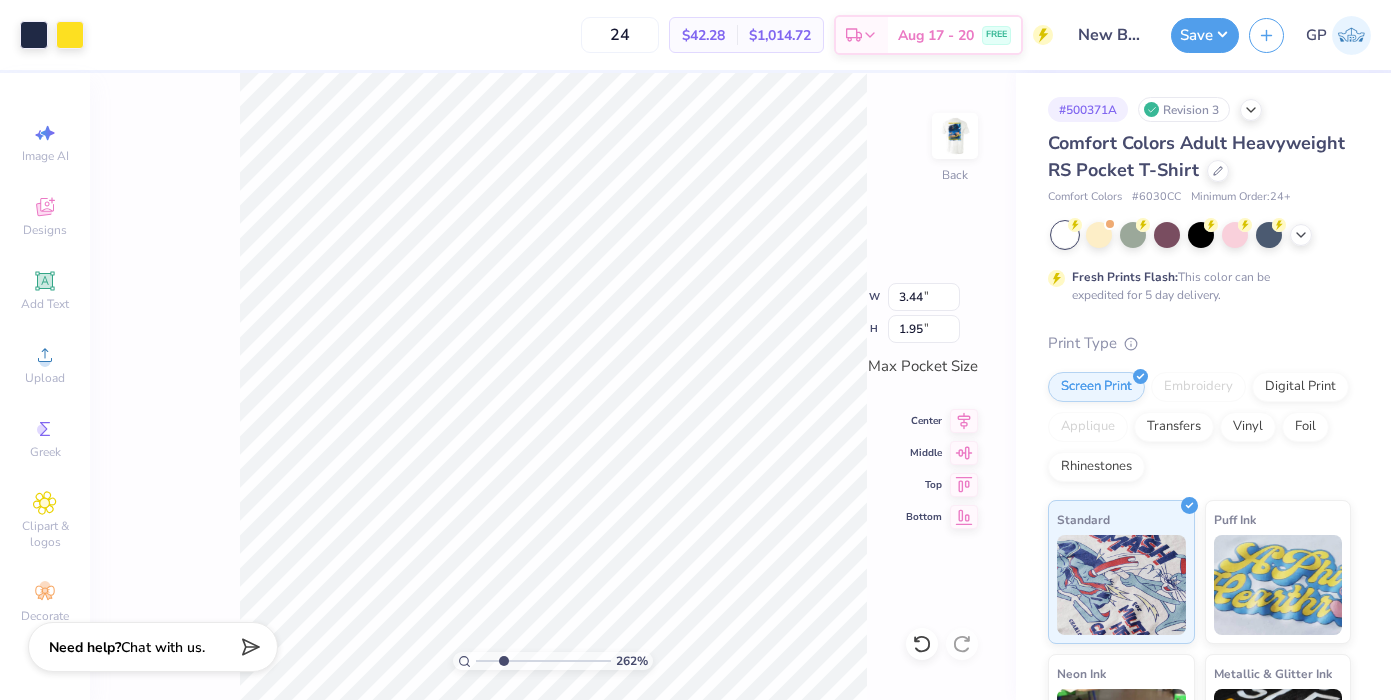 click on "262  % Back W 3.44 3.44 " H 1.95 1.95 " Max Pocket Size Center Middle Top Bottom" at bounding box center [553, 386] 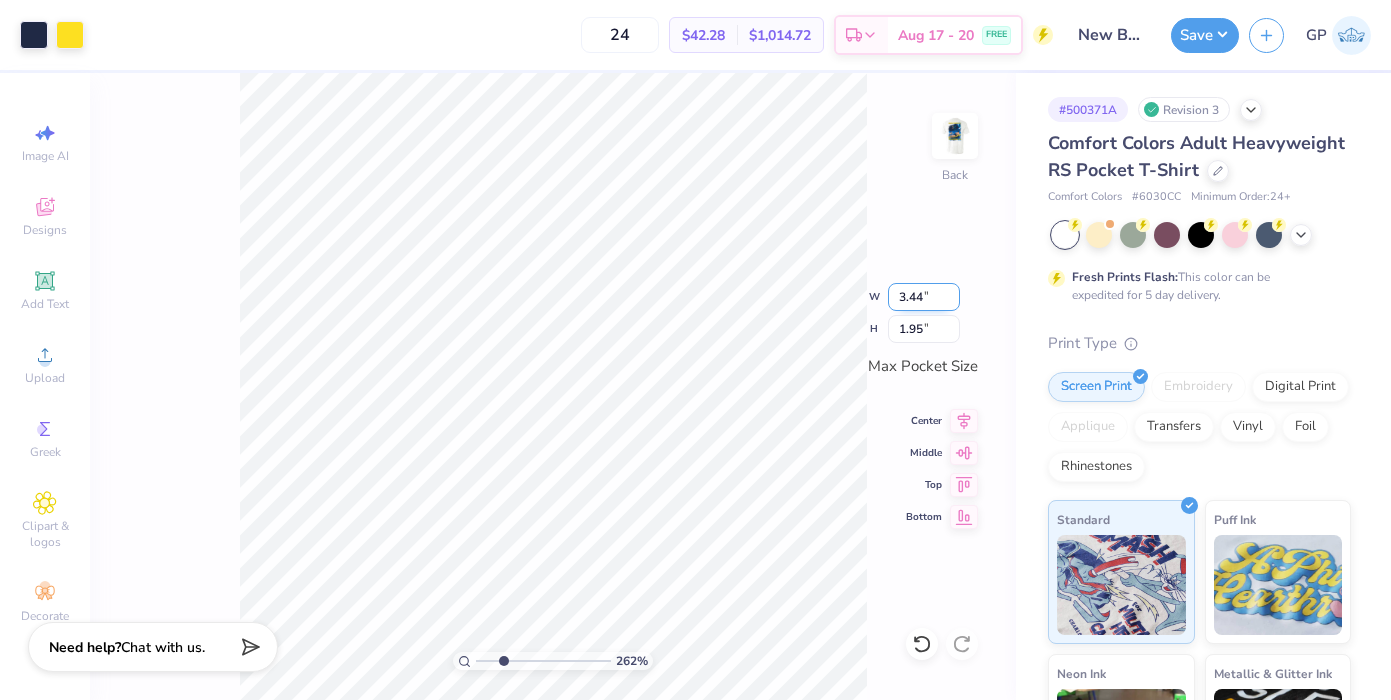 click on "3.44" at bounding box center (924, 297) 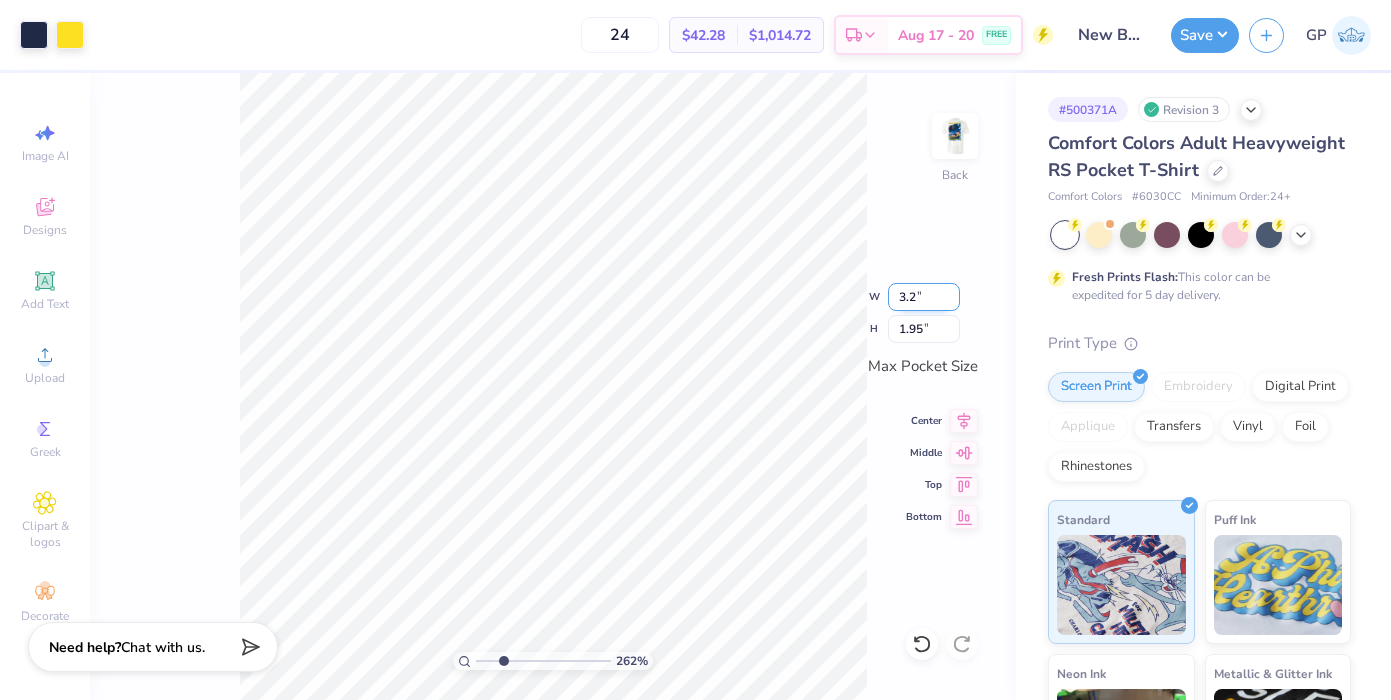 type on "3.20" 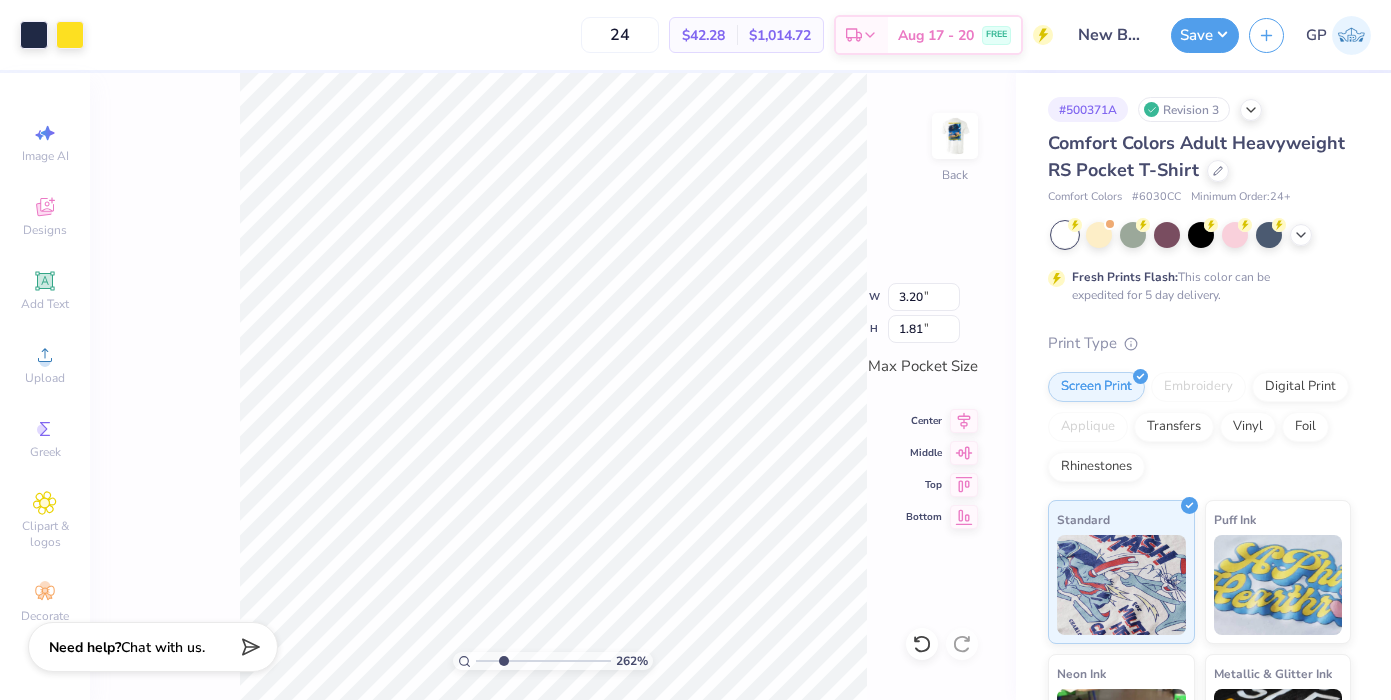type on "3.11" 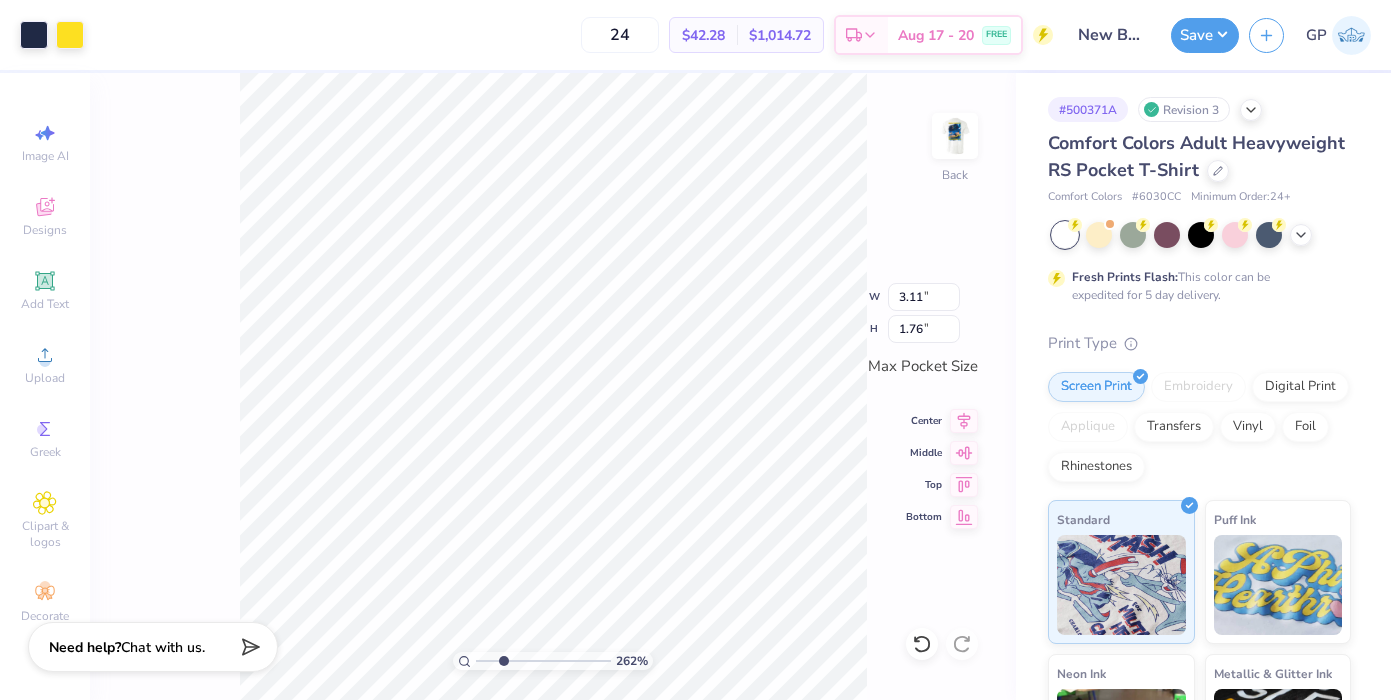 click on "262  % Back W 3.11 3.11 " H 1.76 1.76 " Max Pocket Size Center Middle Top Bottom" at bounding box center (553, 386) 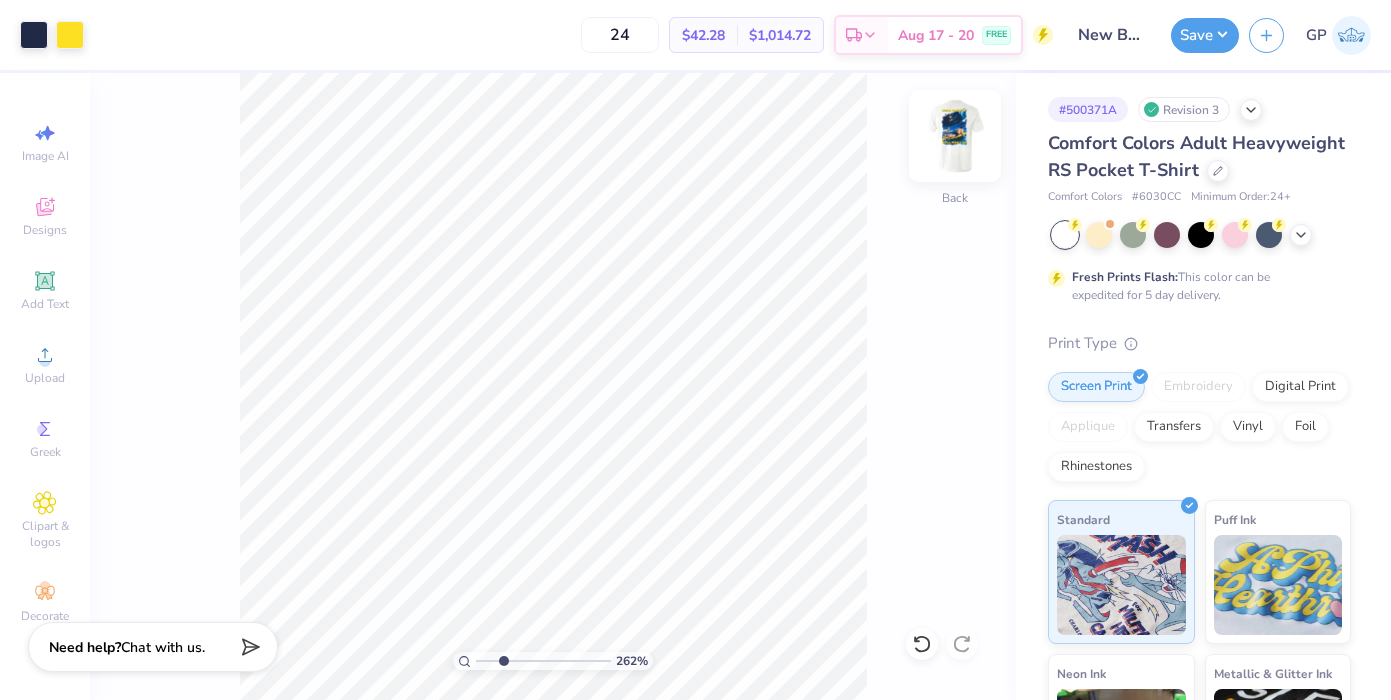 click at bounding box center (955, 136) 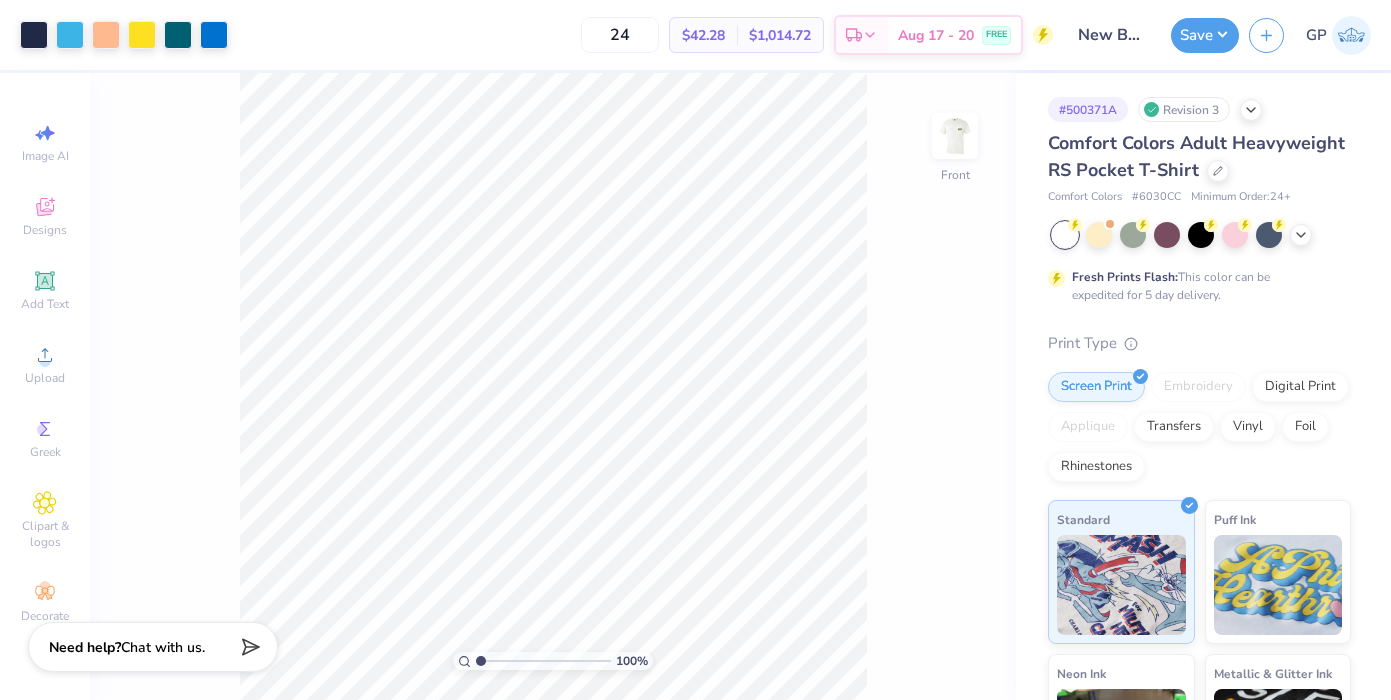 drag, startPoint x: 508, startPoint y: 657, endPoint x: 431, endPoint y: 649, distance: 77.41447 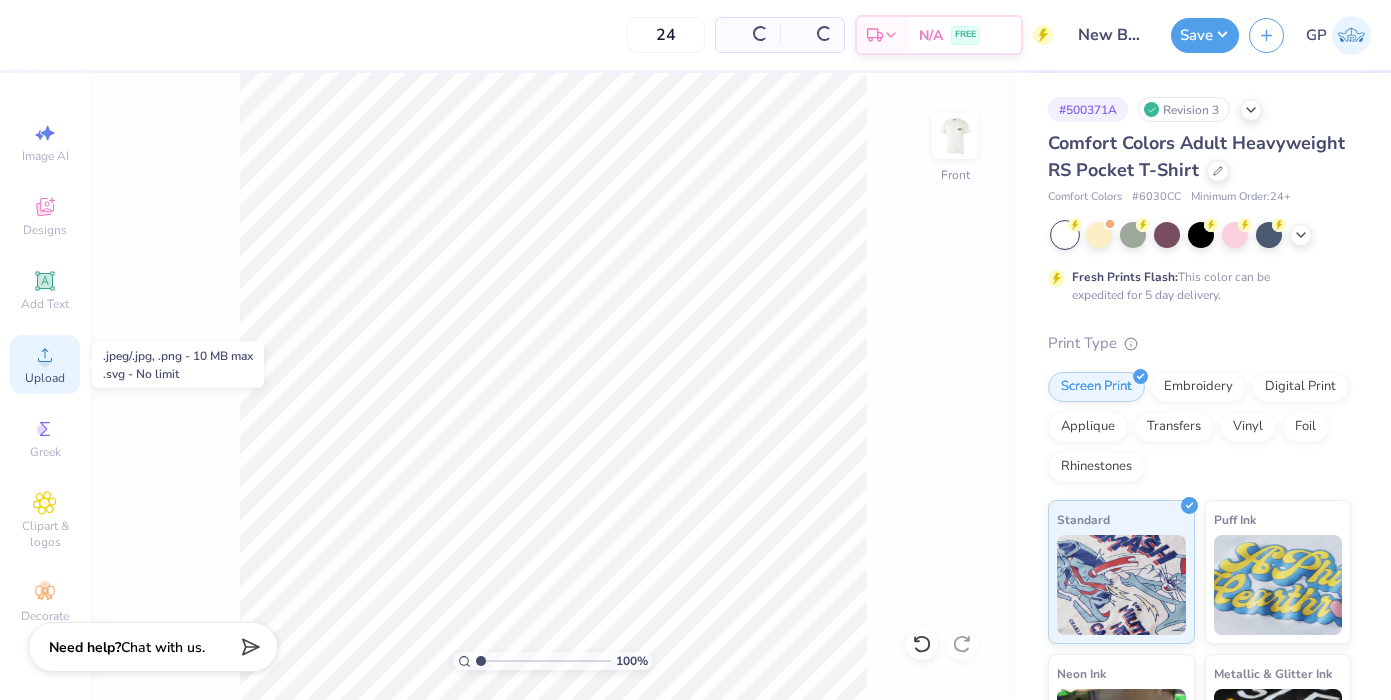 click on "Upload" at bounding box center (45, 364) 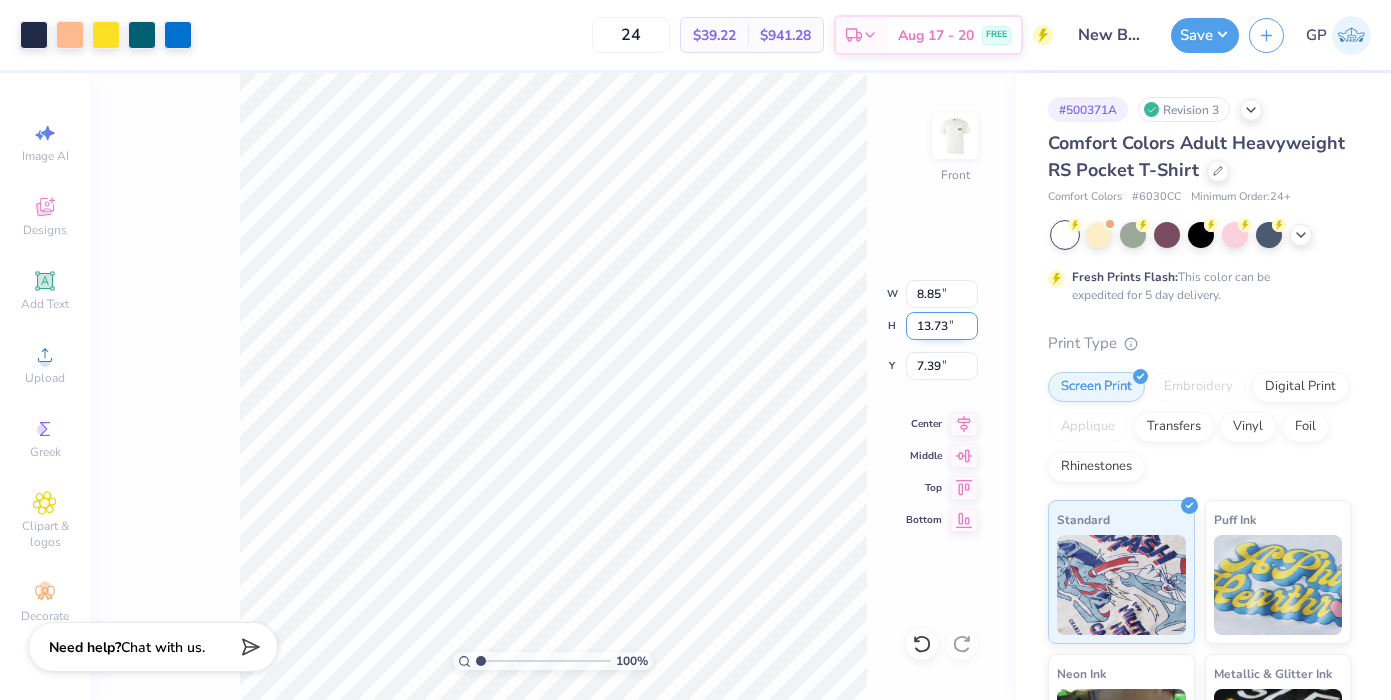 click on "13.73" at bounding box center [942, 326] 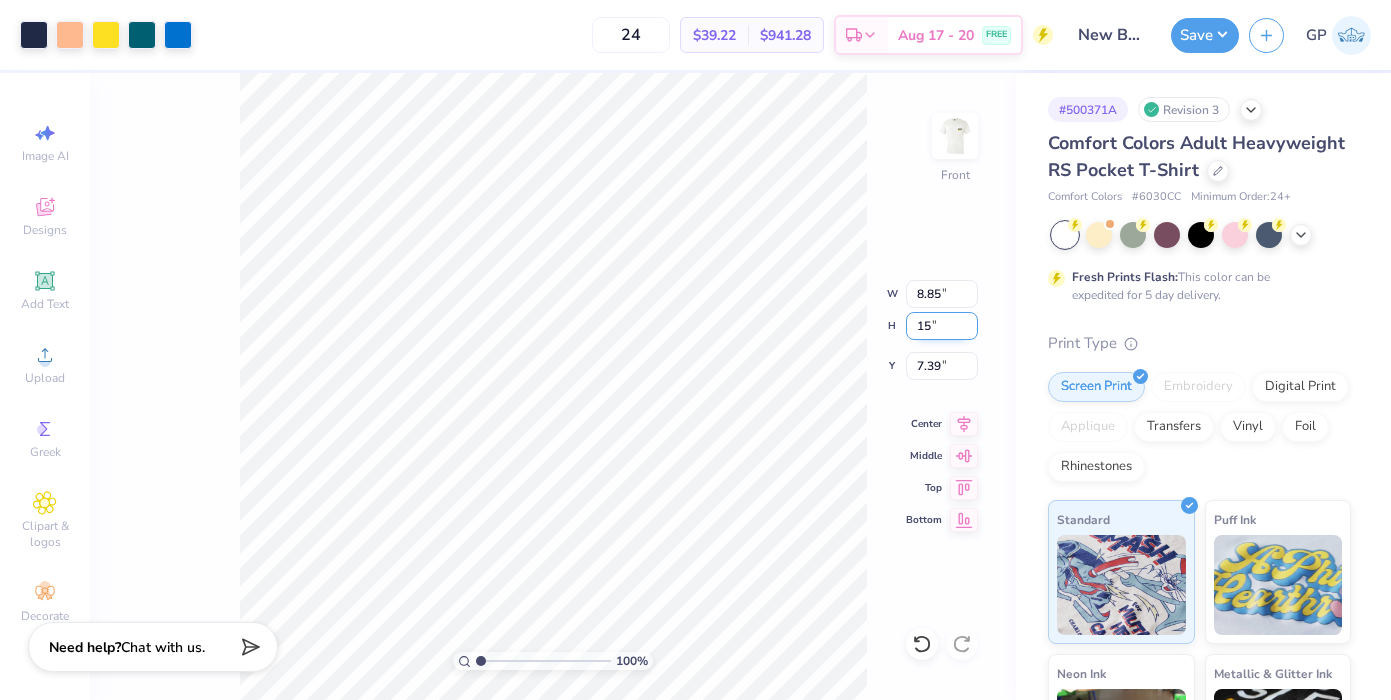 type on "15" 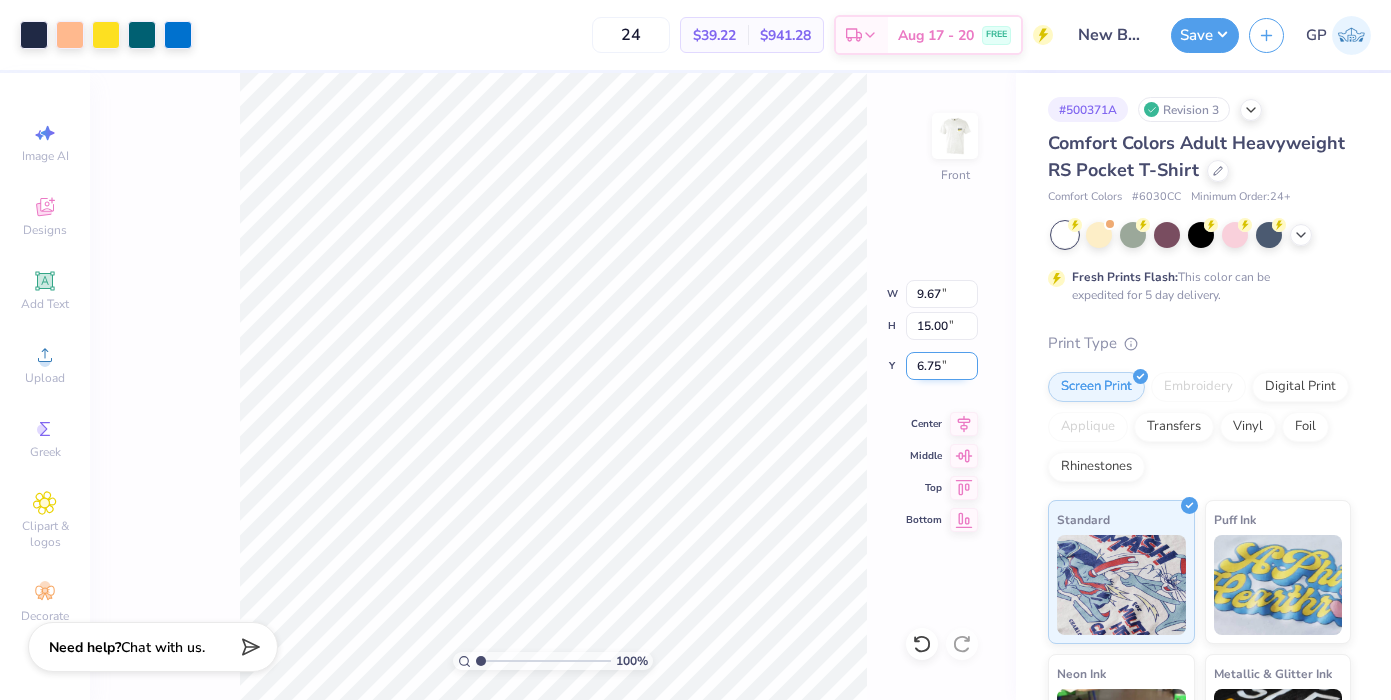 click on "6.75" at bounding box center [942, 366] 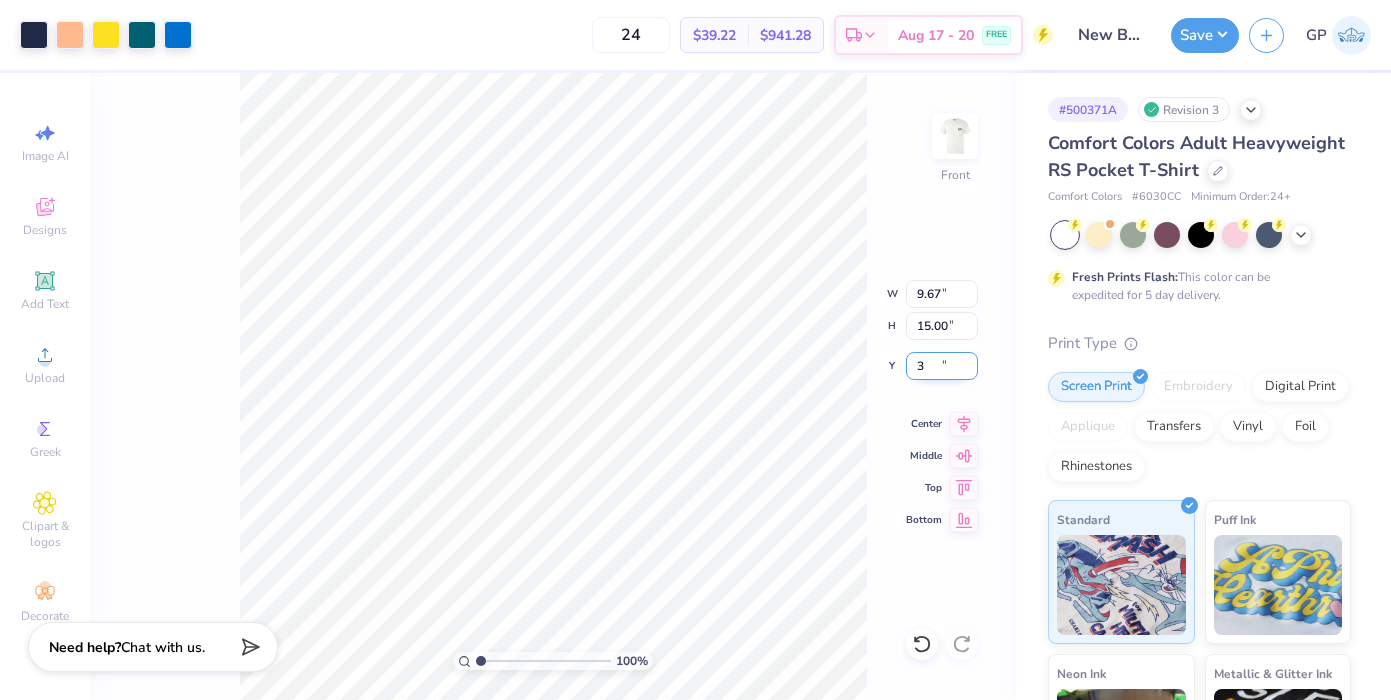type on "3.00" 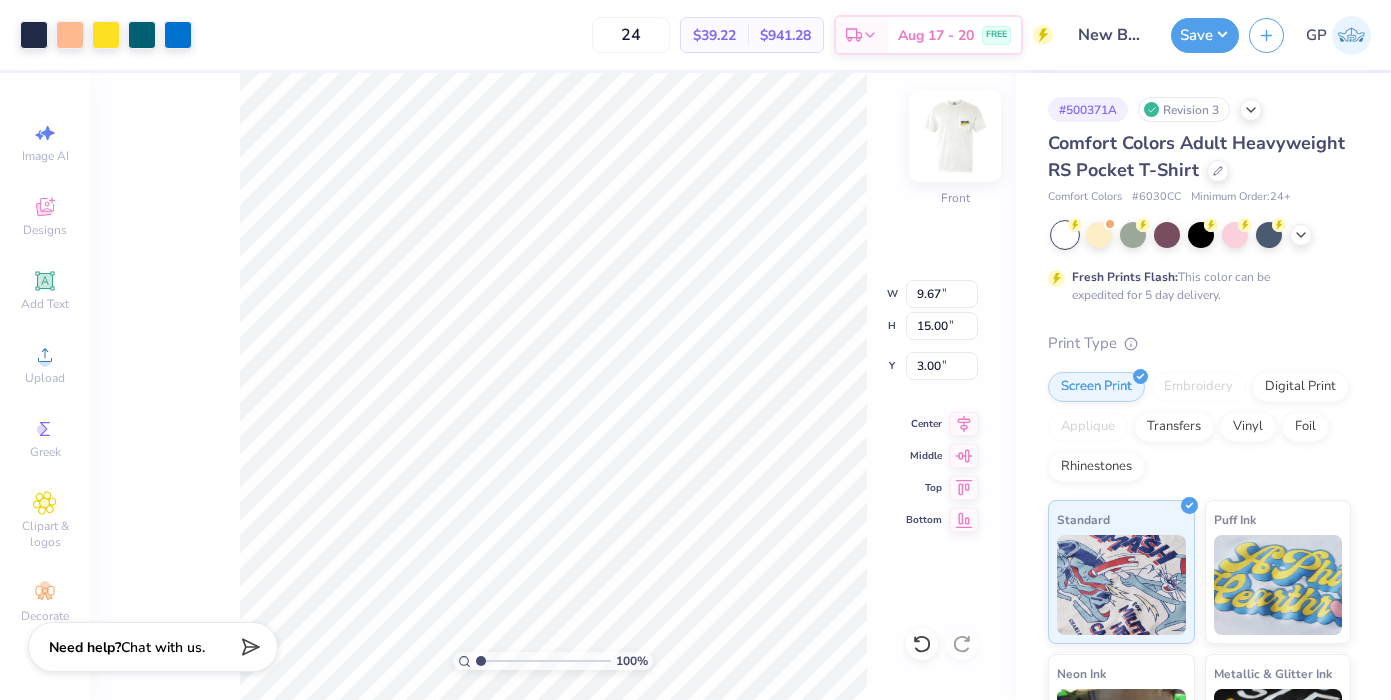click at bounding box center [955, 136] 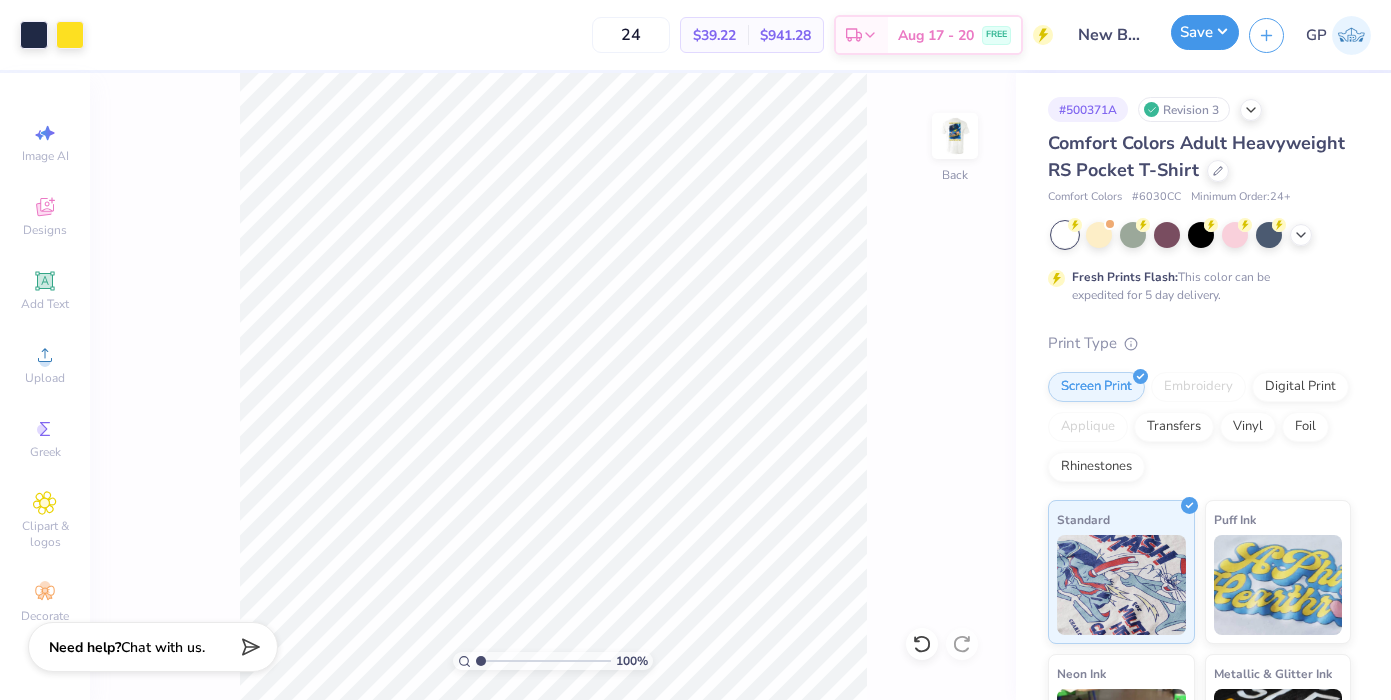 click on "Save" at bounding box center [1205, 32] 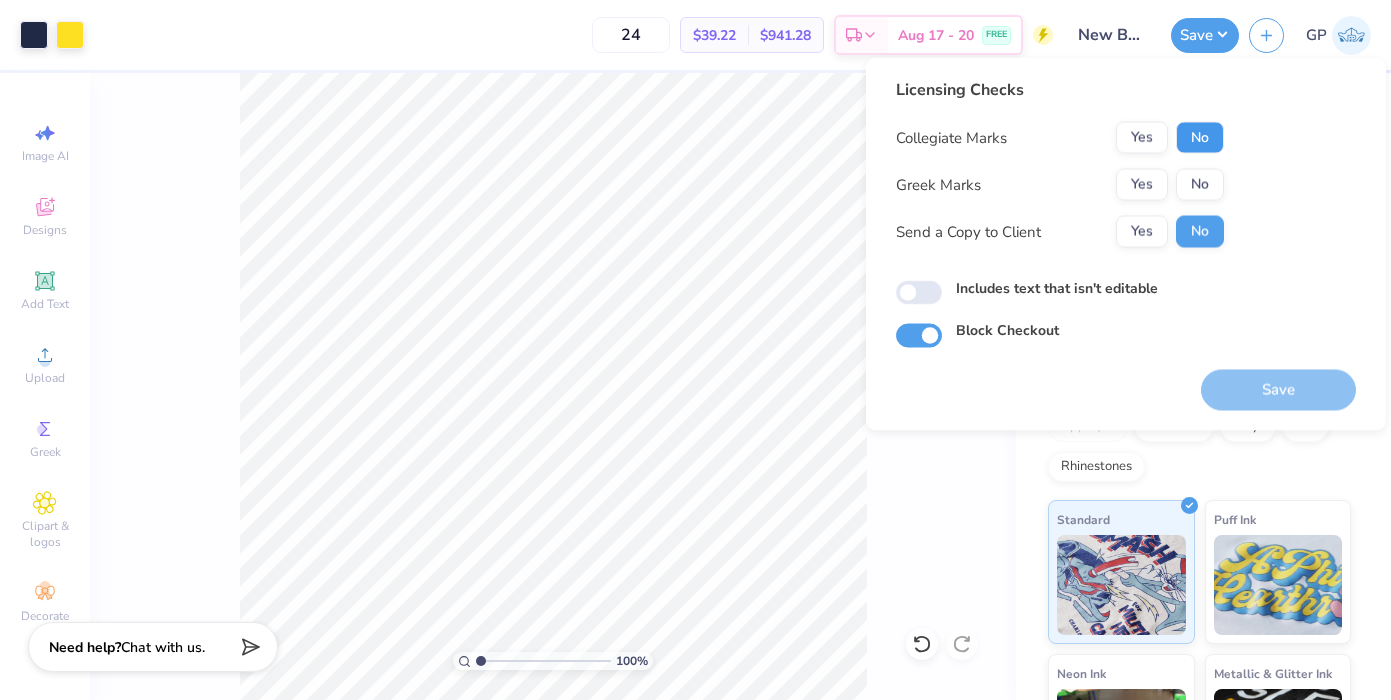 click on "No" at bounding box center (1200, 138) 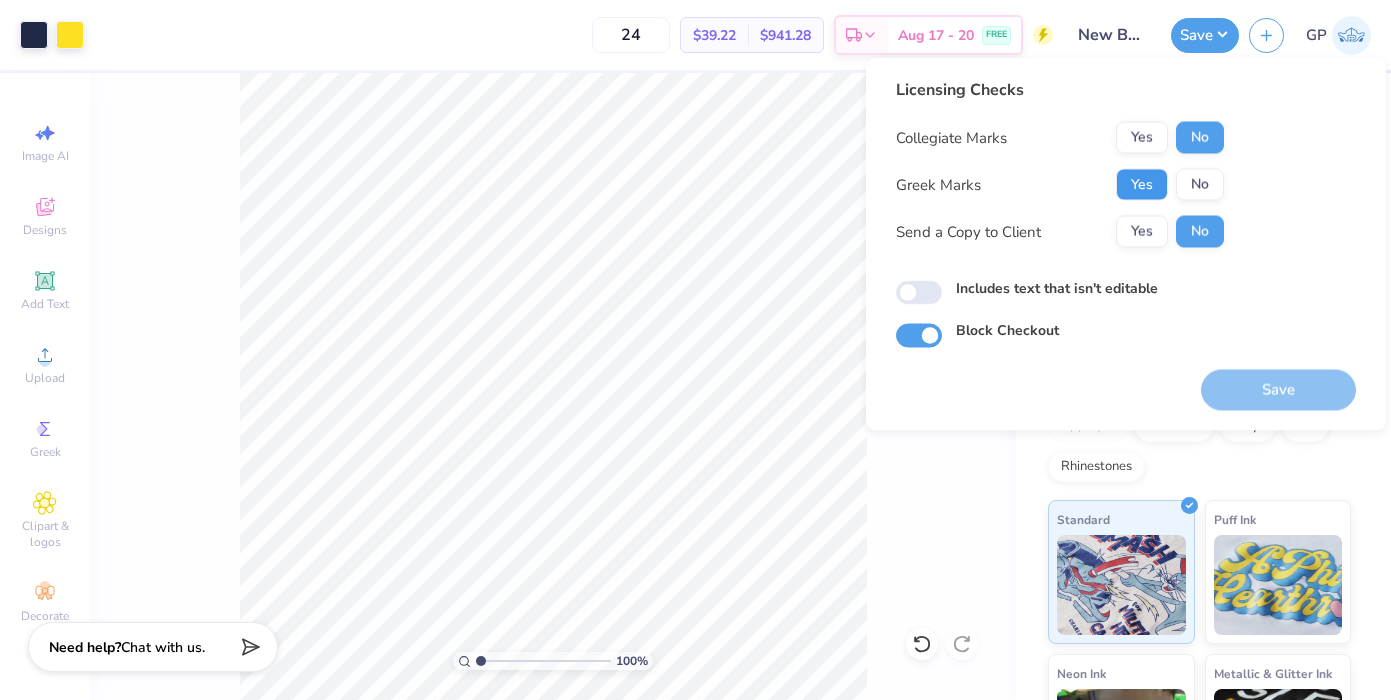 click on "Yes" at bounding box center [1142, 185] 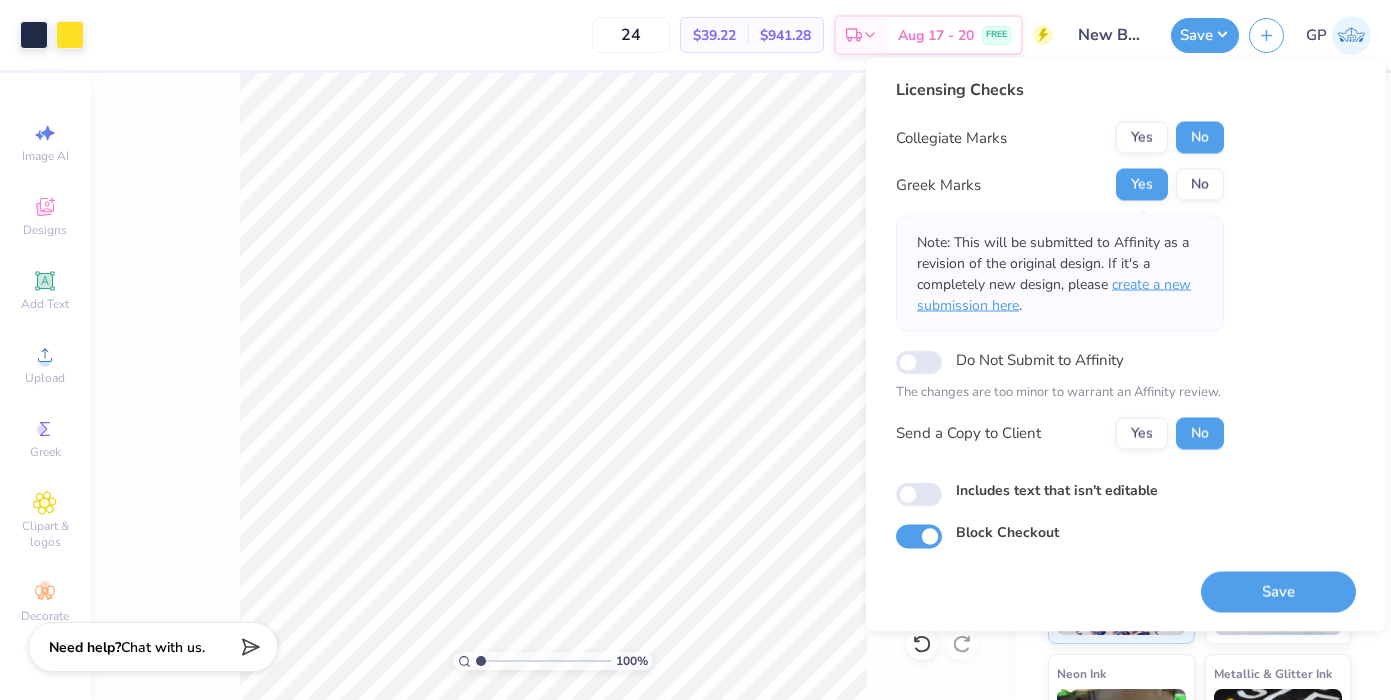 click on "create a new submission here" at bounding box center (1054, 295) 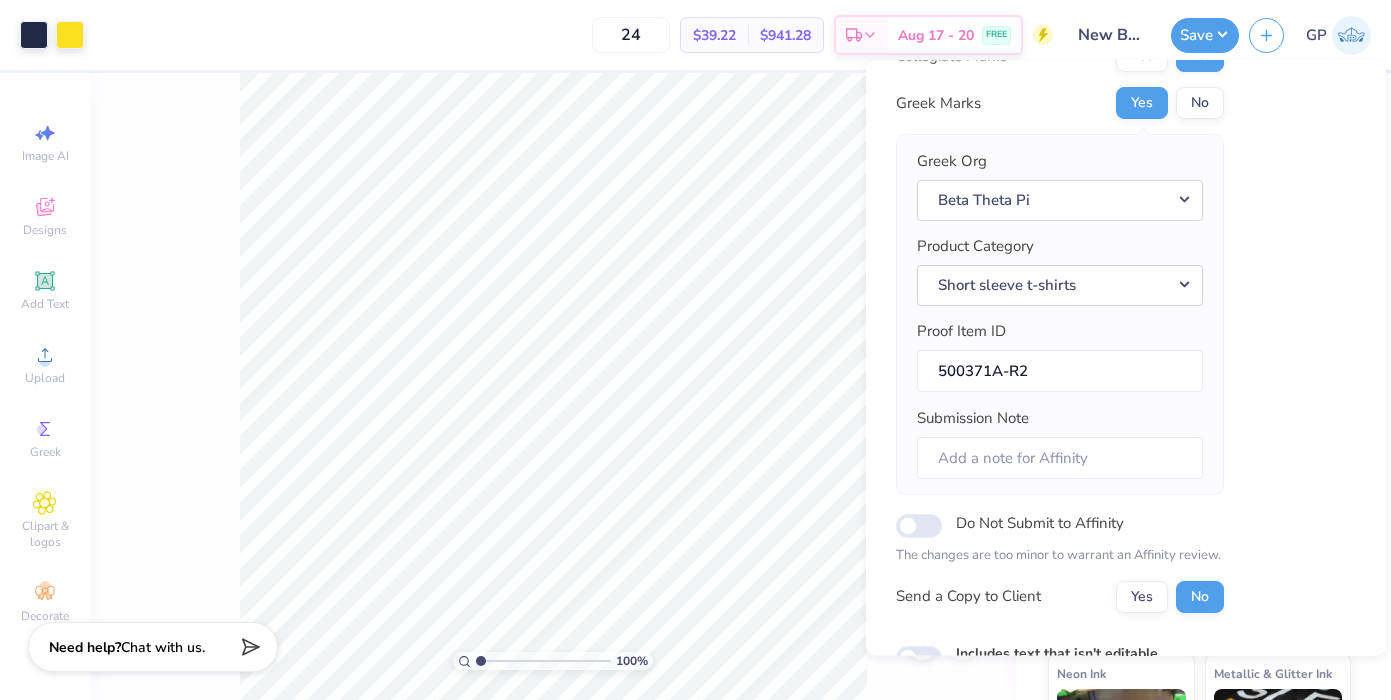 scroll, scrollTop: 224, scrollLeft: 0, axis: vertical 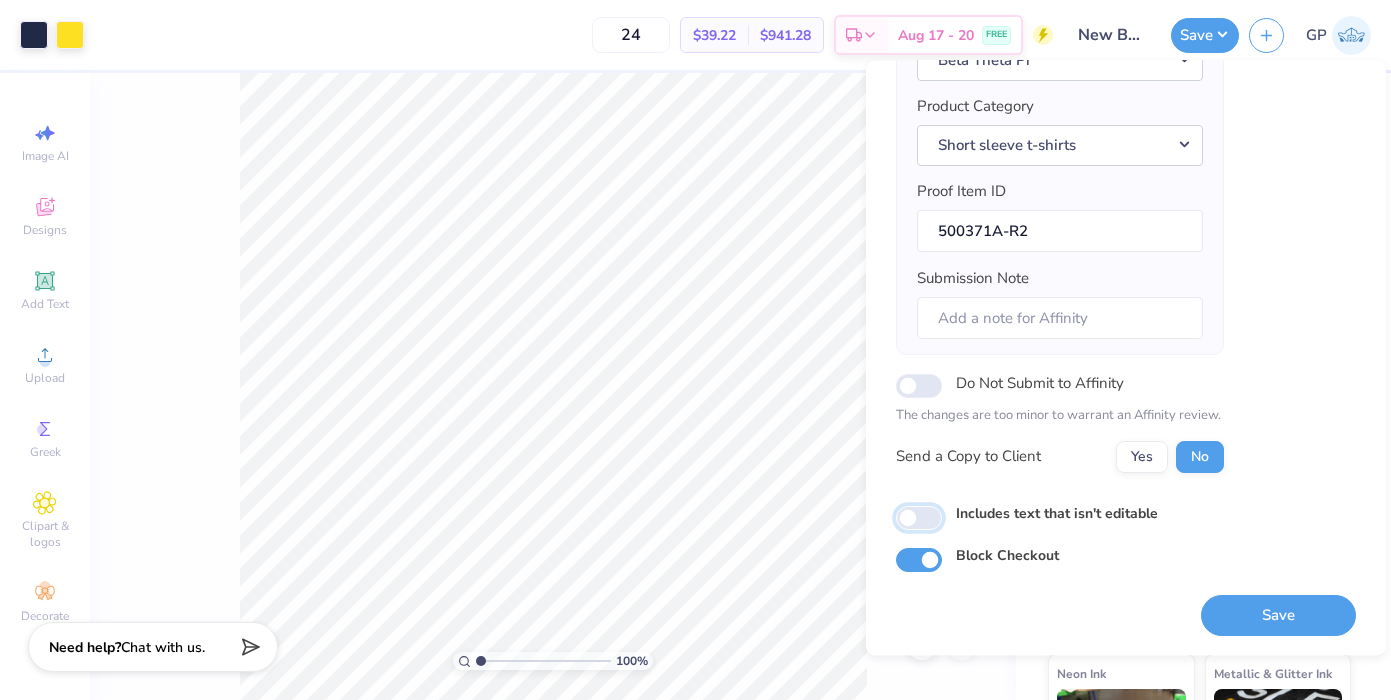 click on "Includes text that isn't editable" at bounding box center (919, 518) 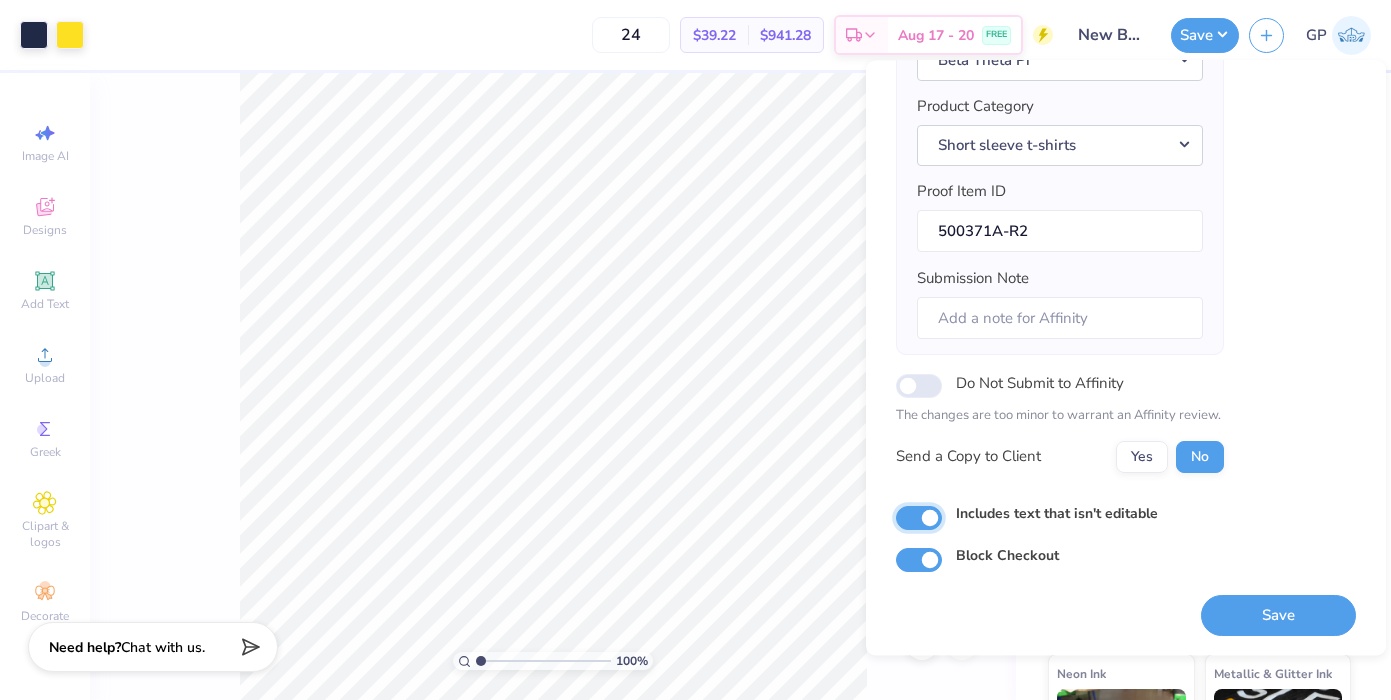 checkbox on "true" 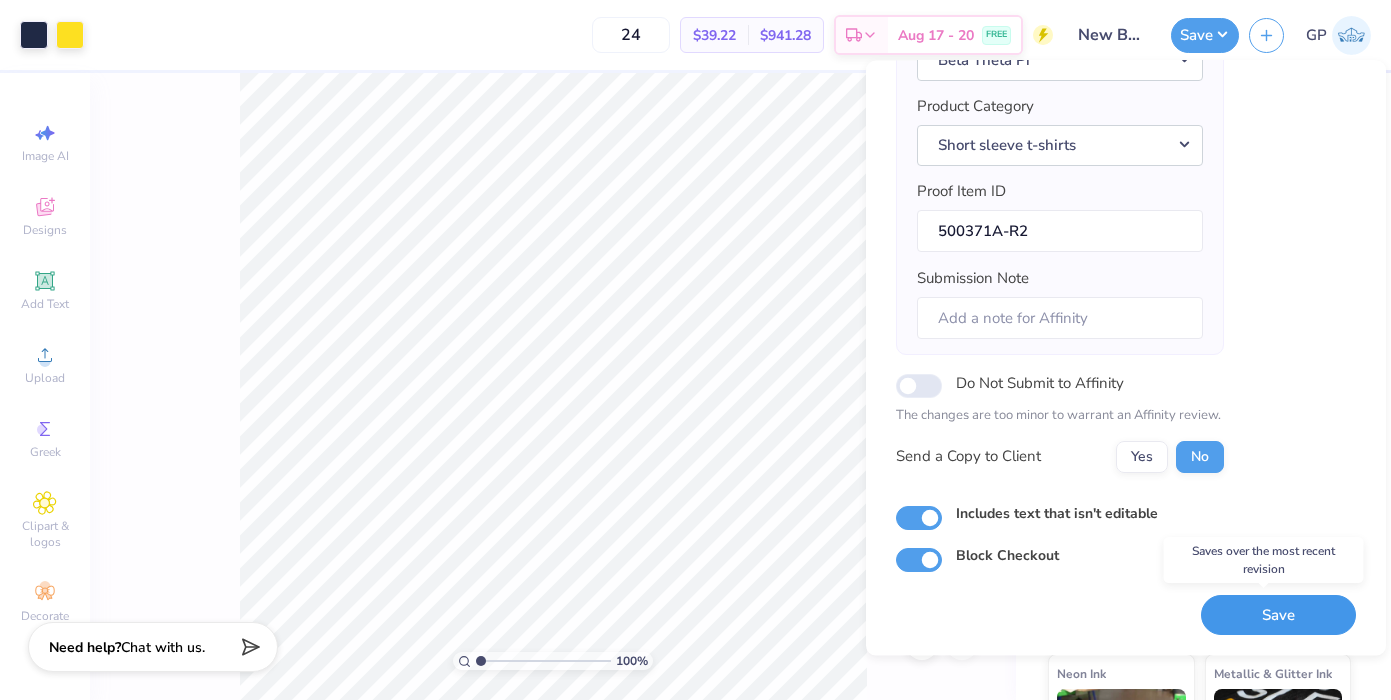 click on "Save" at bounding box center [1278, 615] 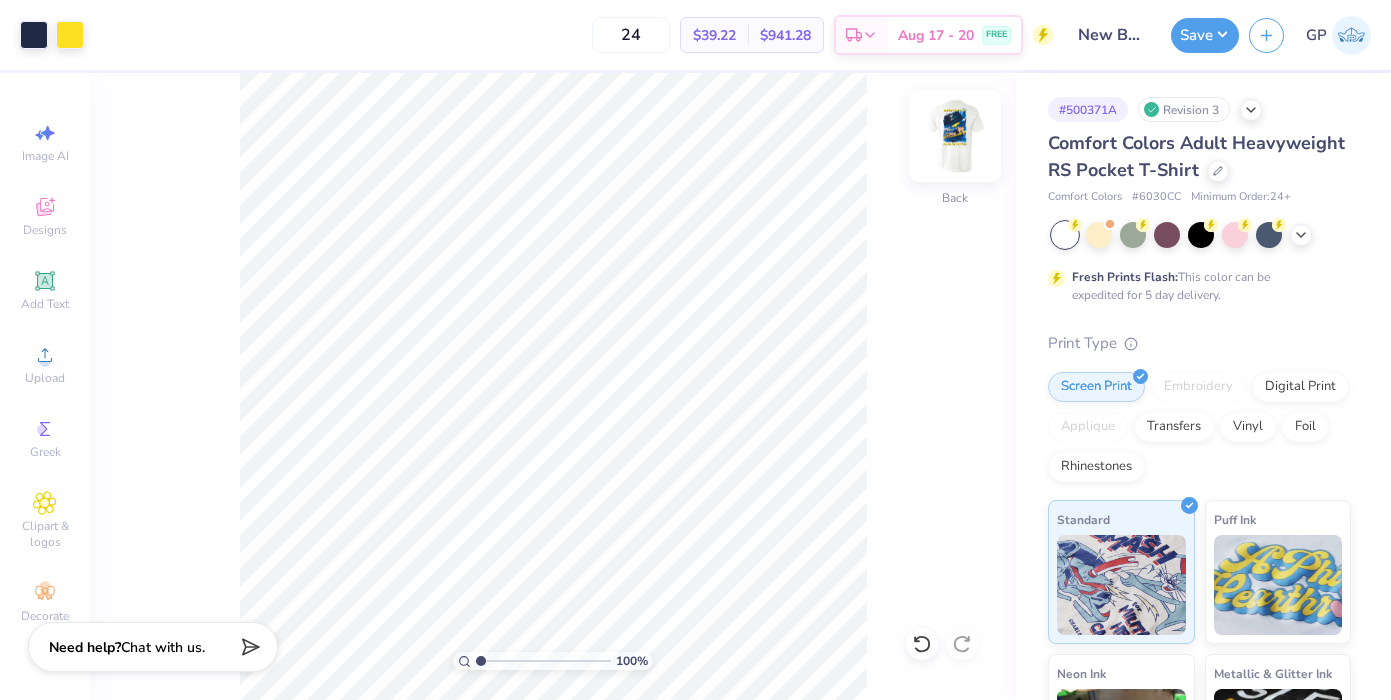 click at bounding box center (955, 136) 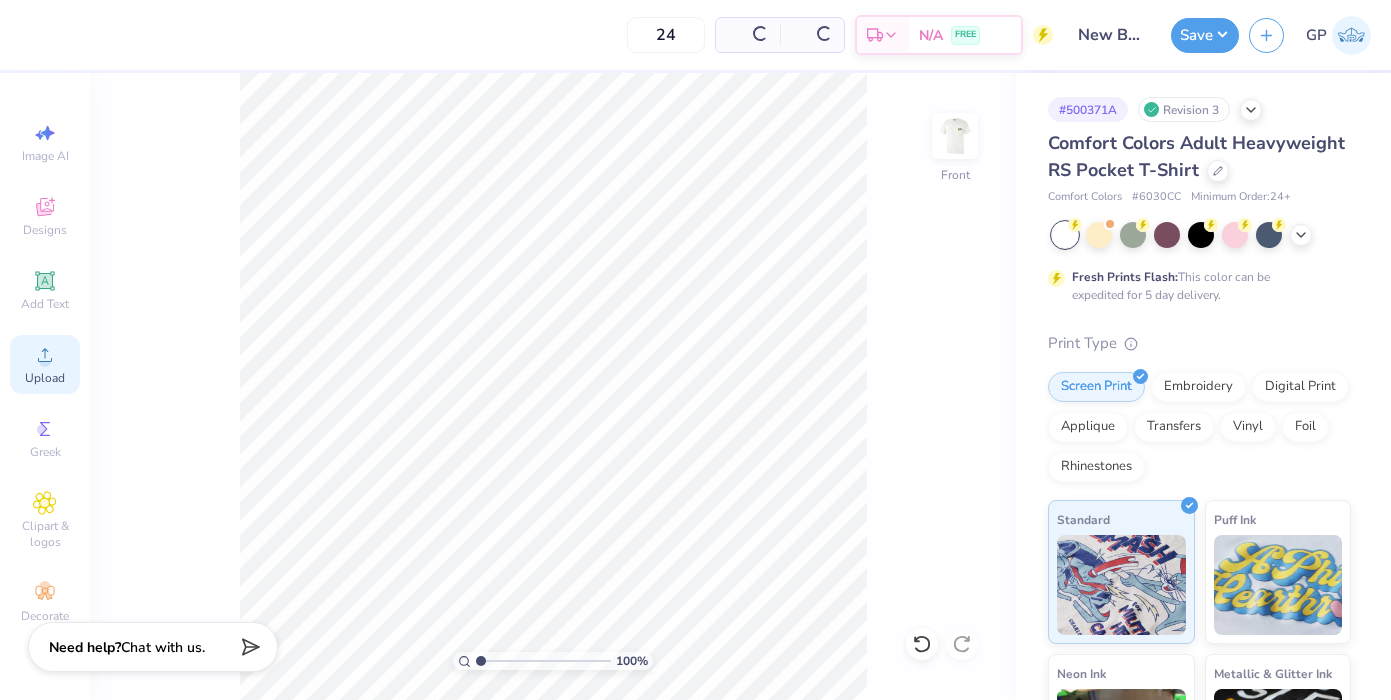 click on "Upload" at bounding box center [45, 378] 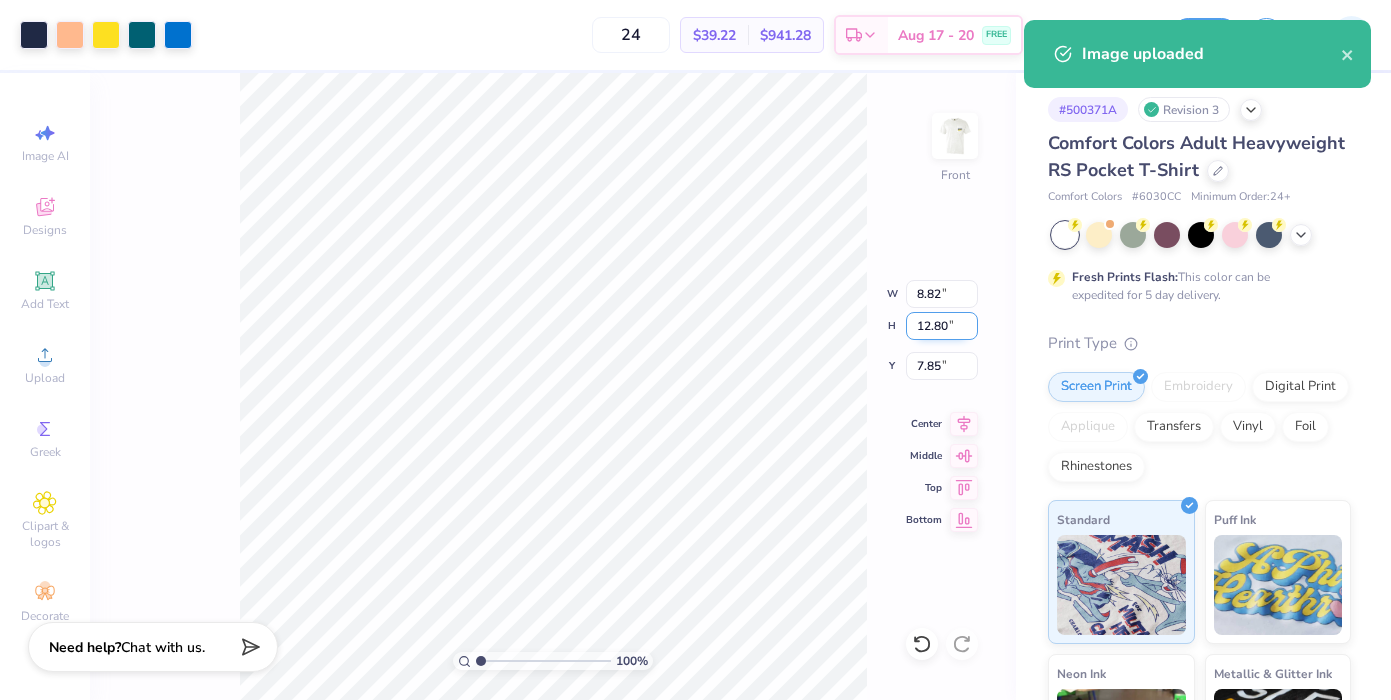 click on "12.80" at bounding box center (942, 326) 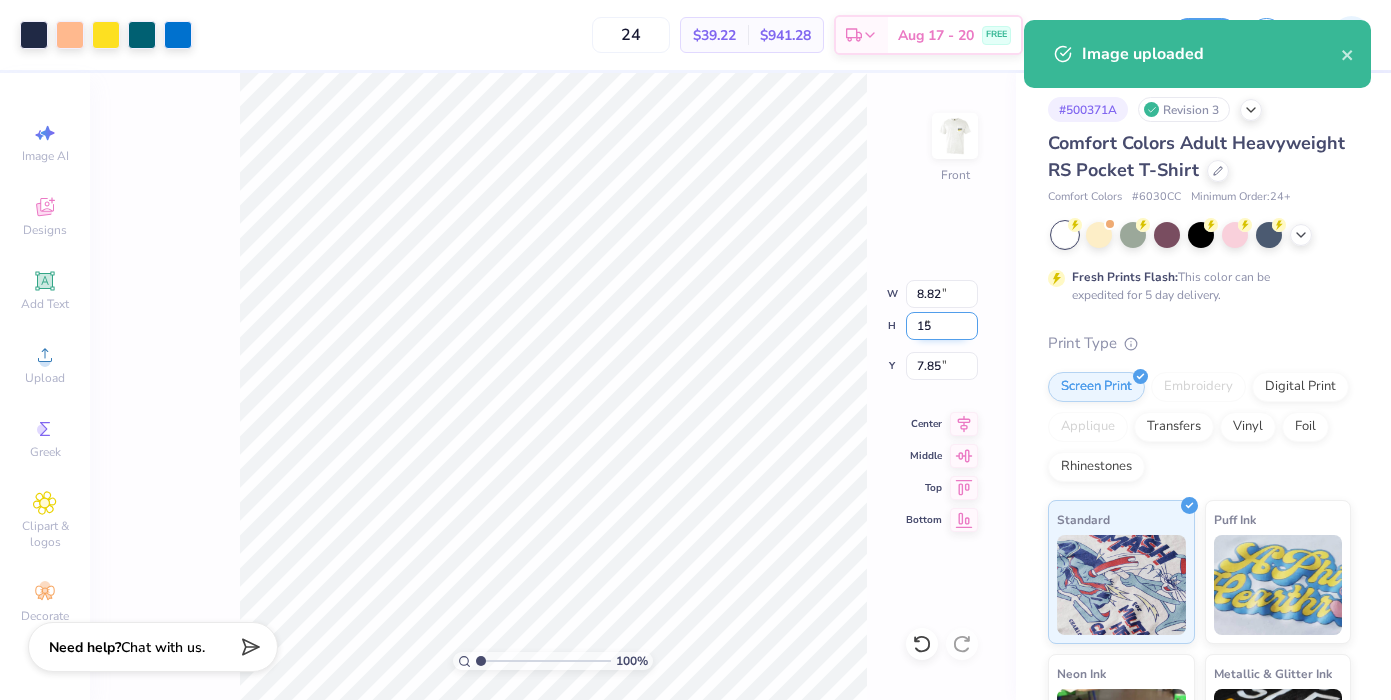 type on "15" 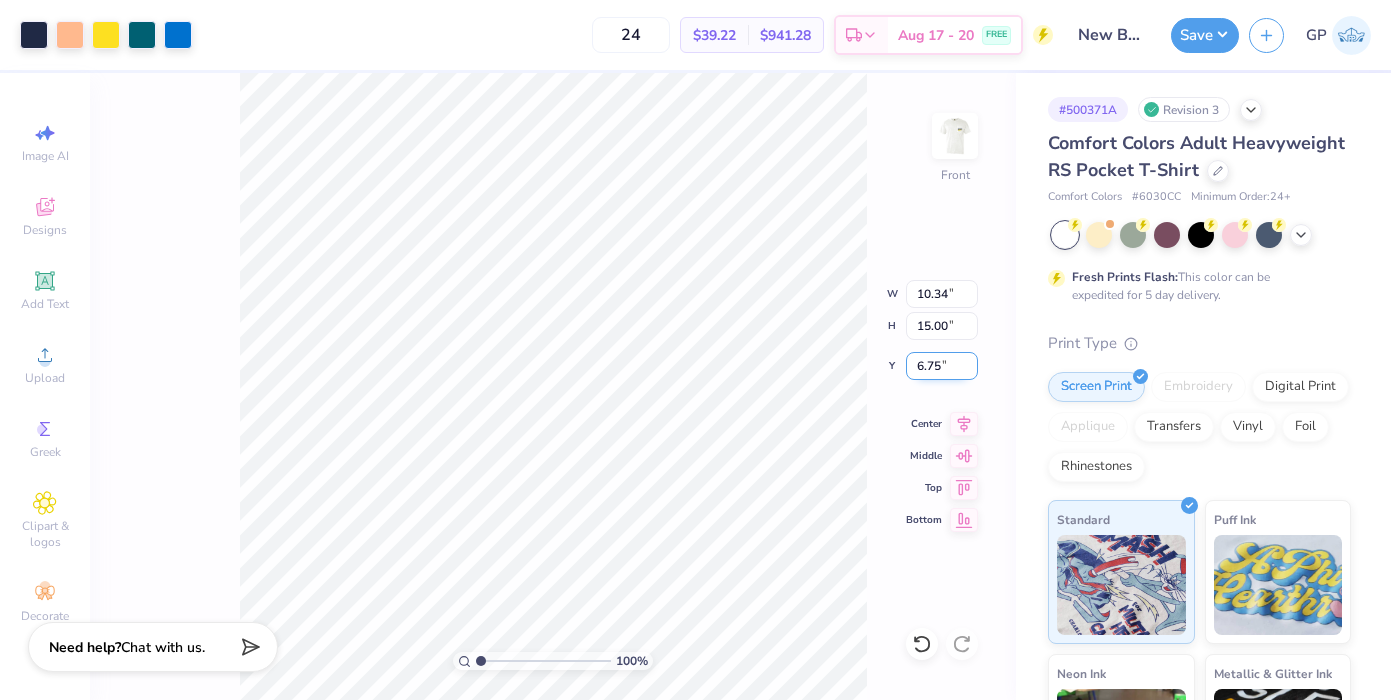click on "6.75" at bounding box center (942, 366) 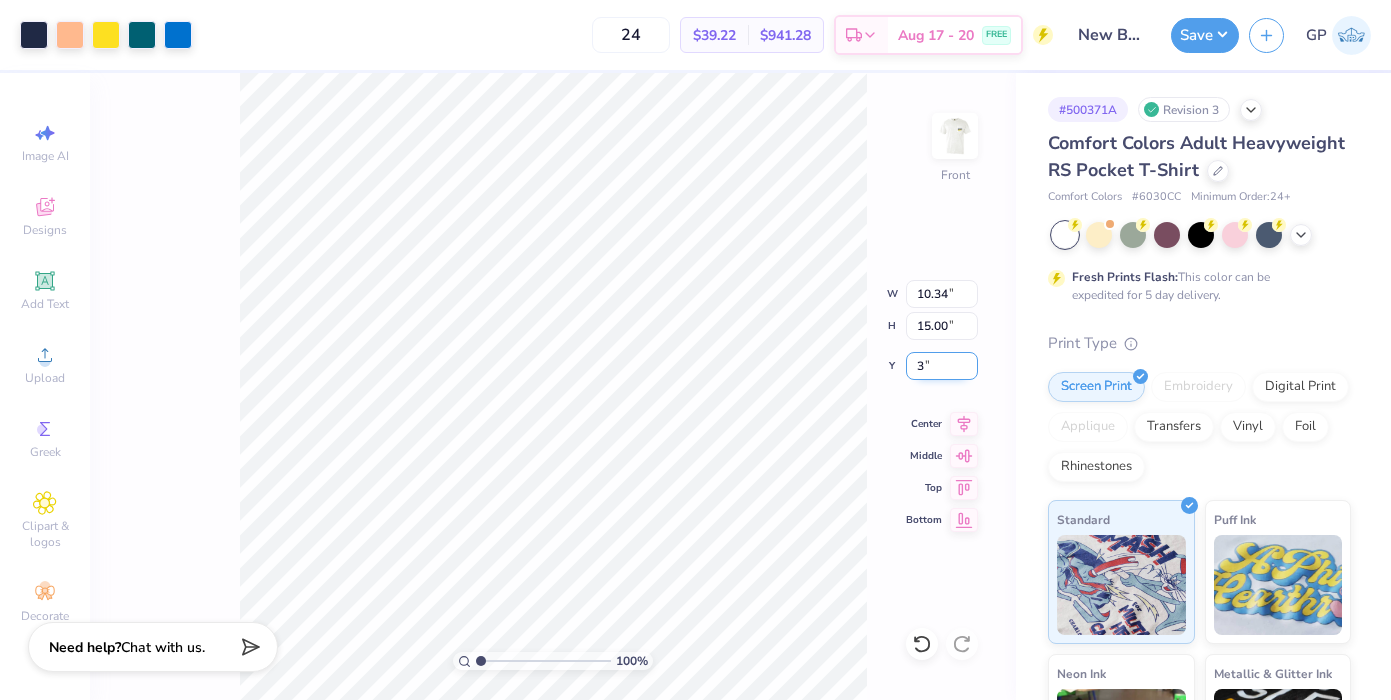 type on "3.00" 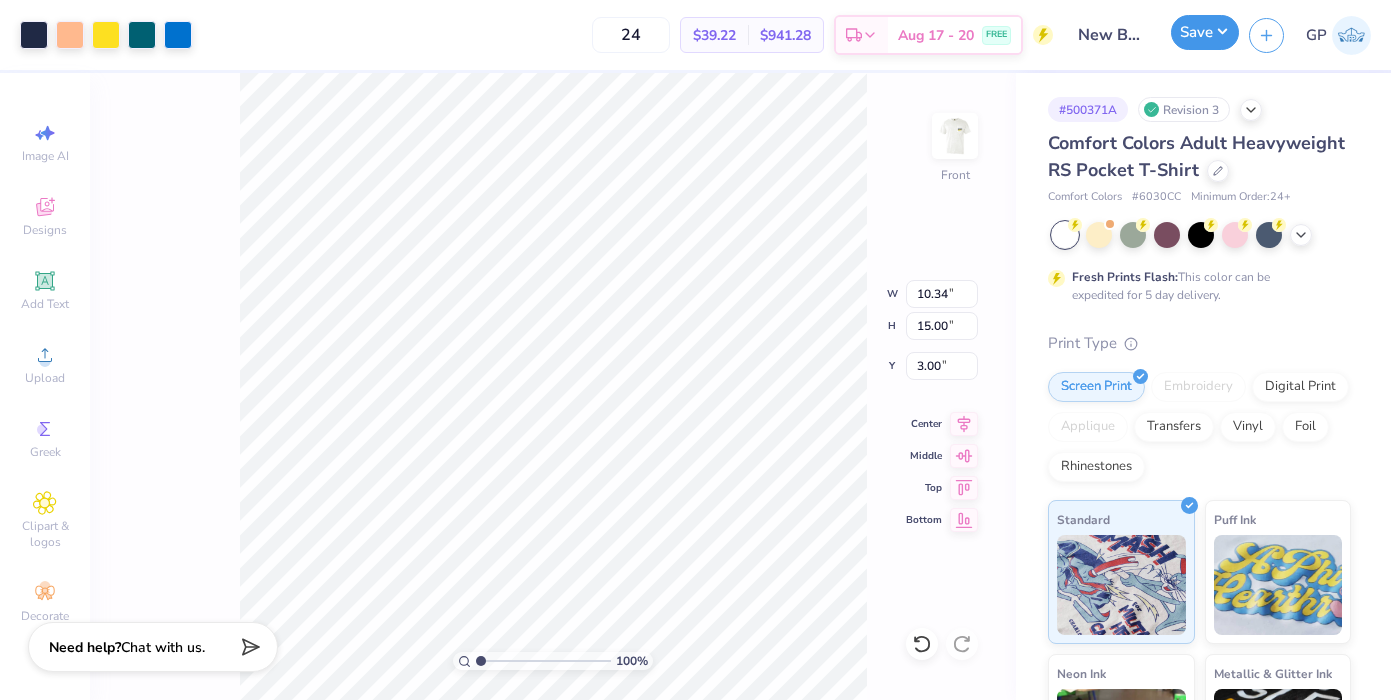 click on "Save" at bounding box center (1205, 32) 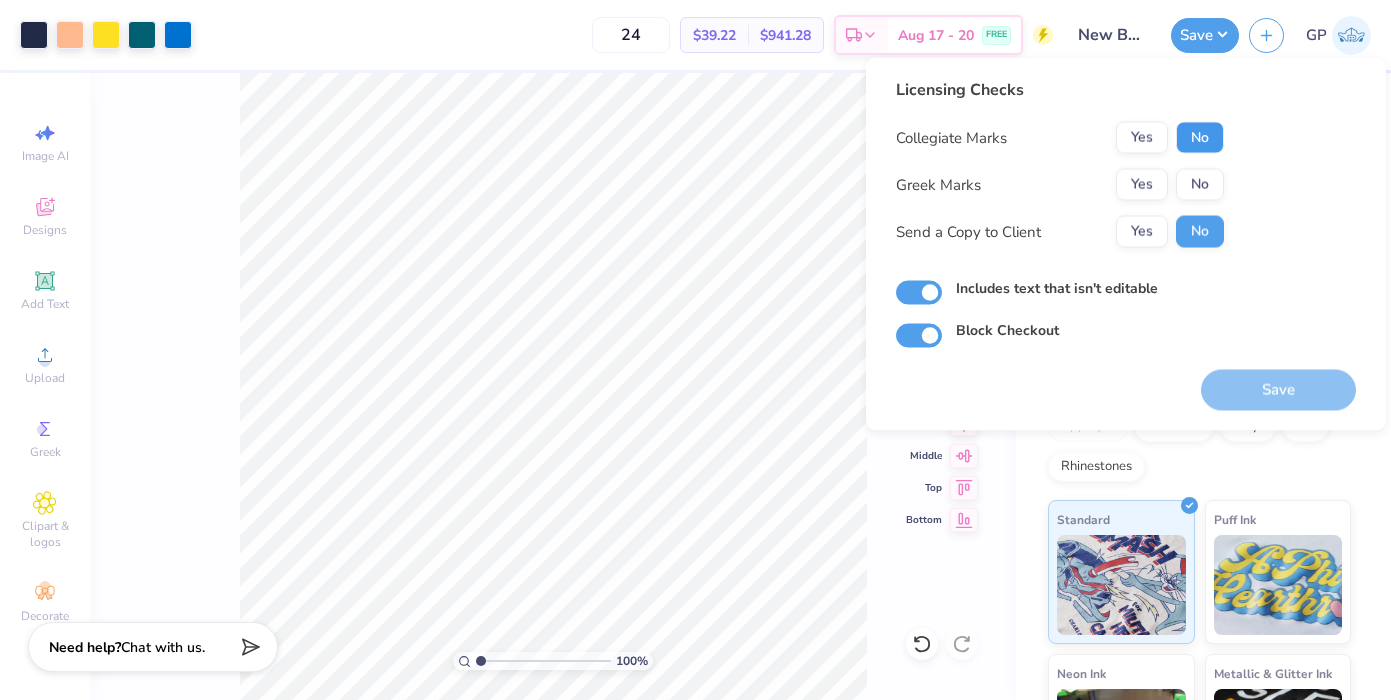 click on "No" at bounding box center [1200, 138] 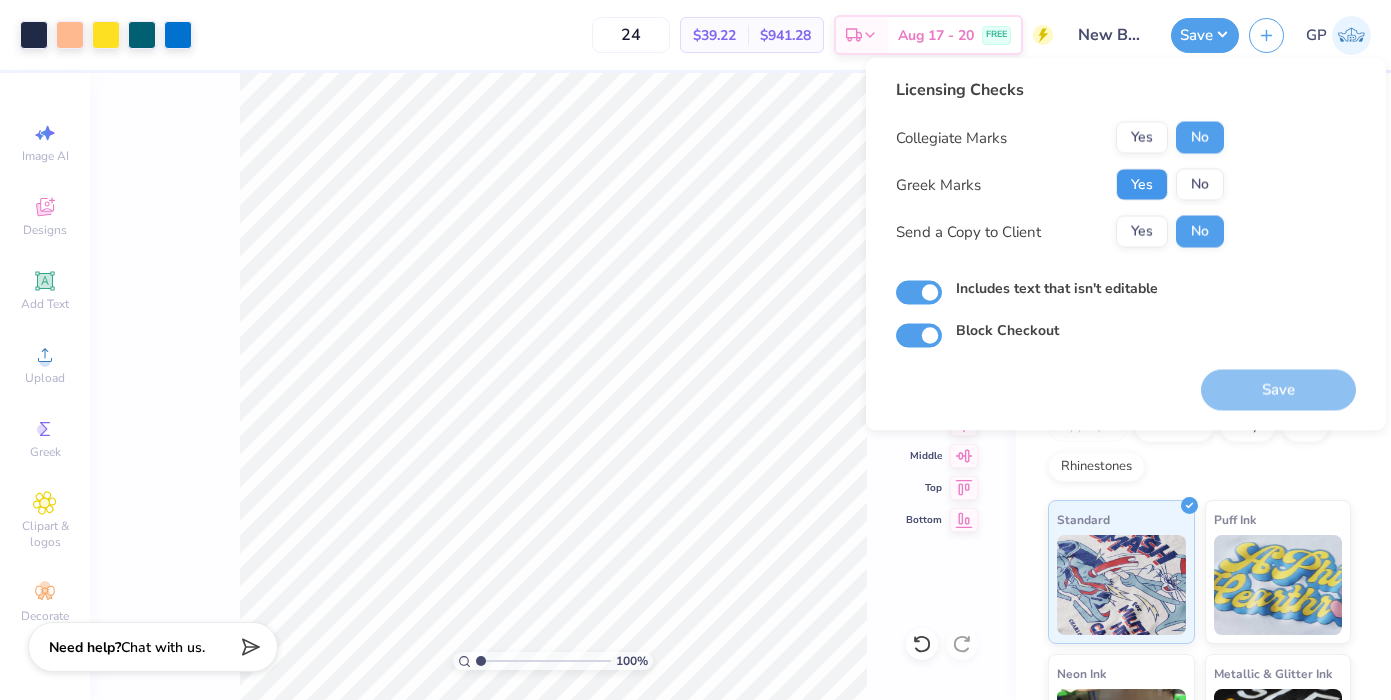 click on "Yes" at bounding box center (1142, 185) 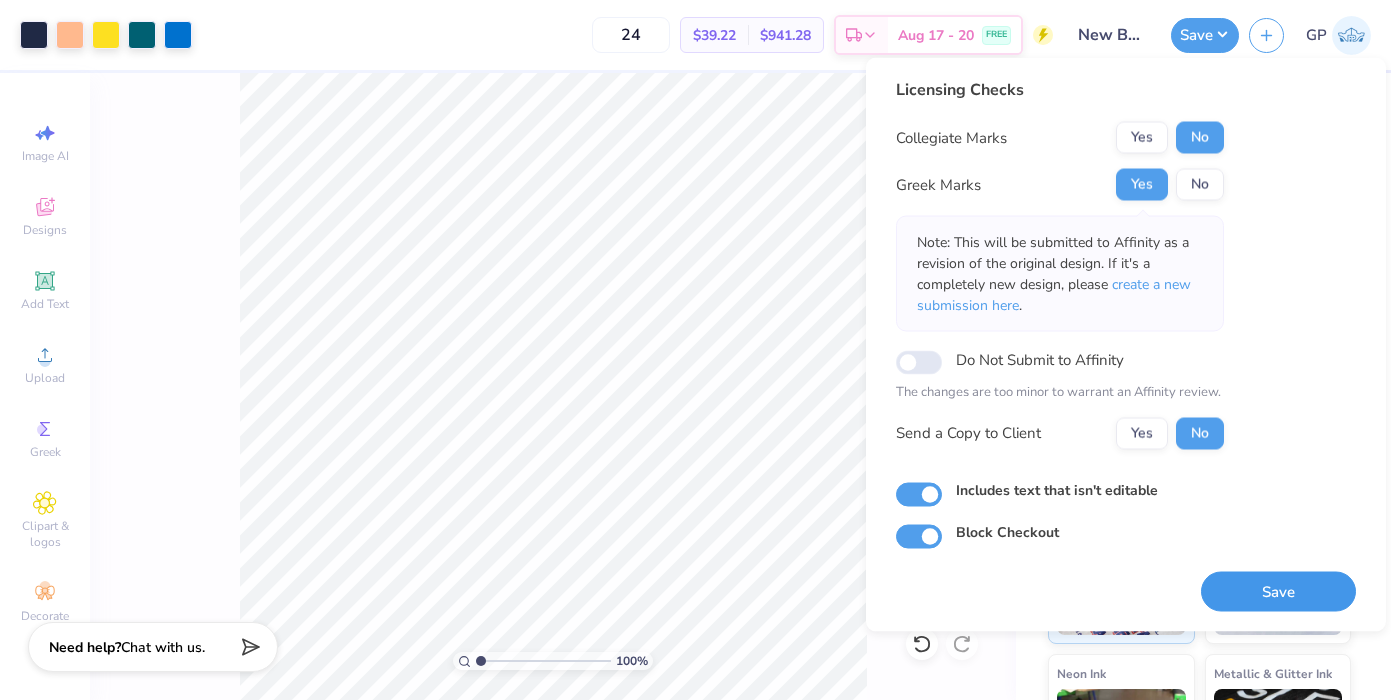 click on "Save" at bounding box center (1278, 591) 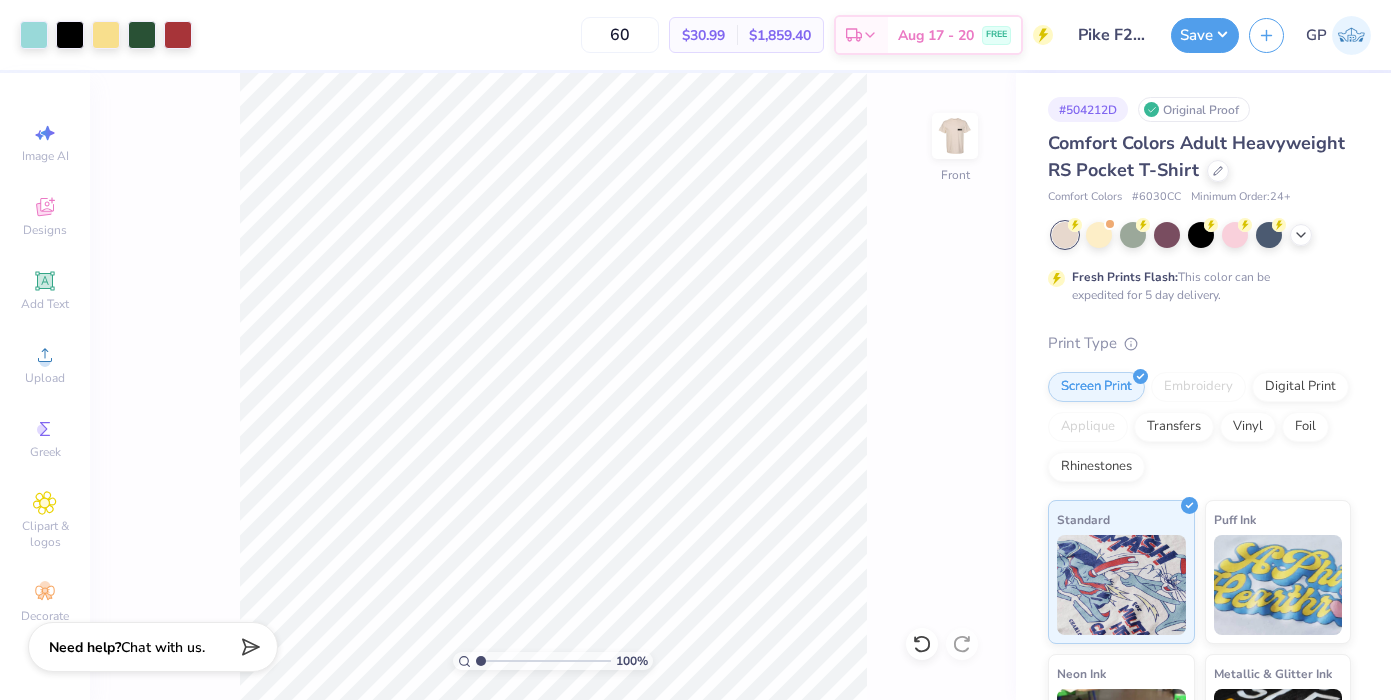scroll, scrollTop: 0, scrollLeft: 0, axis: both 